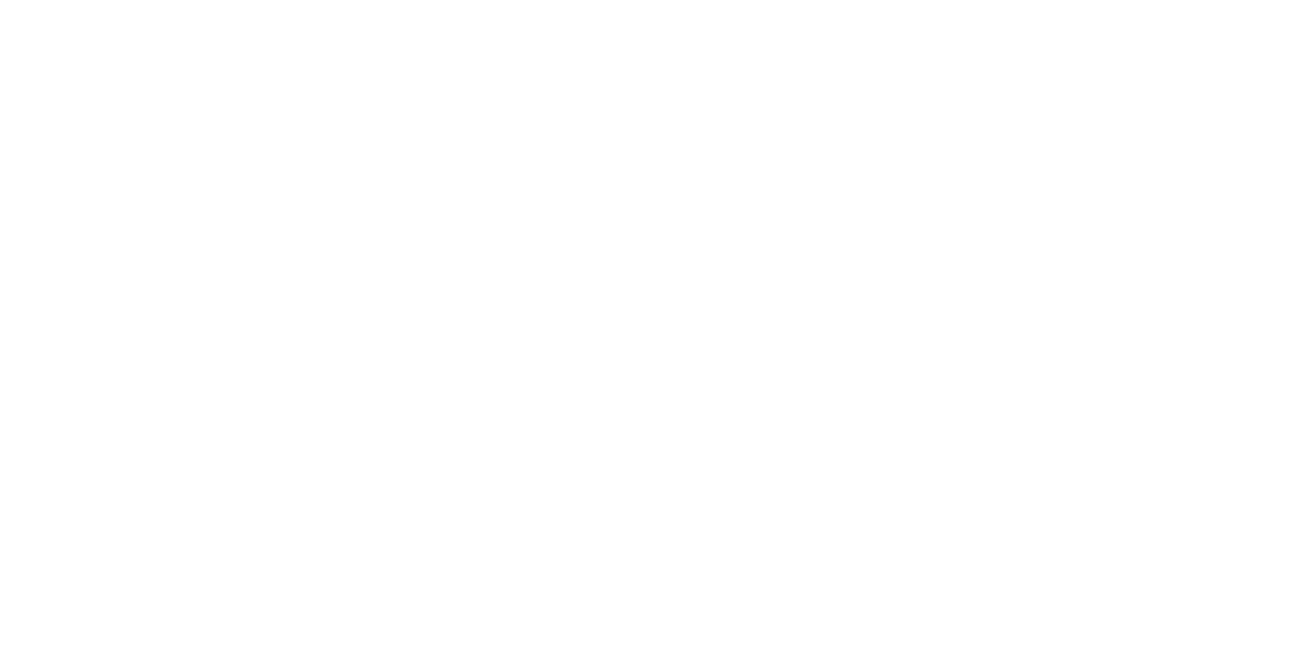 scroll, scrollTop: 0, scrollLeft: 0, axis: both 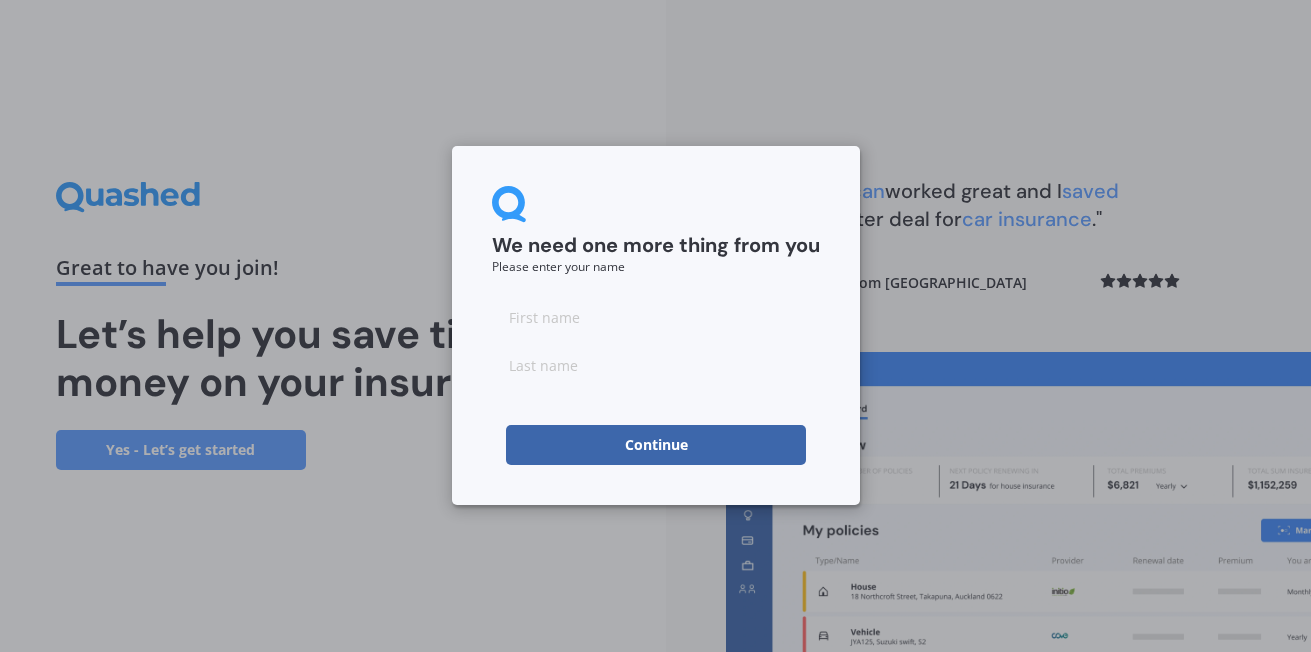 click at bounding box center [656, 317] 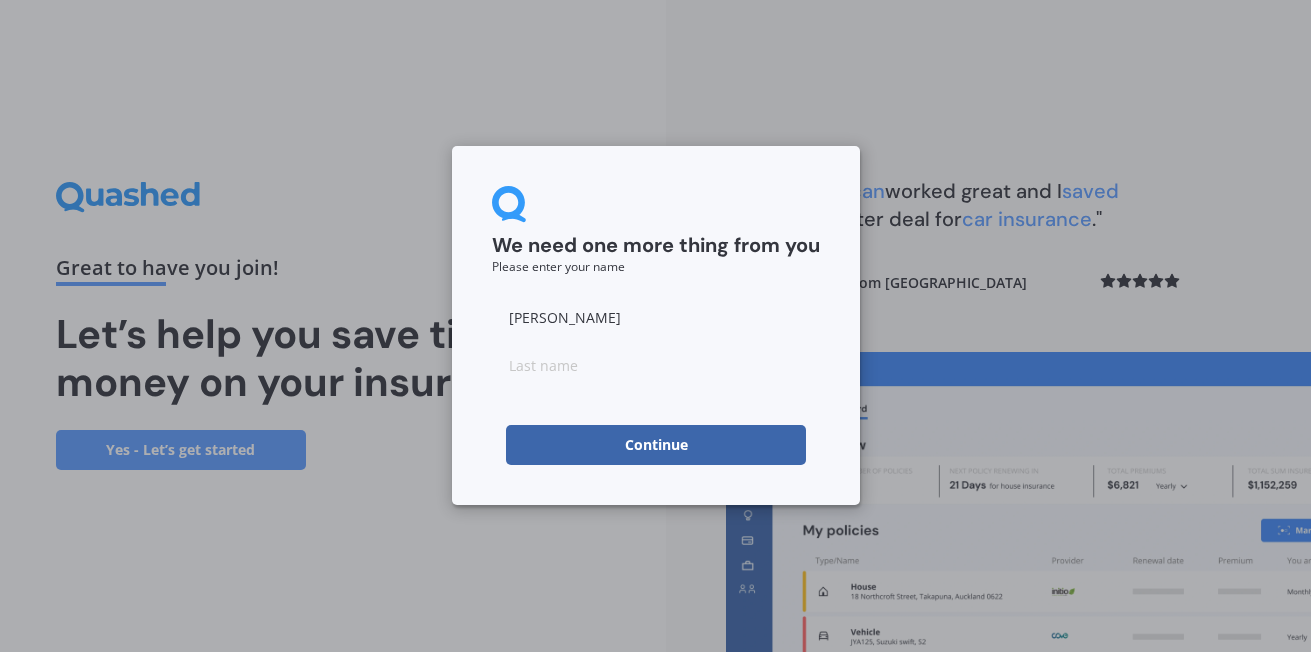 type on "[PERSON_NAME]" 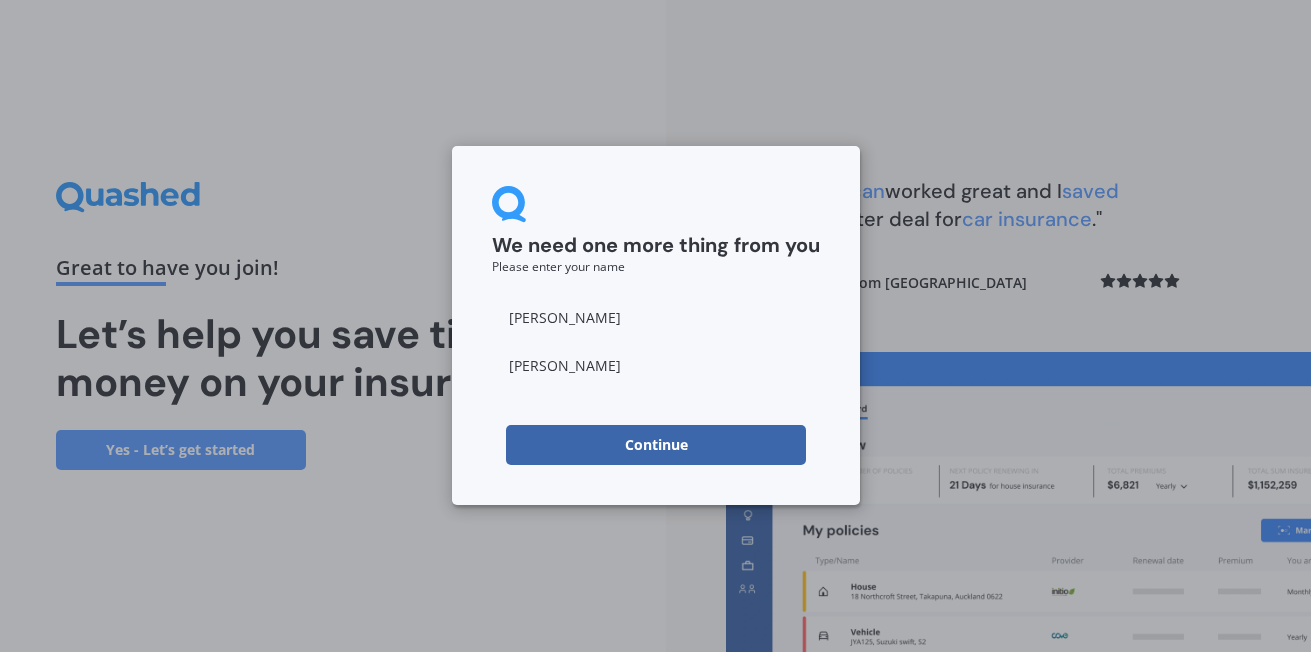 click on "Continue" at bounding box center (656, 445) 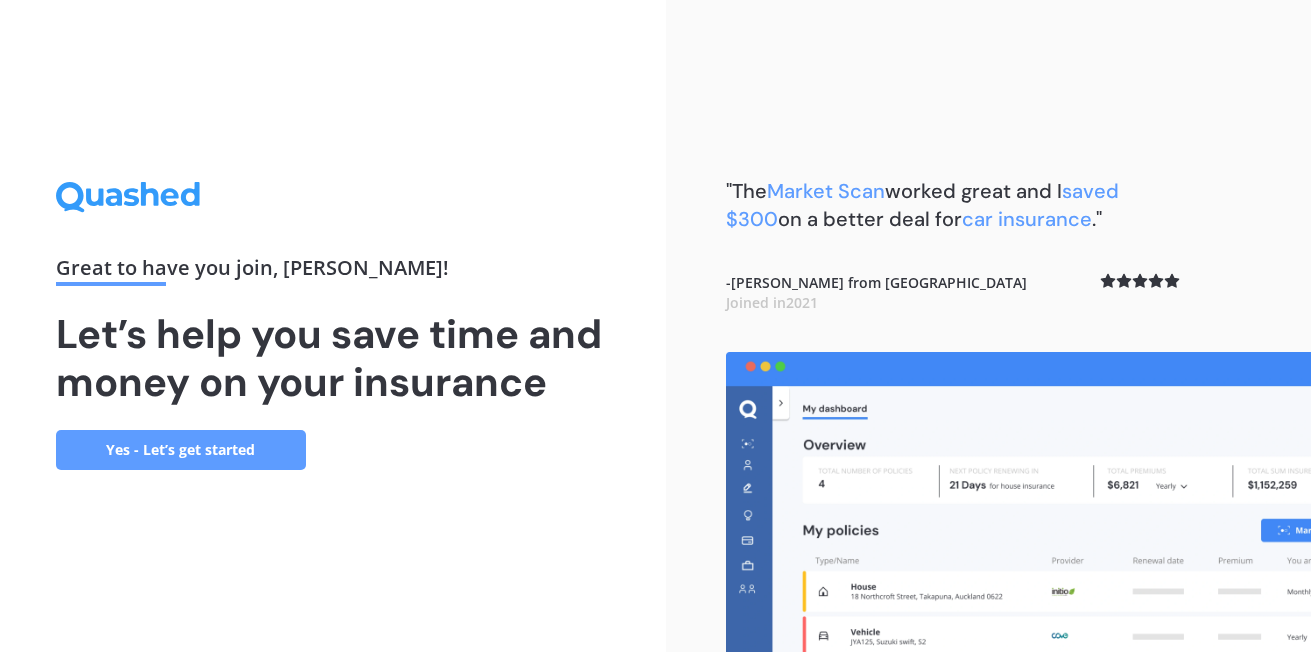 click on "Yes - Let’s get started" at bounding box center [181, 450] 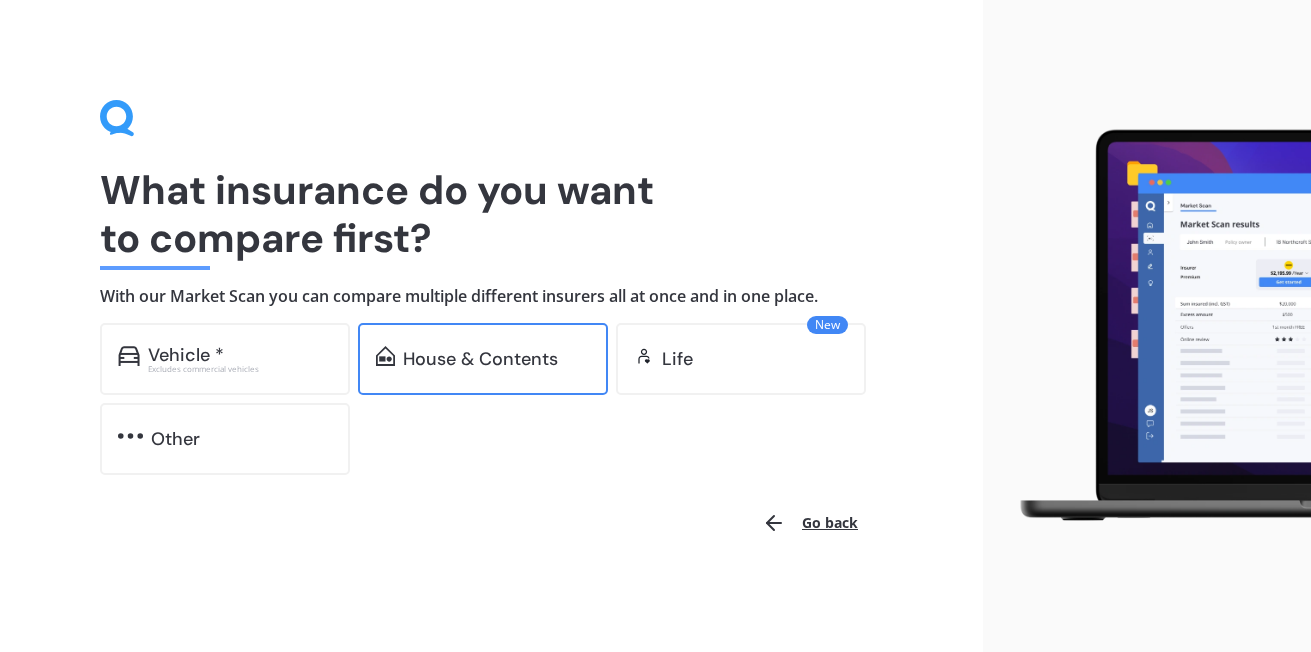 click on "House & Contents" at bounding box center (480, 359) 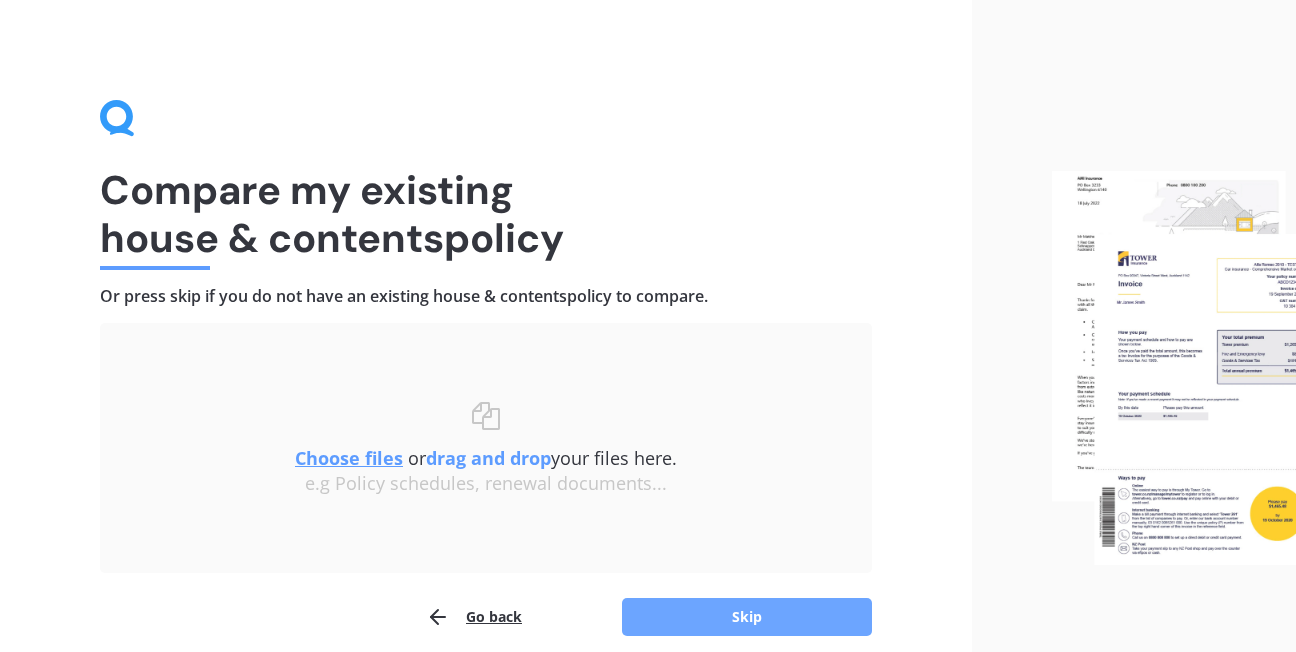 click on "Skip" at bounding box center [747, 617] 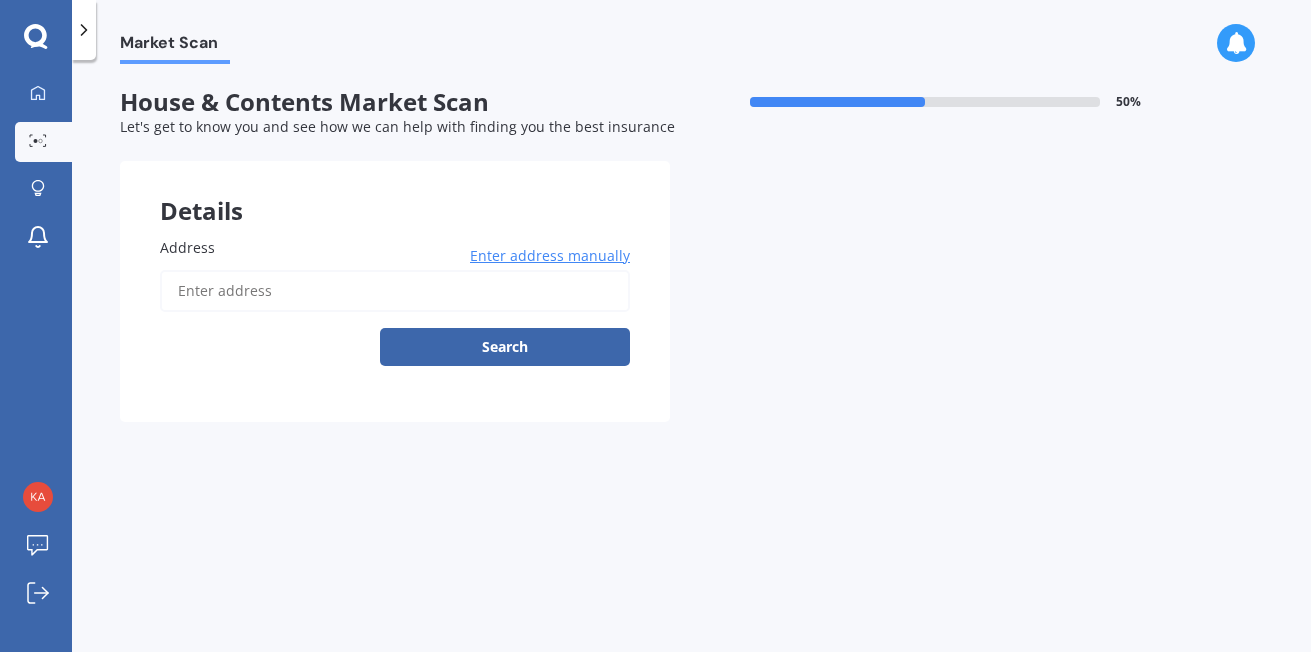 click on "Address" at bounding box center (395, 291) 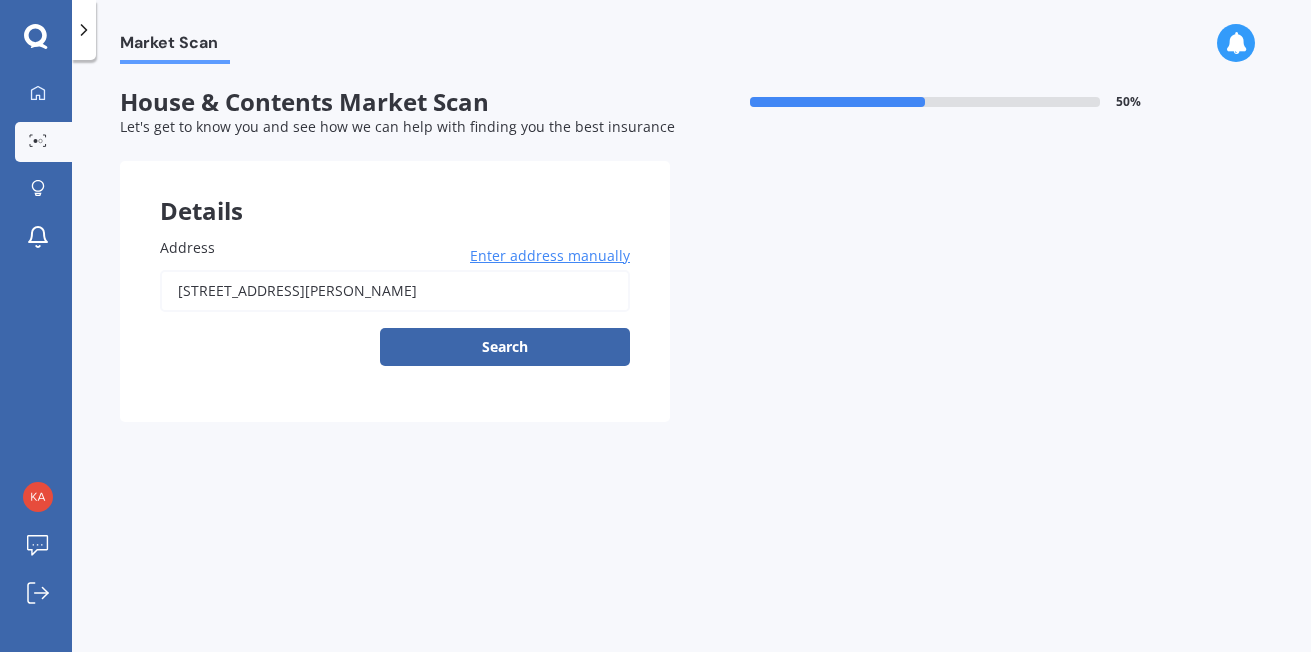 type on "[STREET_ADDRESS]" 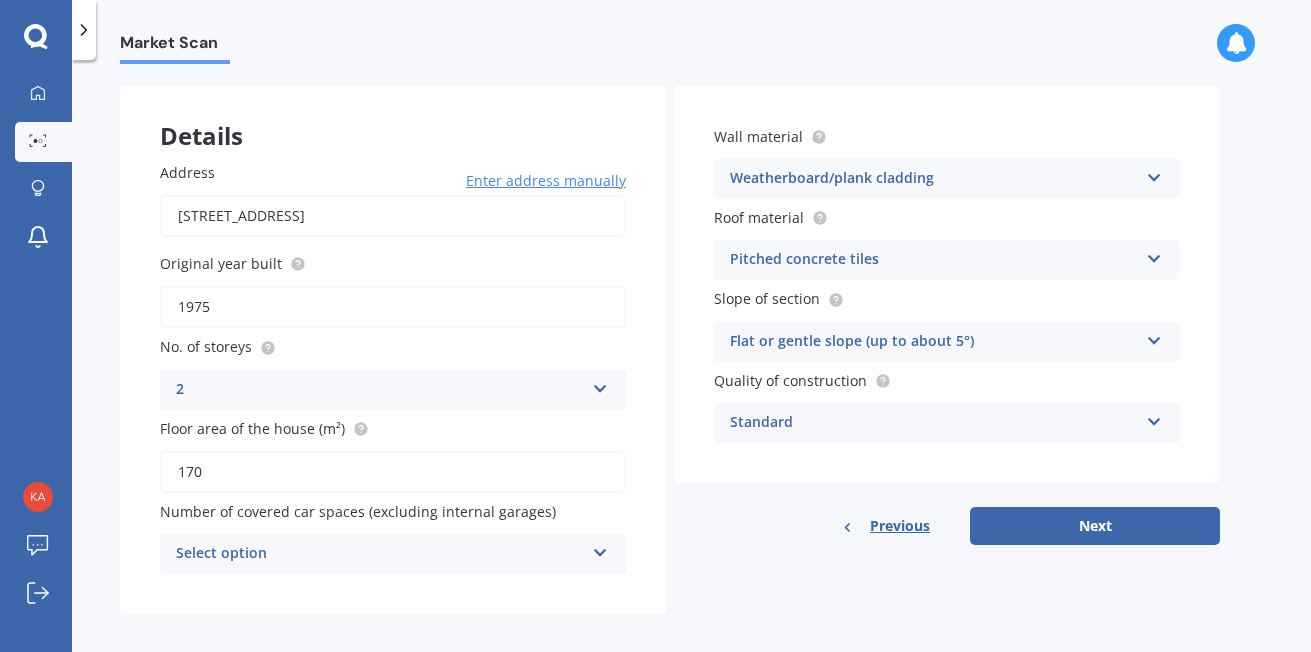 scroll, scrollTop: 79, scrollLeft: 0, axis: vertical 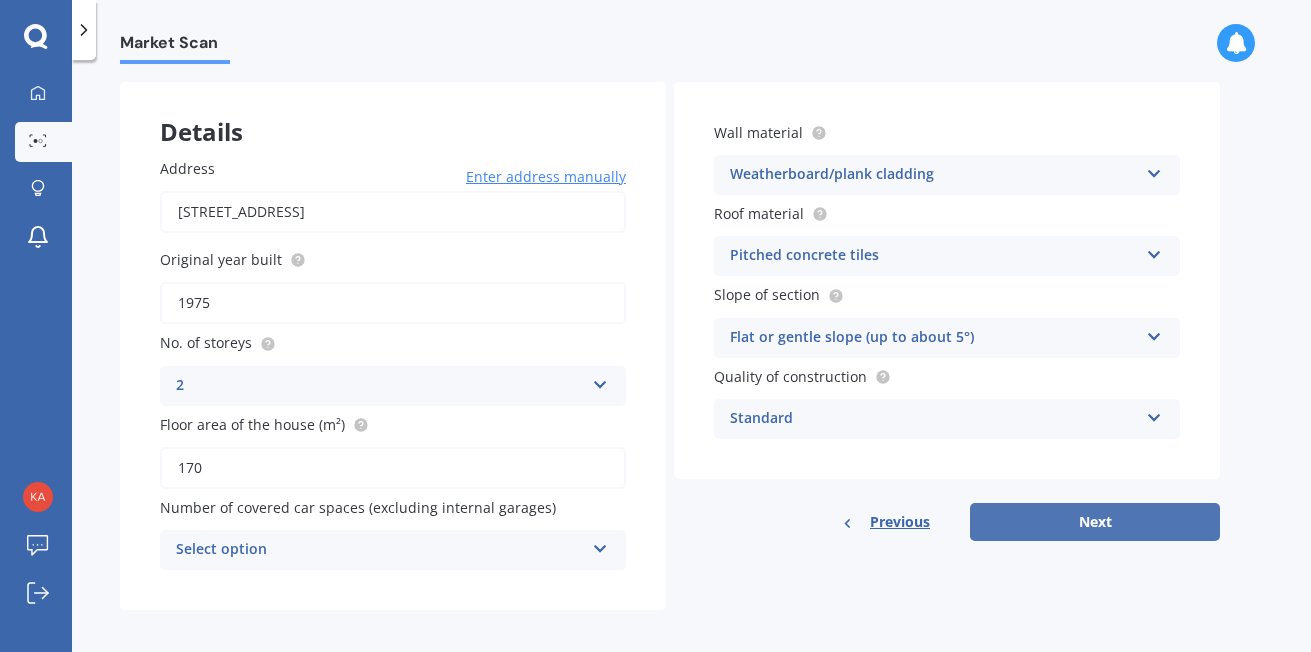 click on "Next" at bounding box center (1095, 522) 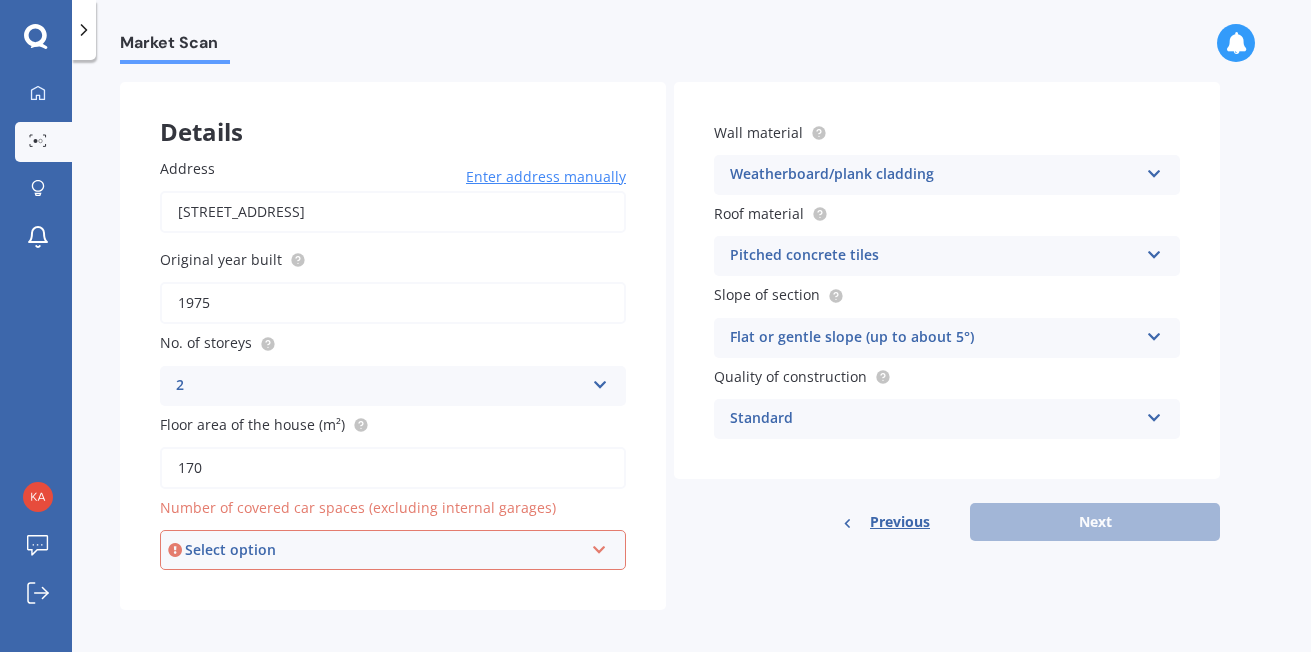 click at bounding box center (599, 546) 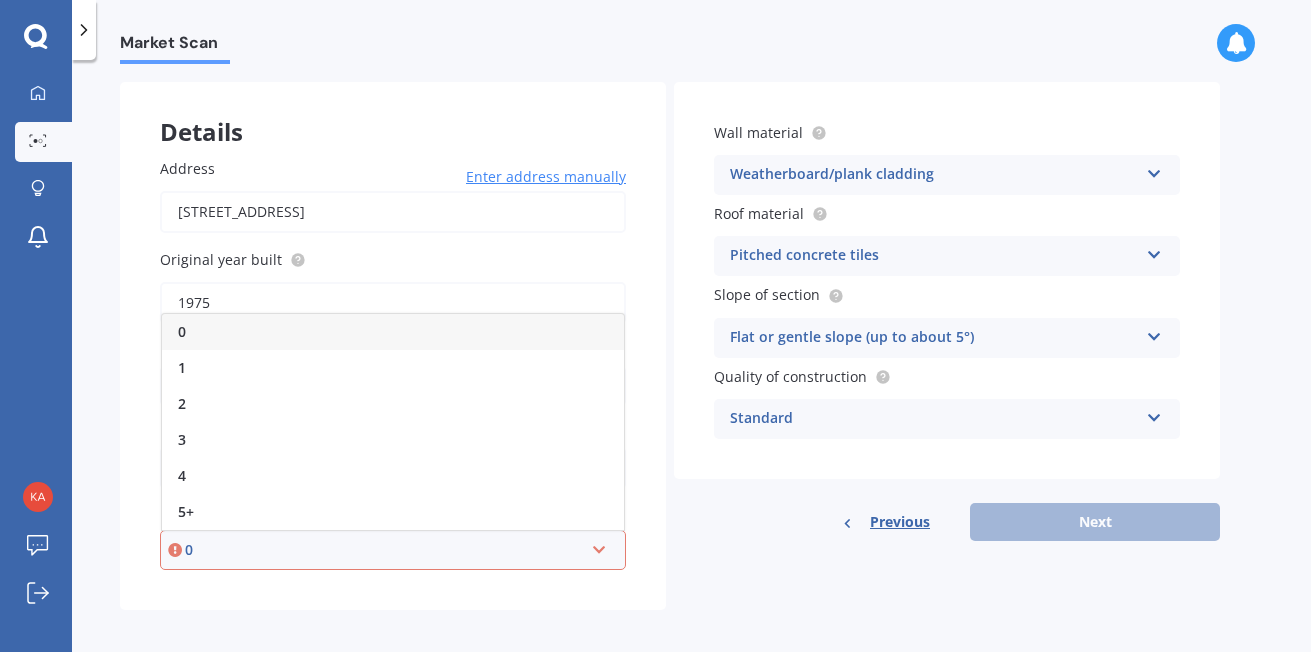 click on "0" at bounding box center [393, 332] 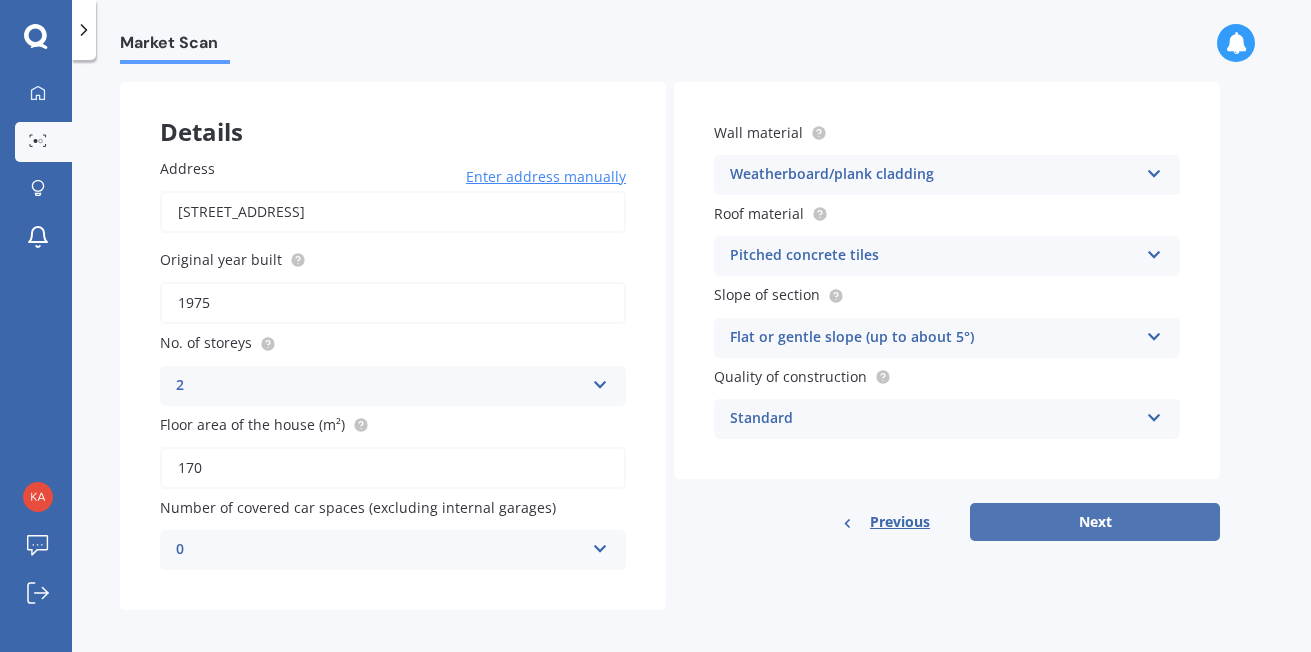 click on "Next" at bounding box center [1095, 522] 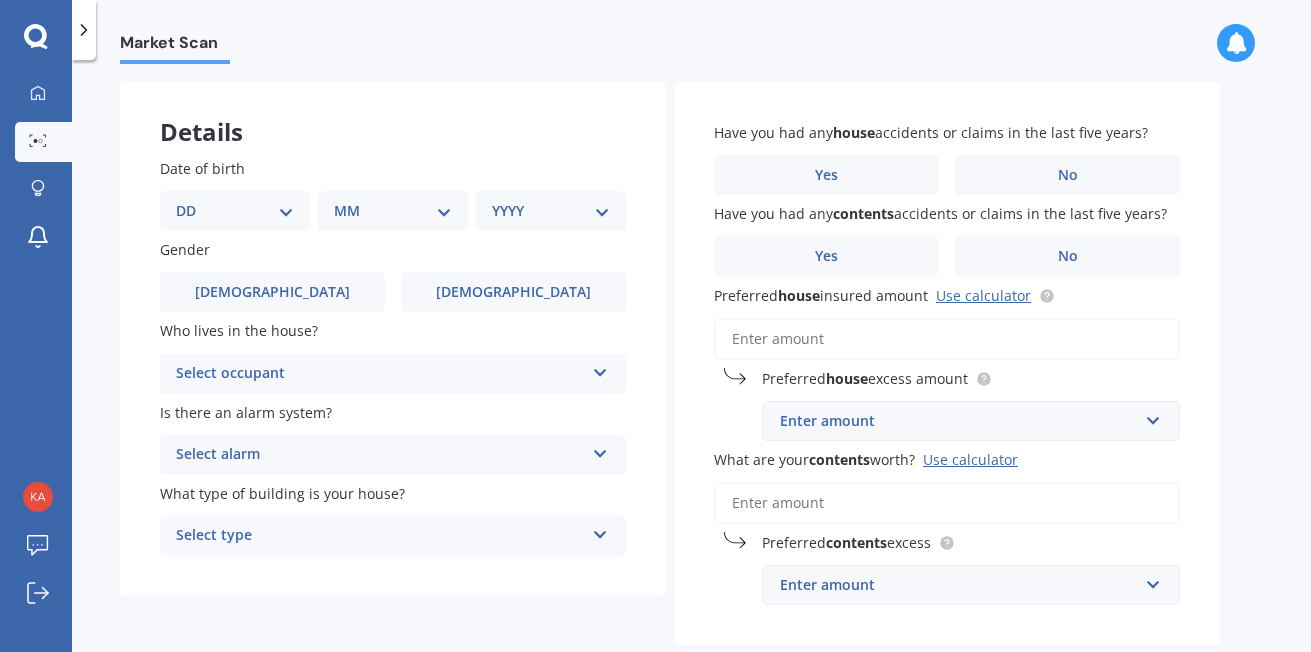 scroll, scrollTop: 0, scrollLeft: 0, axis: both 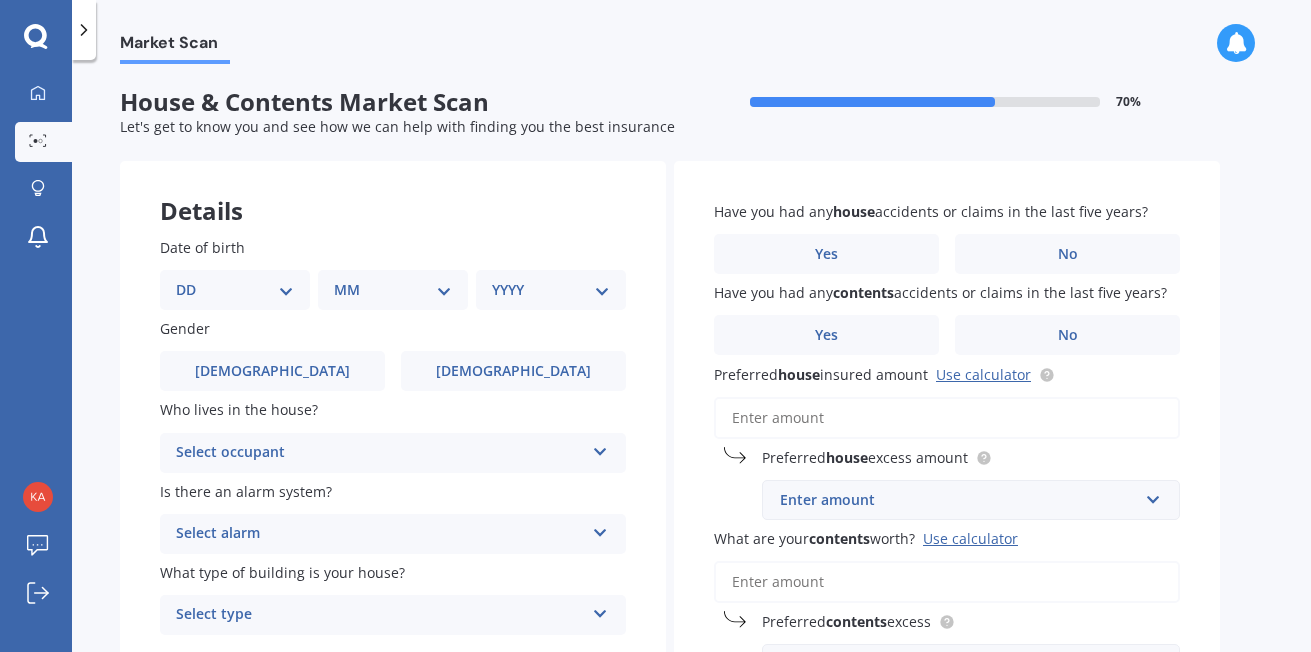 click on "DD 01 02 03 04 05 06 07 08 09 10 11 12 13 14 15 16 17 18 19 20 21 22 23 24 25 26 27 28 29 30 31" at bounding box center (235, 290) 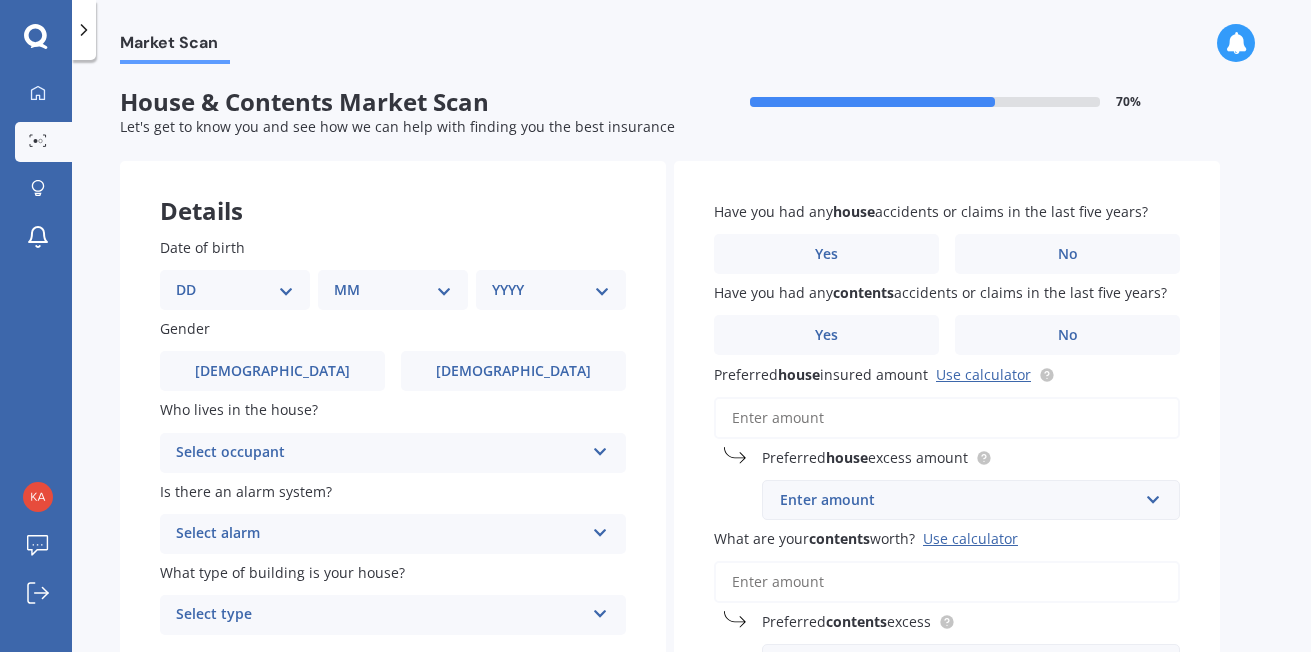 select on "10" 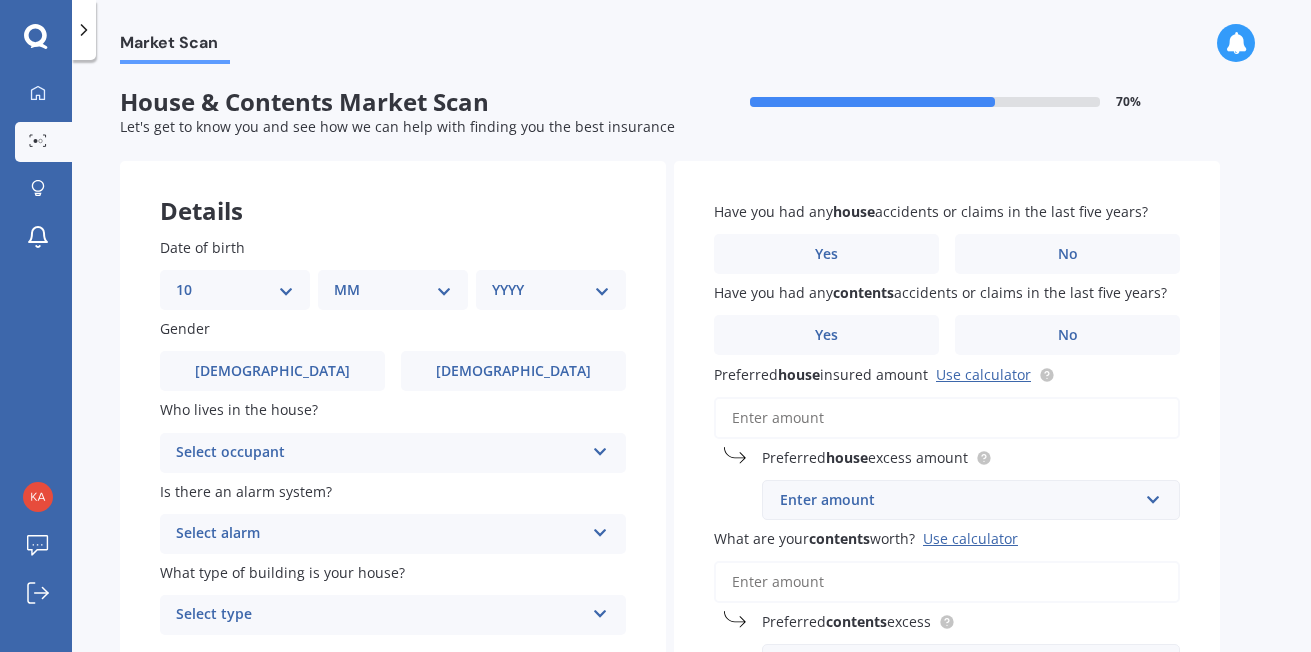 click on "DD 01 02 03 04 05 06 07 08 09 10 11 12 13 14 15 16 17 18 19 20 21 22 23 24 25 26 27 28 29 30 31" at bounding box center (235, 290) 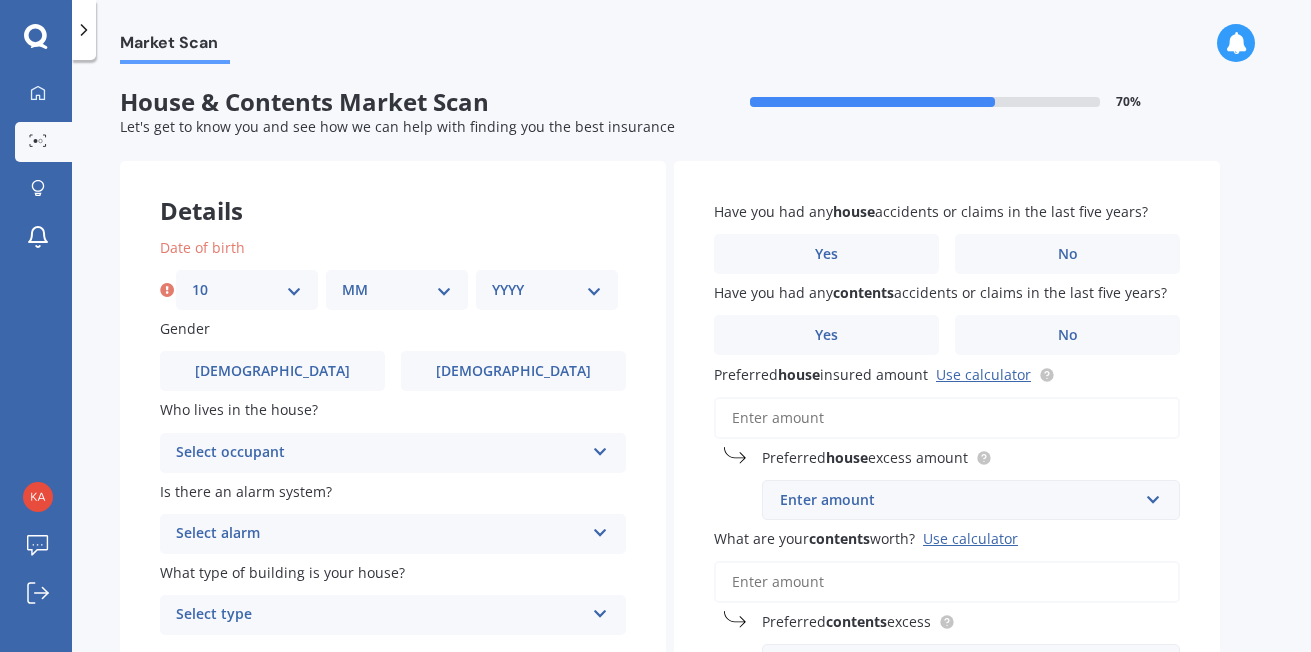 click on "MM 01 02 03 04 05 06 07 08 09 10 11 12" at bounding box center (397, 290) 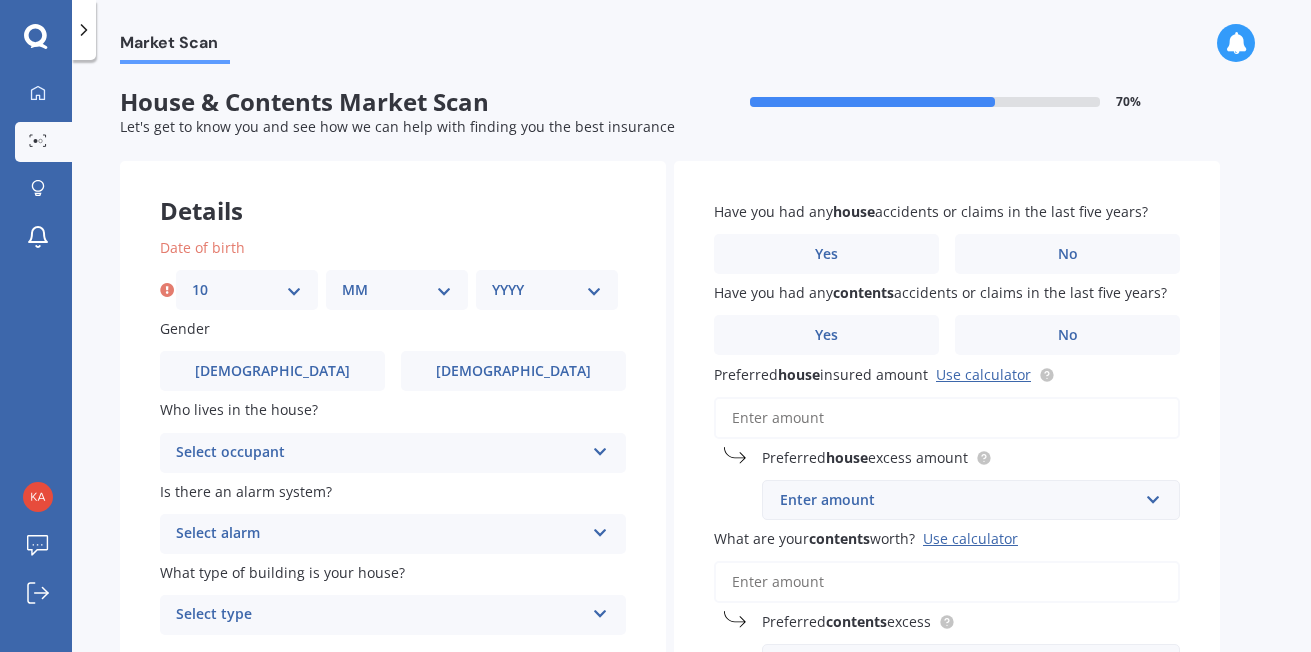 select on "11" 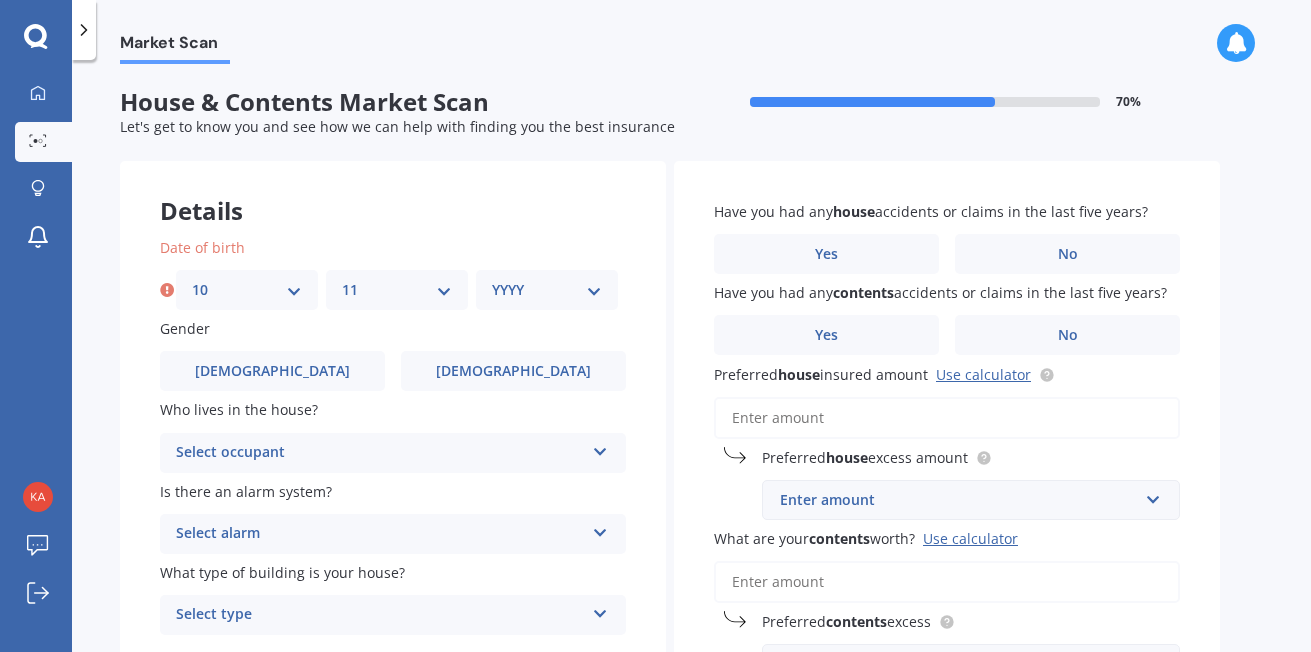 click on "MM 01 02 03 04 05 06 07 08 09 10 11 12" at bounding box center [397, 290] 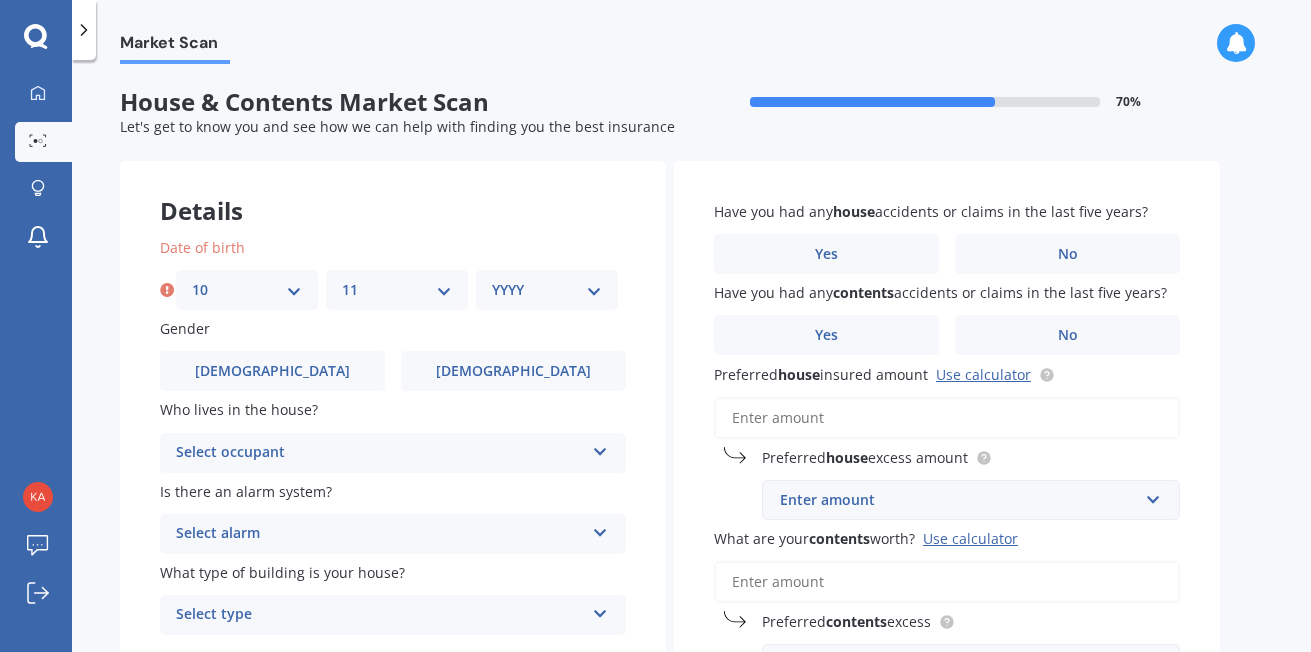 select on "1945" 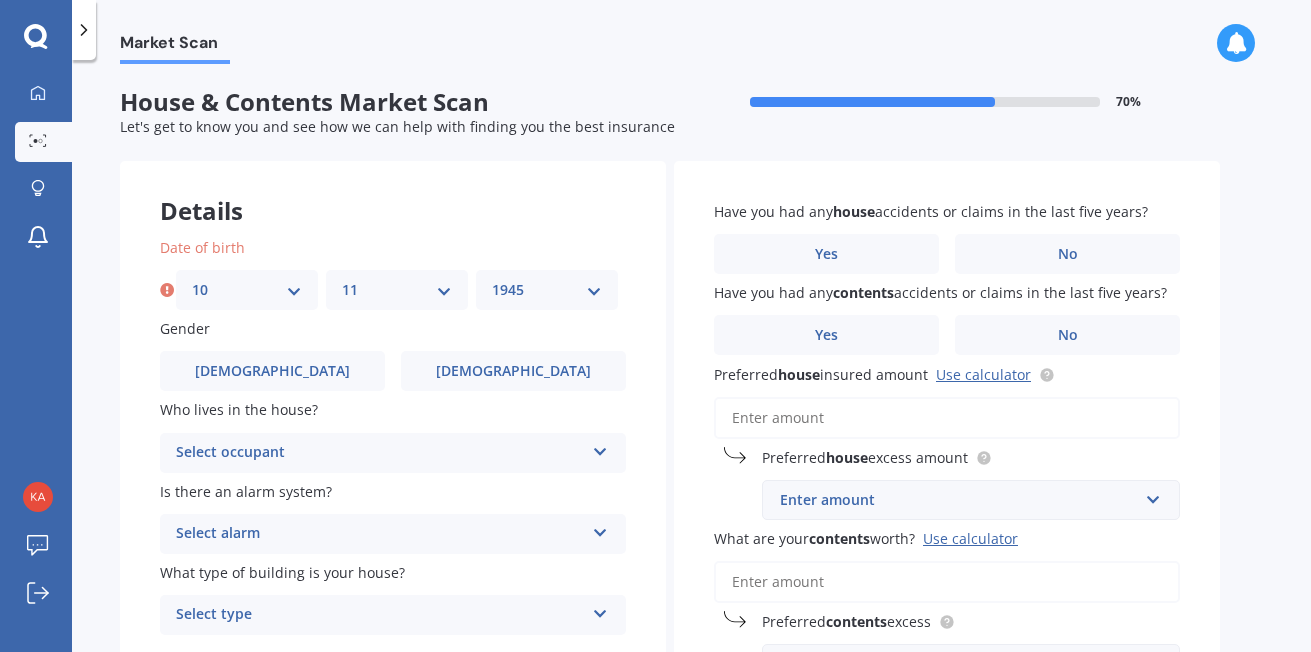 click on "YYYY 2009 2008 2007 2006 2005 2004 2003 2002 2001 2000 1999 1998 1997 1996 1995 1994 1993 1992 1991 1990 1989 1988 1987 1986 1985 1984 1983 1982 1981 1980 1979 1978 1977 1976 1975 1974 1973 1972 1971 1970 1969 1968 1967 1966 1965 1964 1963 1962 1961 1960 1959 1958 1957 1956 1955 1954 1953 1952 1951 1950 1949 1948 1947 1946 1945 1944 1943 1942 1941 1940 1939 1938 1937 1936 1935 1934 1933 1932 1931 1930 1929 1928 1927 1926 1925 1924 1923 1922 1921 1920 1919 1918 1917 1916 1915 1914 1913 1912 1911 1910" at bounding box center [547, 290] 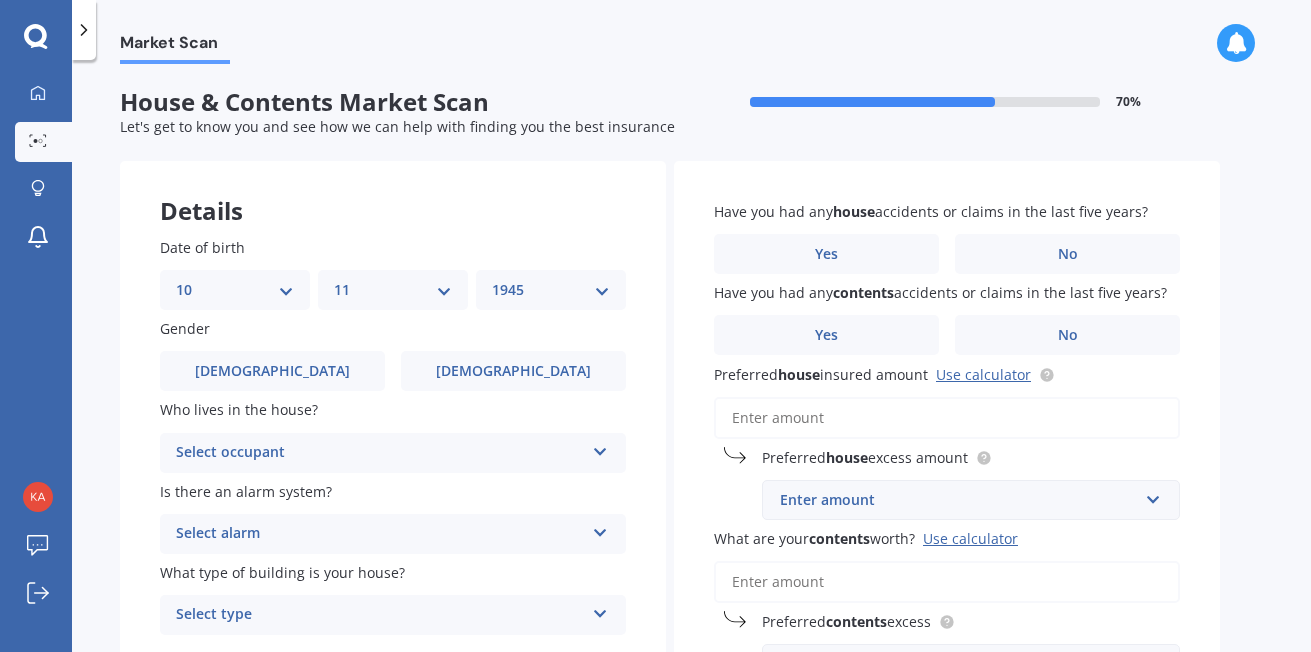 click on "Gender [DEMOGRAPHIC_DATA] [DEMOGRAPHIC_DATA]" at bounding box center (393, 354) 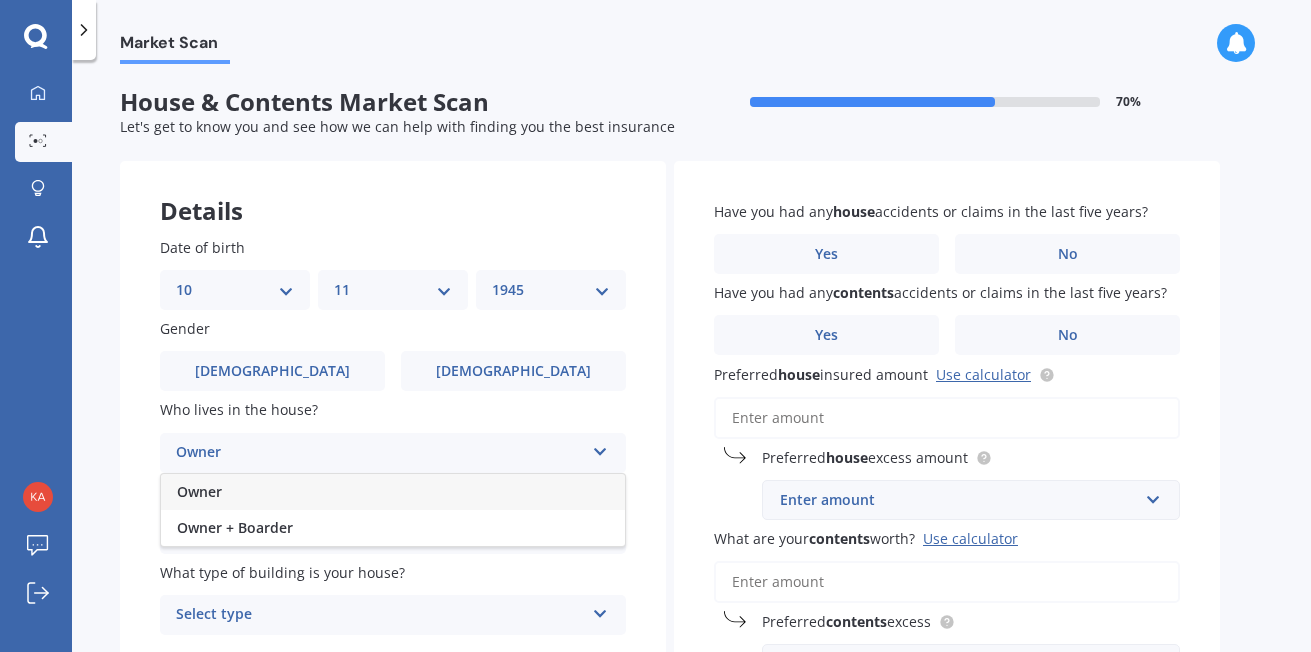 click on "Owner" at bounding box center (393, 492) 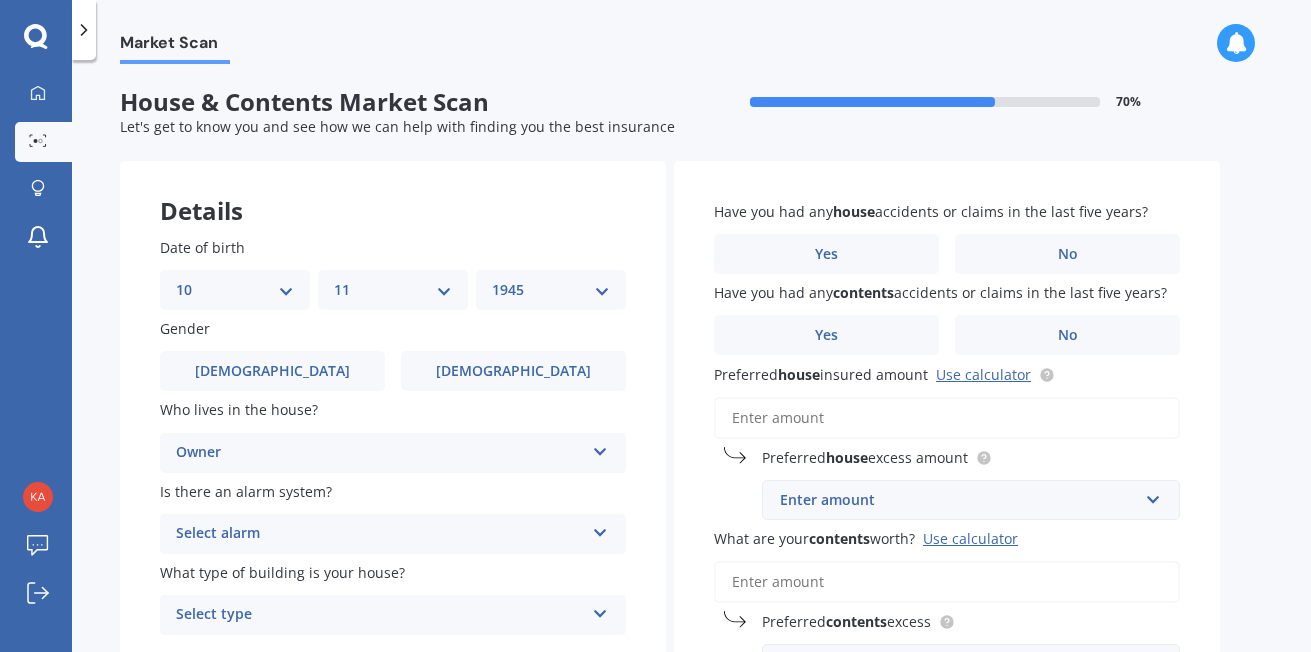 click at bounding box center [600, 529] 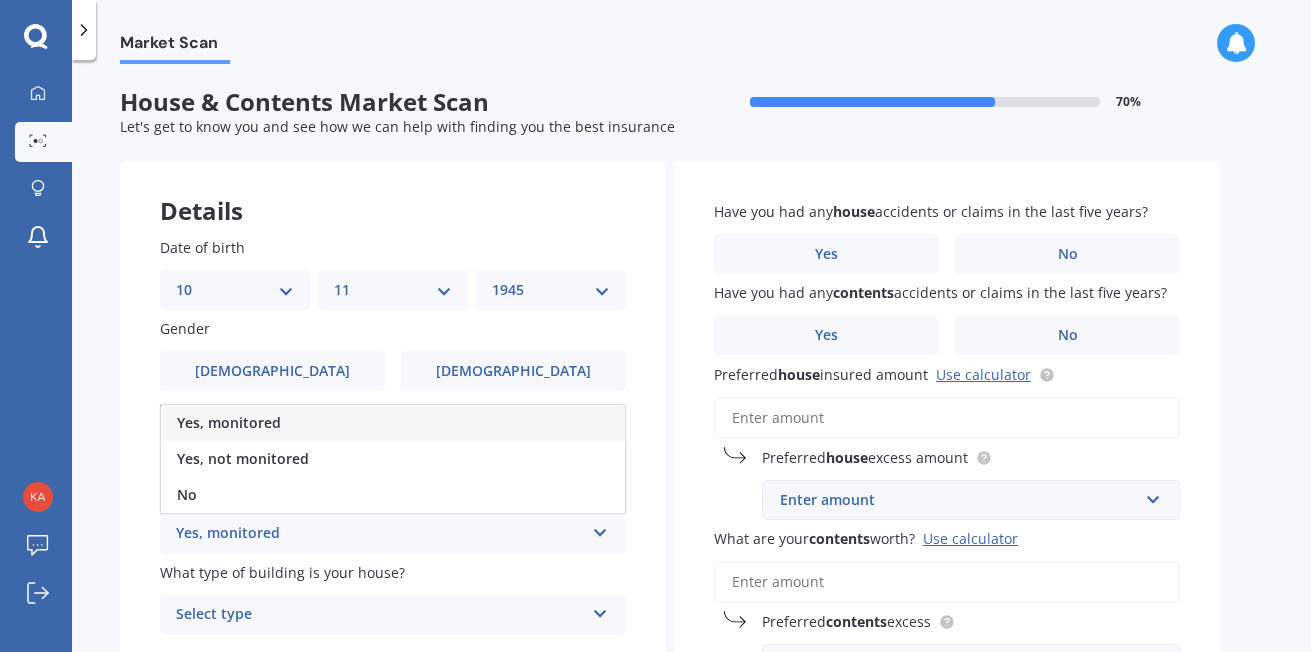 click on "Yes, monitored" at bounding box center [393, 423] 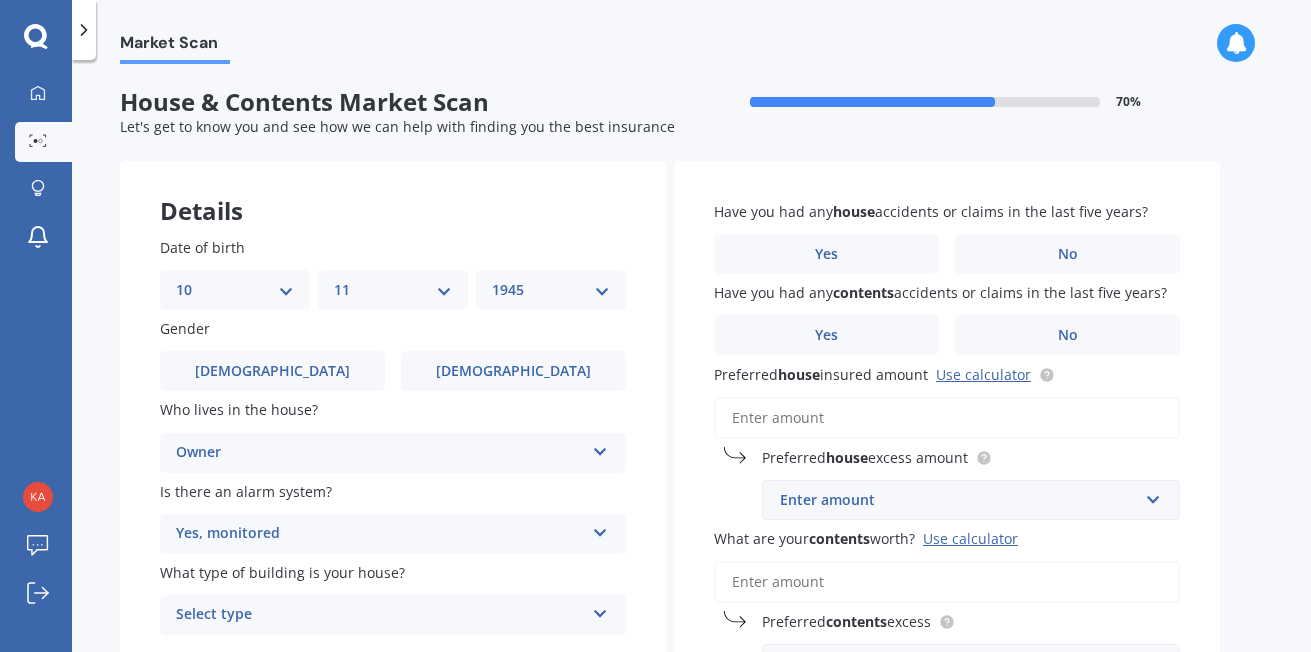 click at bounding box center [600, 610] 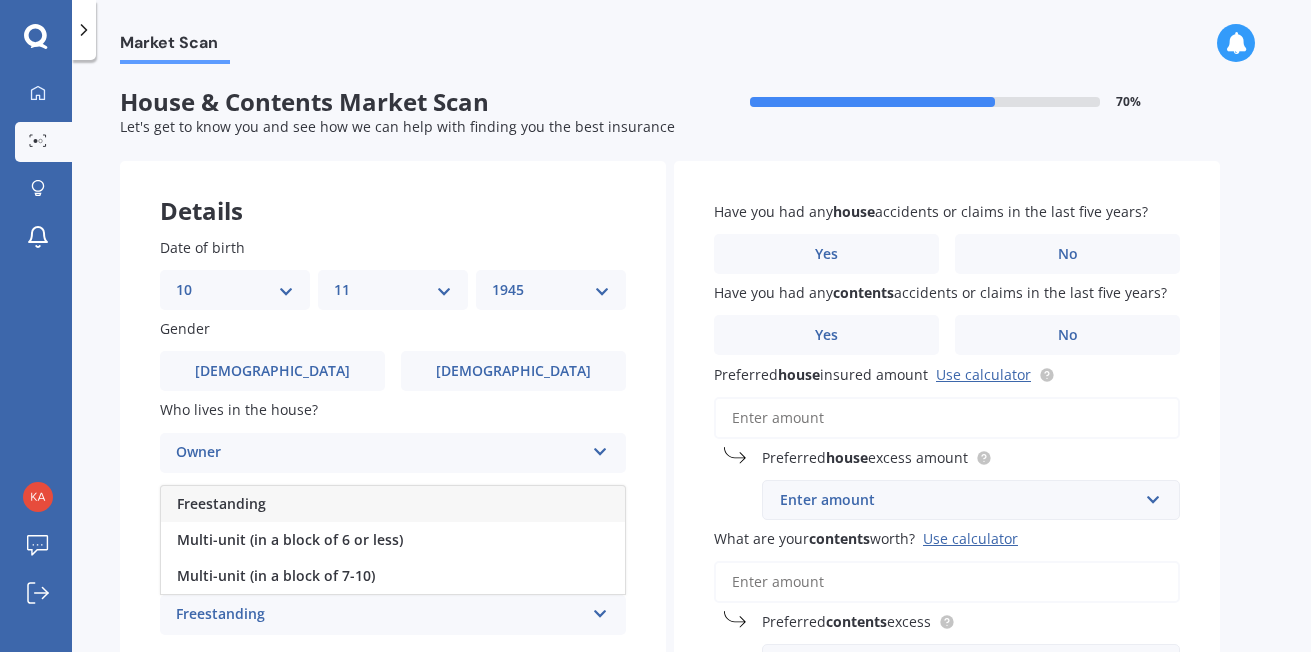 click on "Freestanding" at bounding box center (393, 504) 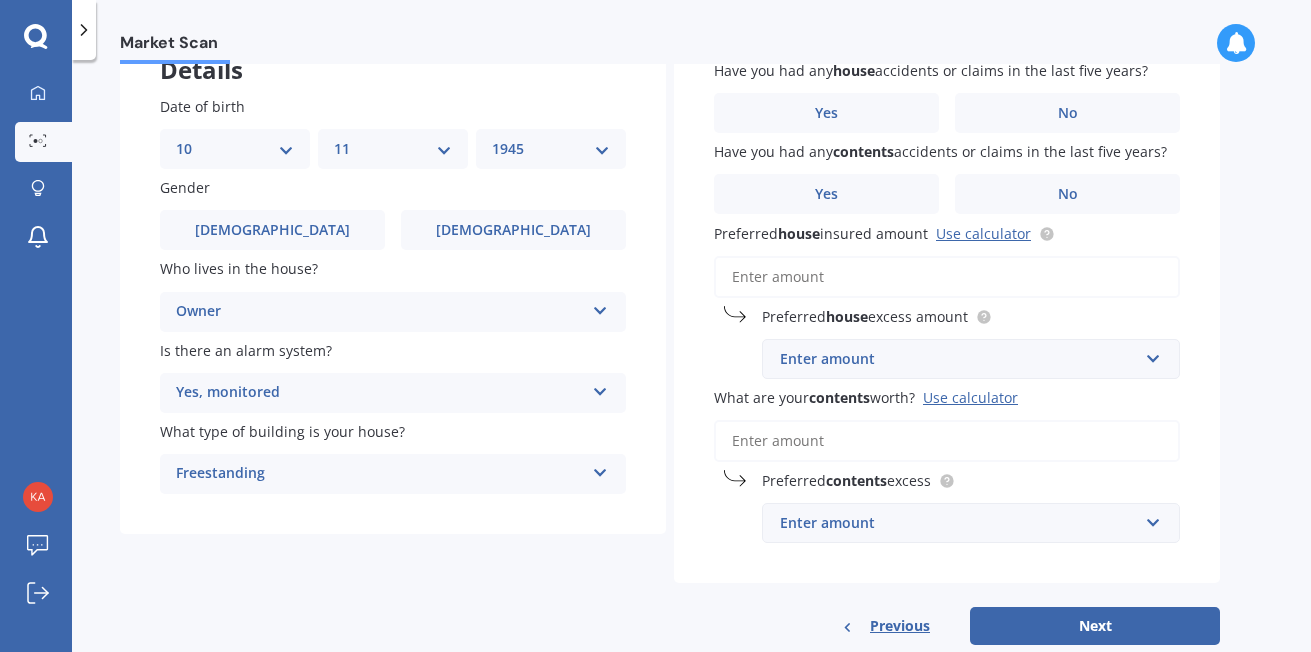 scroll, scrollTop: 161, scrollLeft: 0, axis: vertical 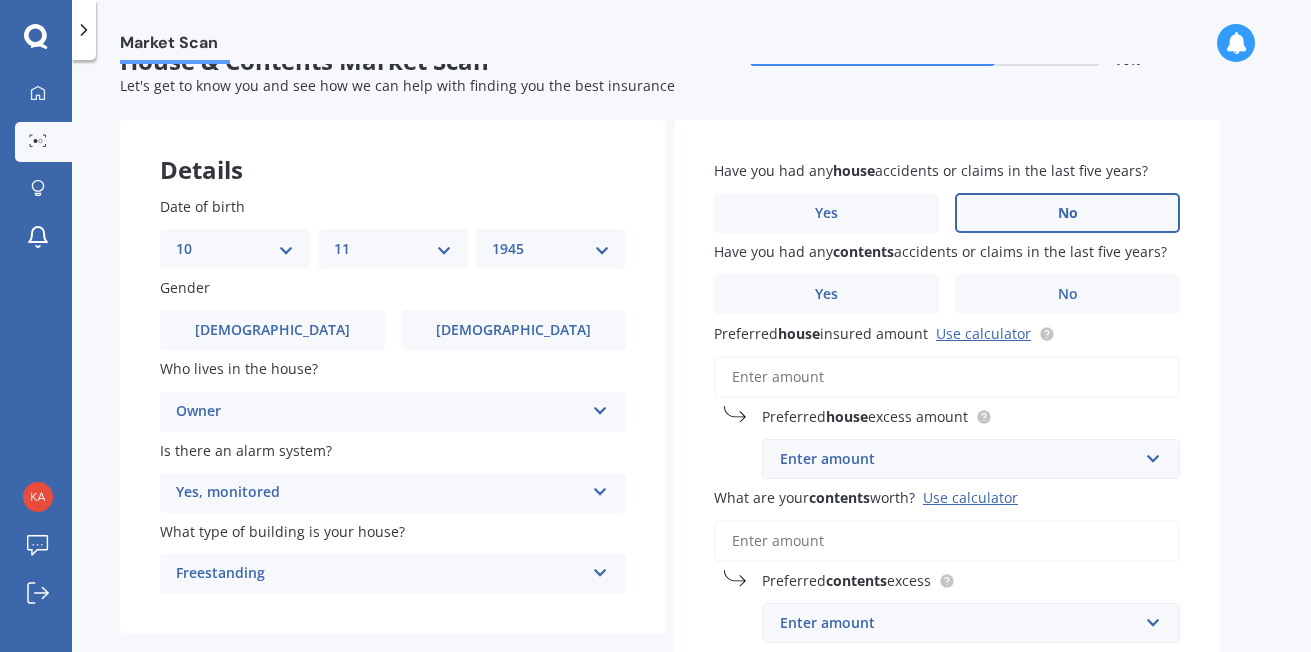 click on "No" at bounding box center (1068, 213) 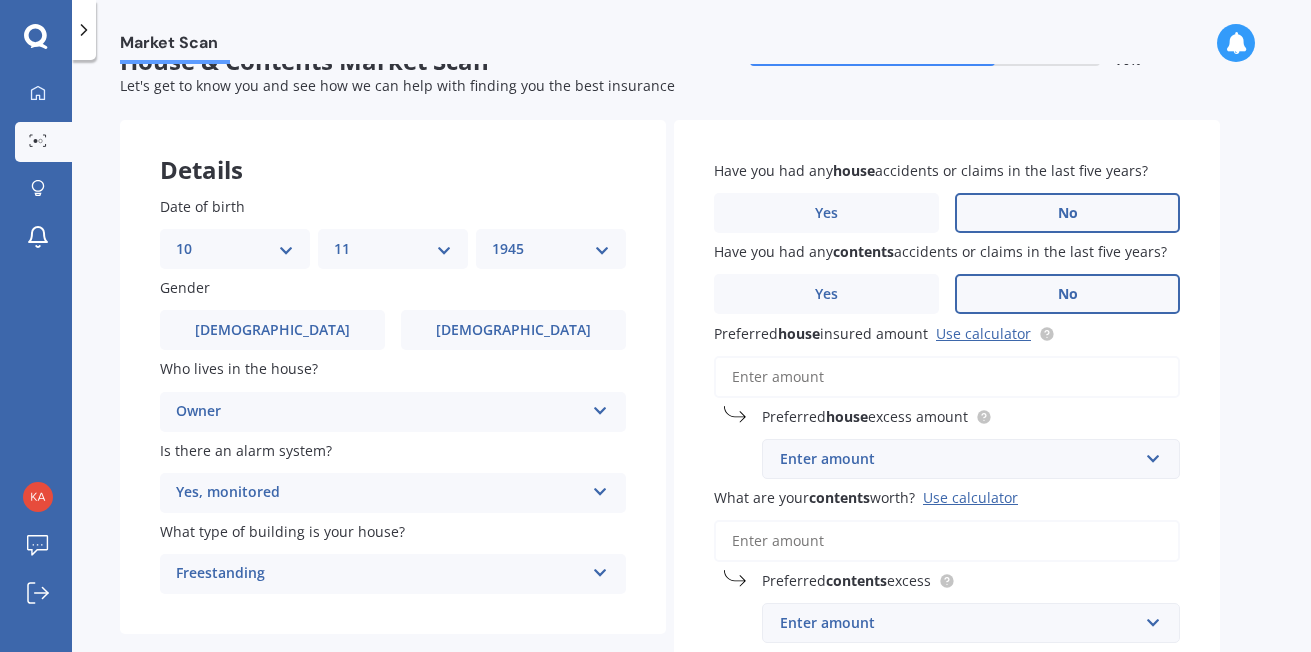 click on "No" at bounding box center [1068, 294] 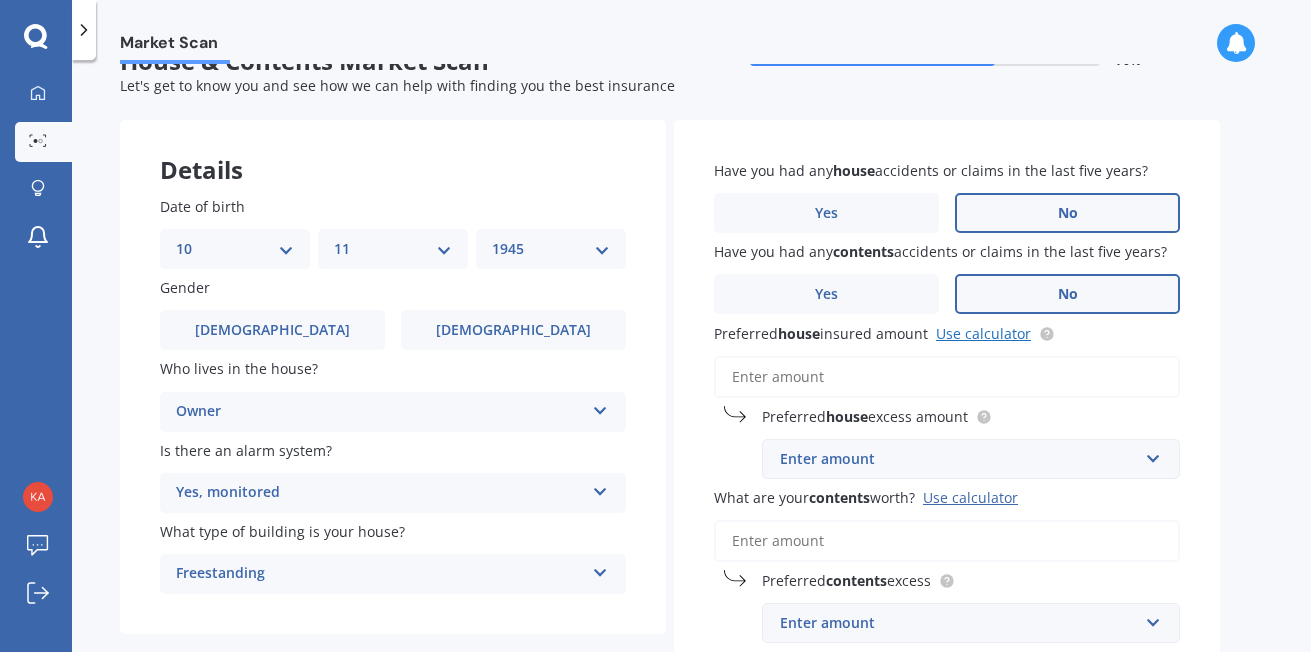 click on "Use calculator" at bounding box center [983, 333] 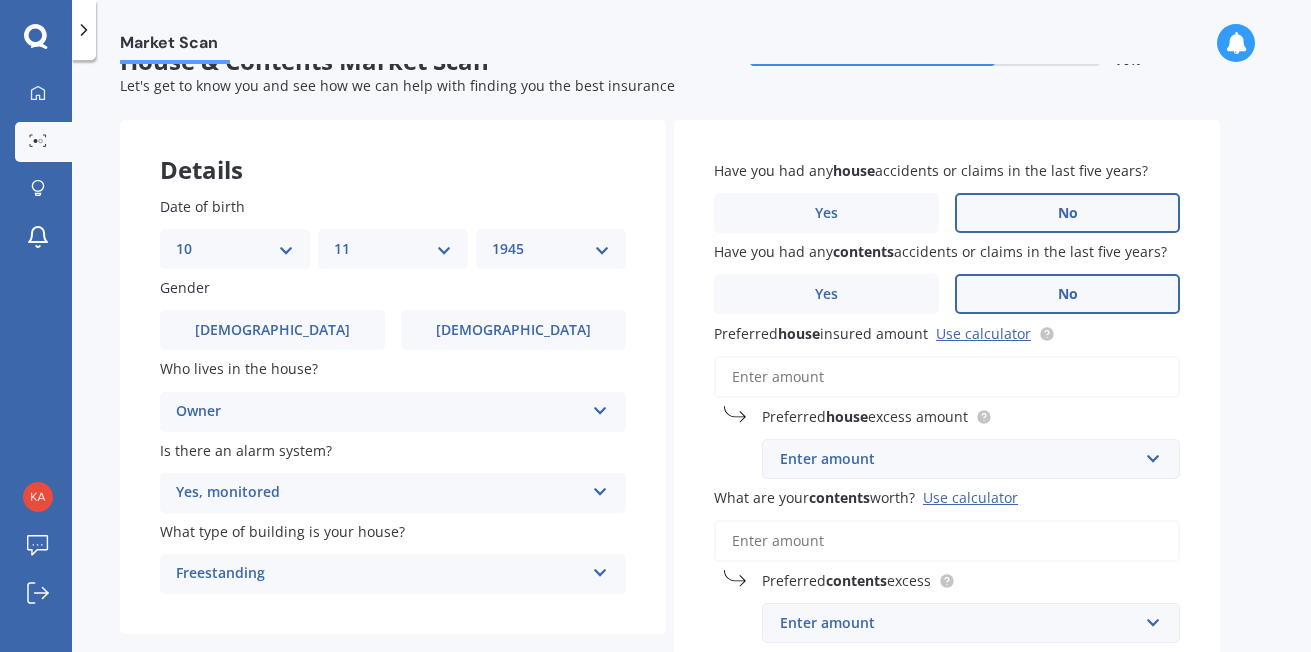 scroll, scrollTop: 48, scrollLeft: 0, axis: vertical 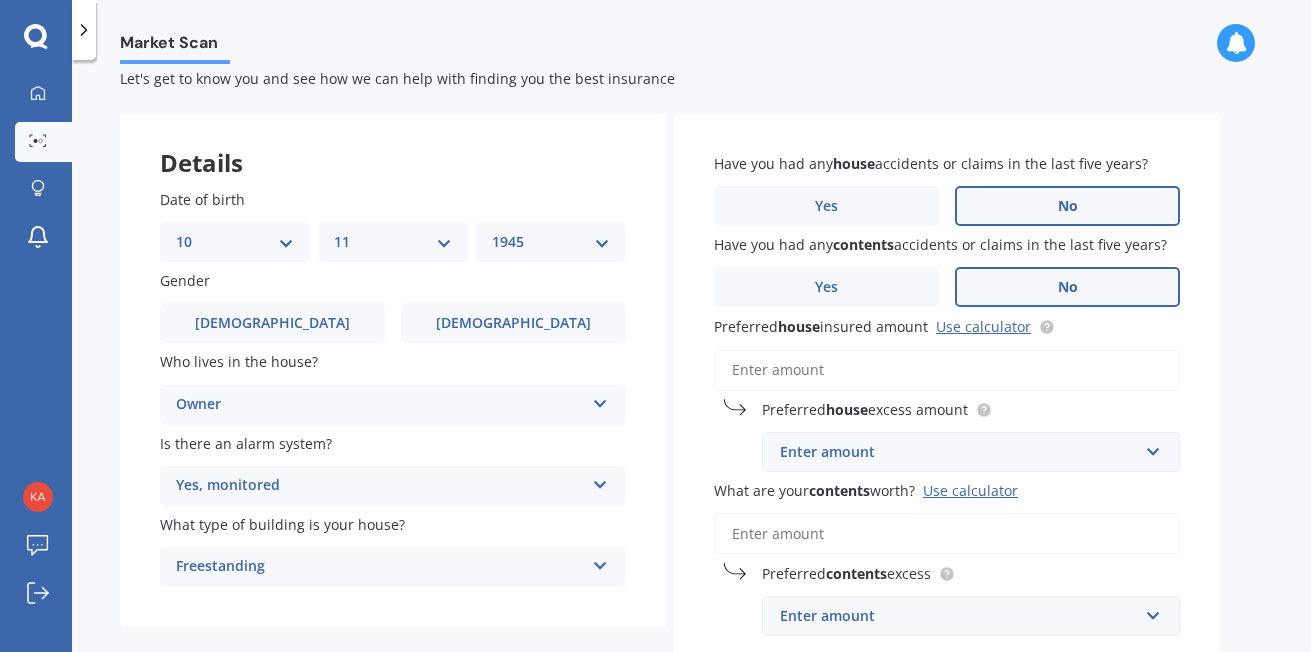click on "Preferred  house  insured amount Use calculator" at bounding box center (947, 370) 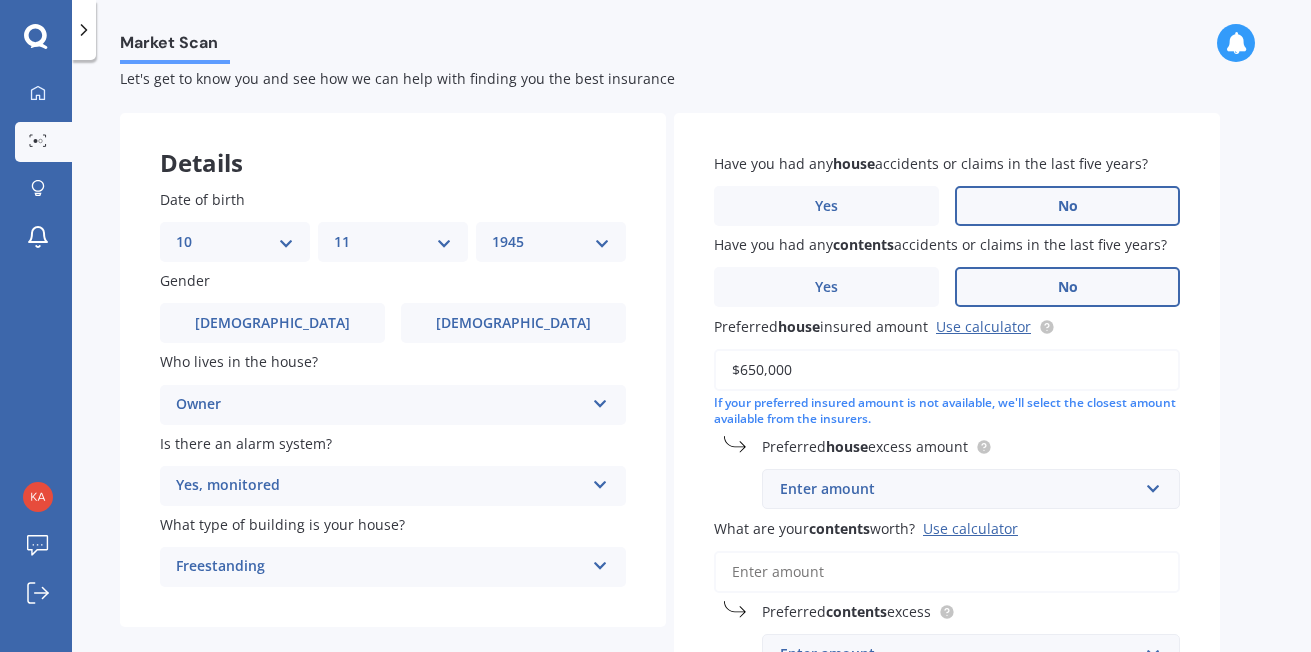 type on "$650,000" 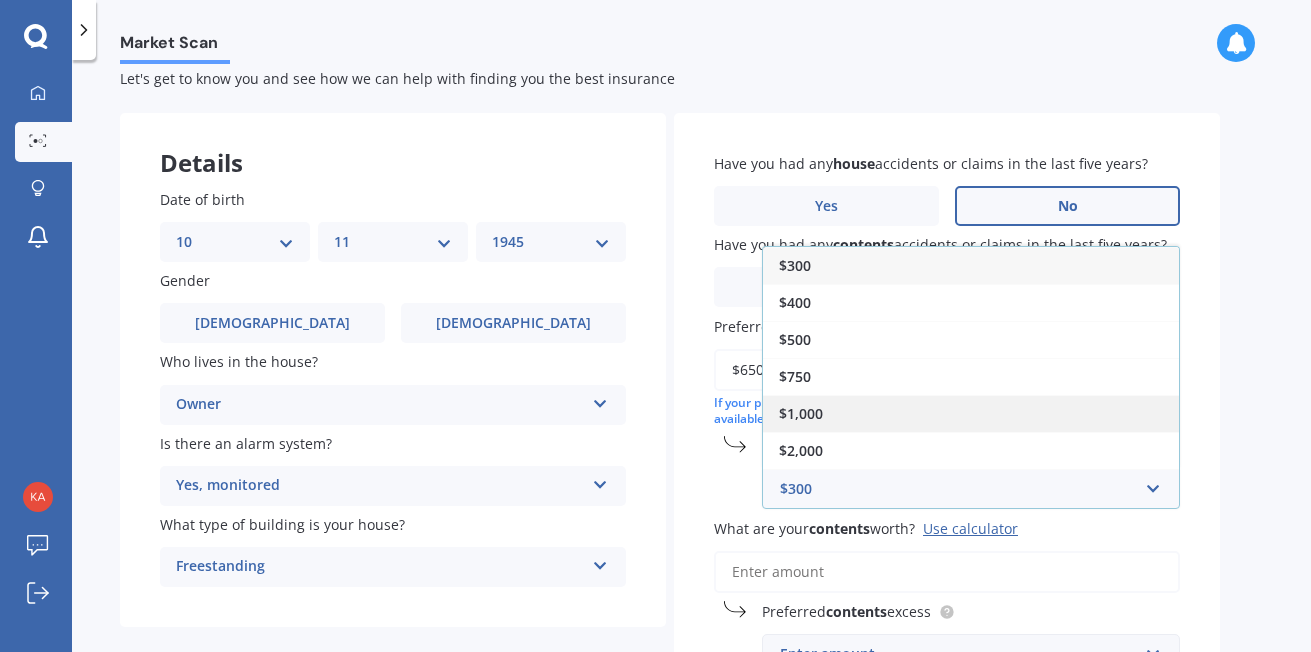 click on "$1,000" at bounding box center (801, 413) 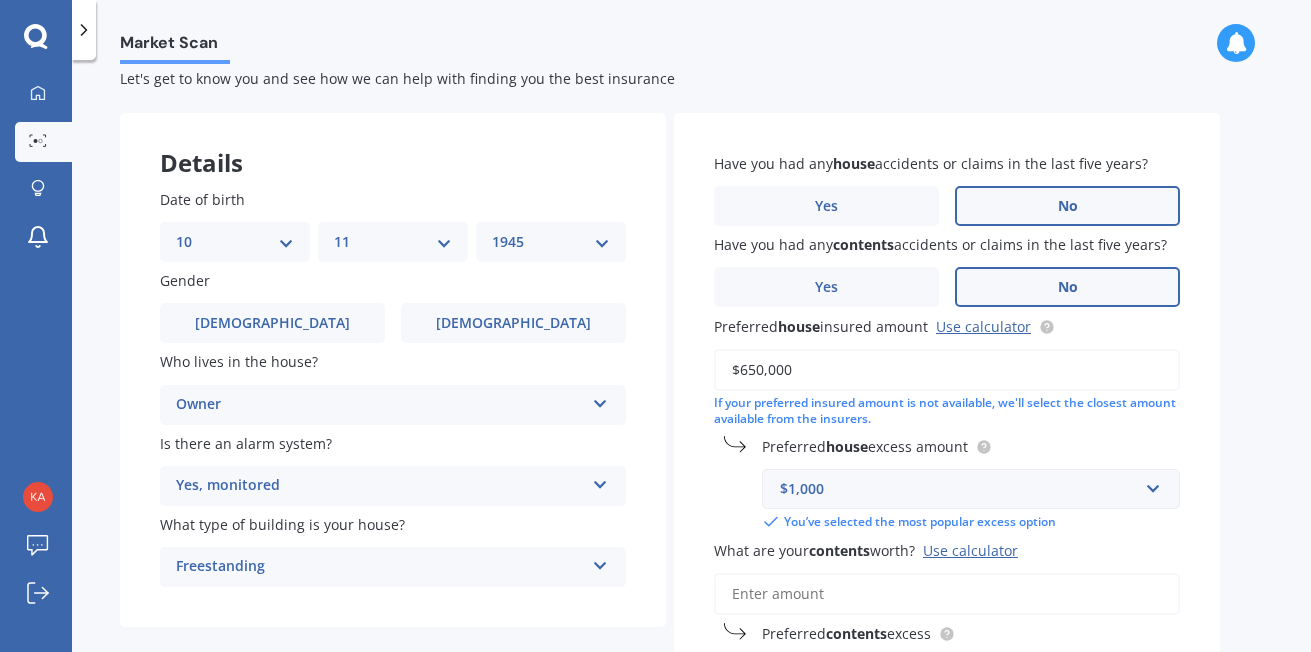click on "What are your  contents  worth? Use calculator" at bounding box center [947, 594] 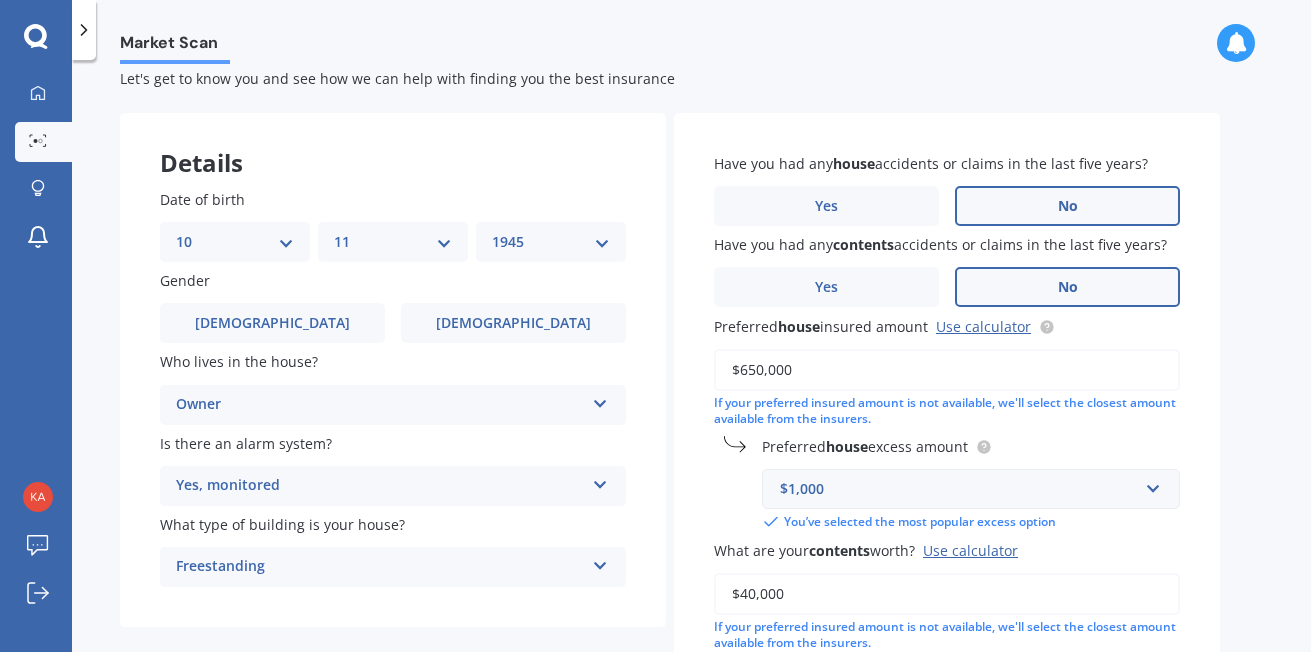 type on "$40,000" 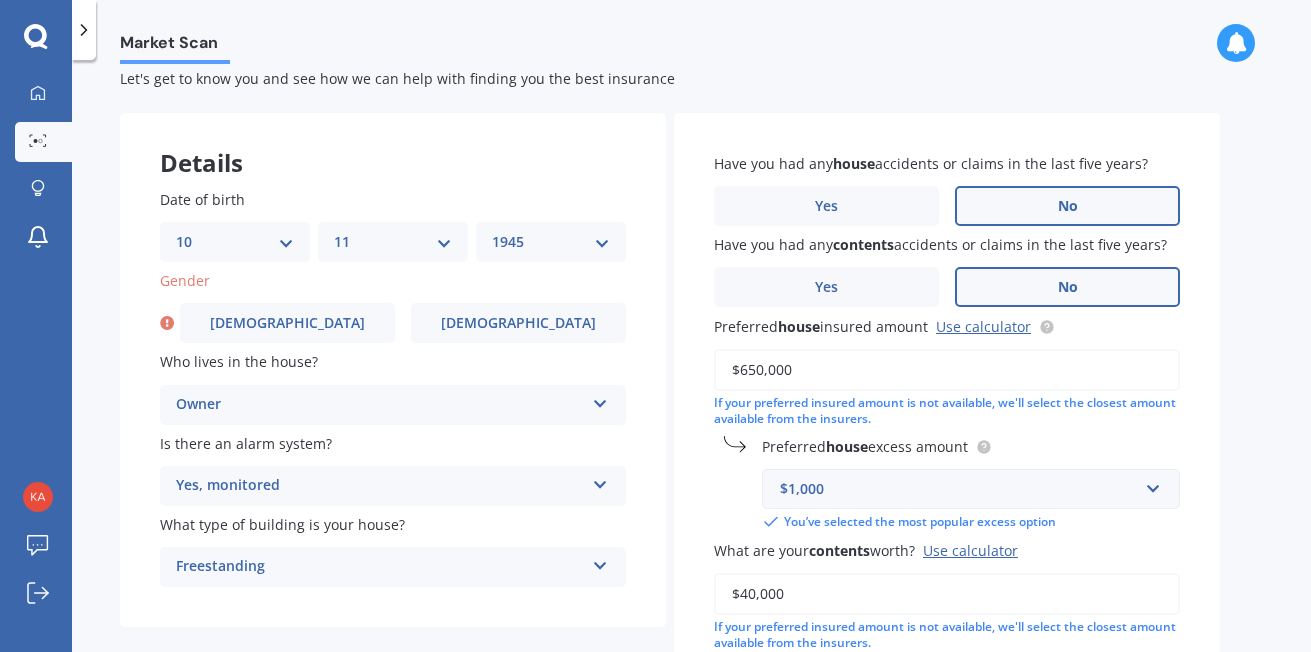 scroll, scrollTop: 64, scrollLeft: 0, axis: vertical 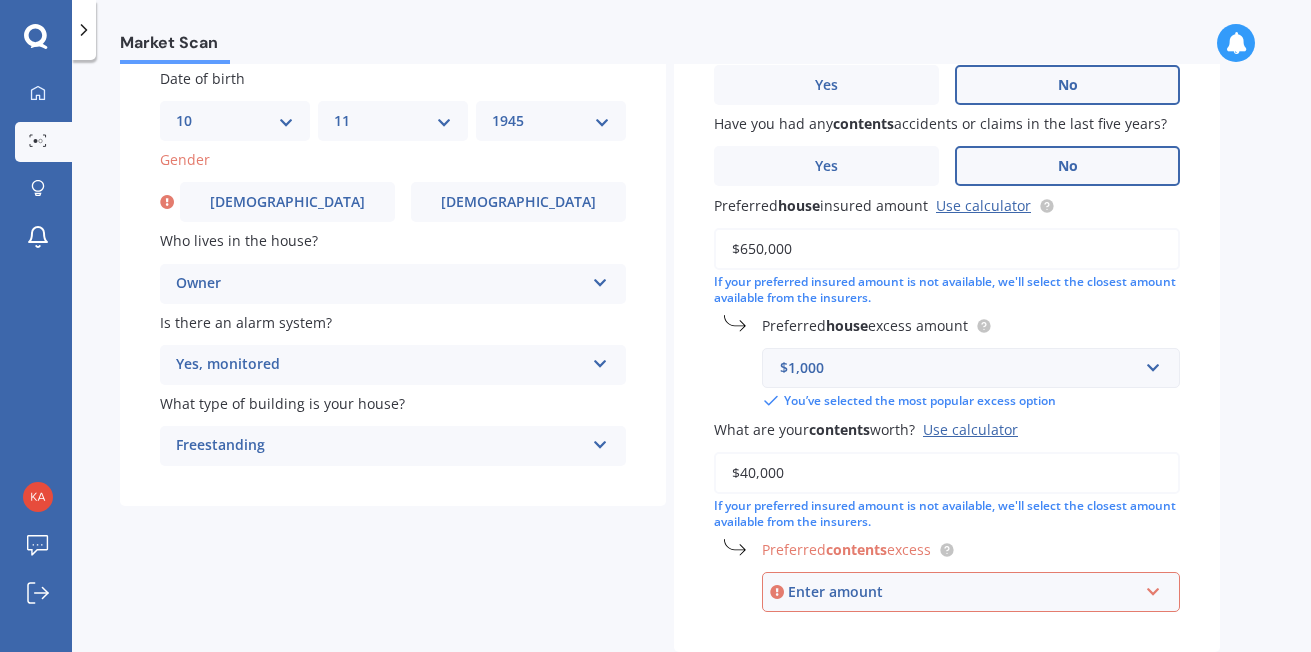 click on "Enter amount" at bounding box center [963, 592] 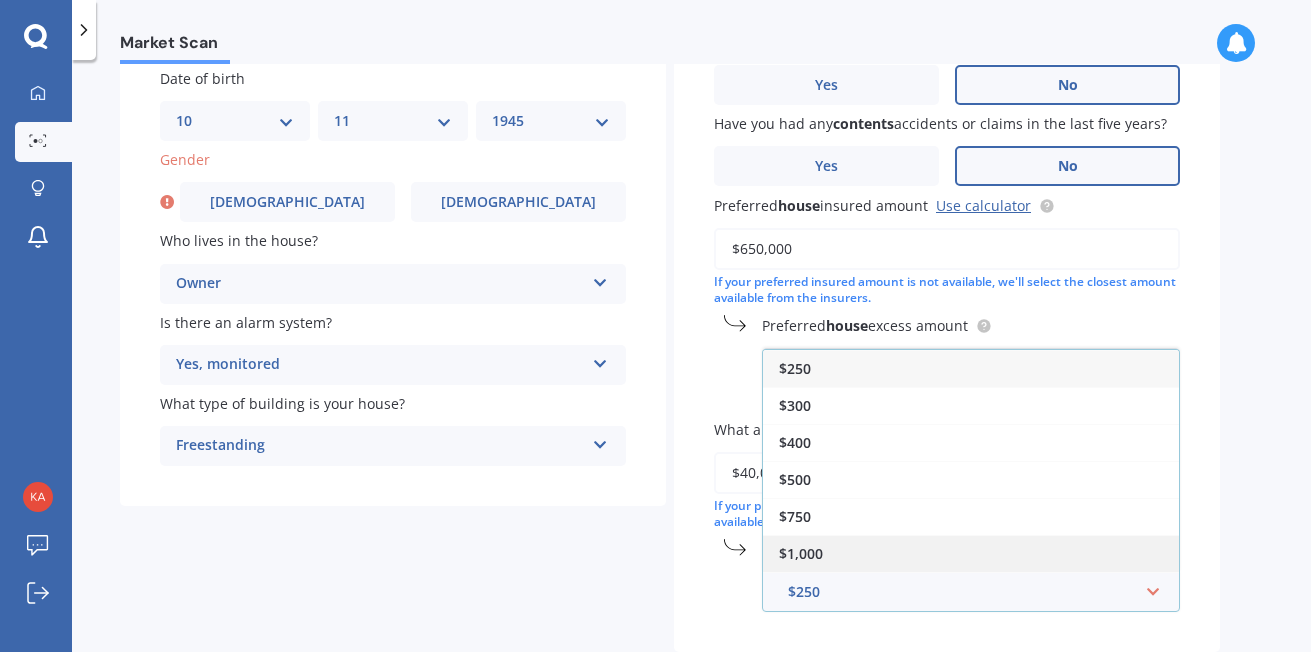 click on "$1,000" at bounding box center (801, 553) 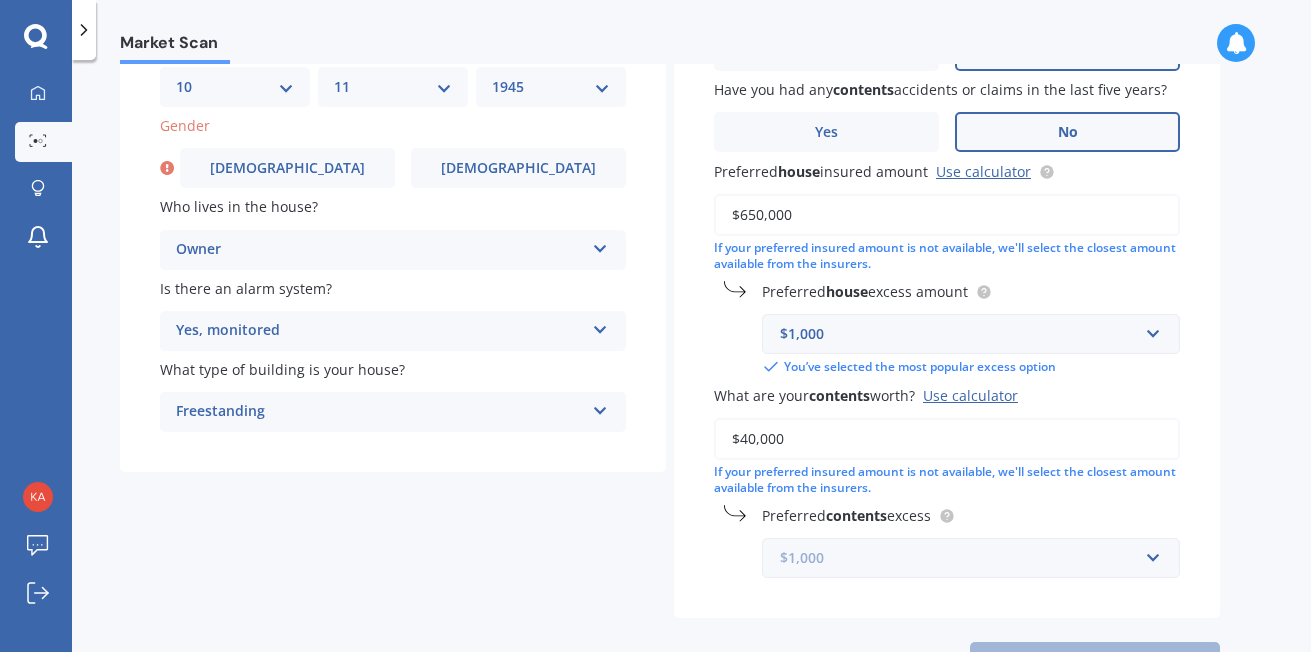 scroll, scrollTop: 219, scrollLeft: 0, axis: vertical 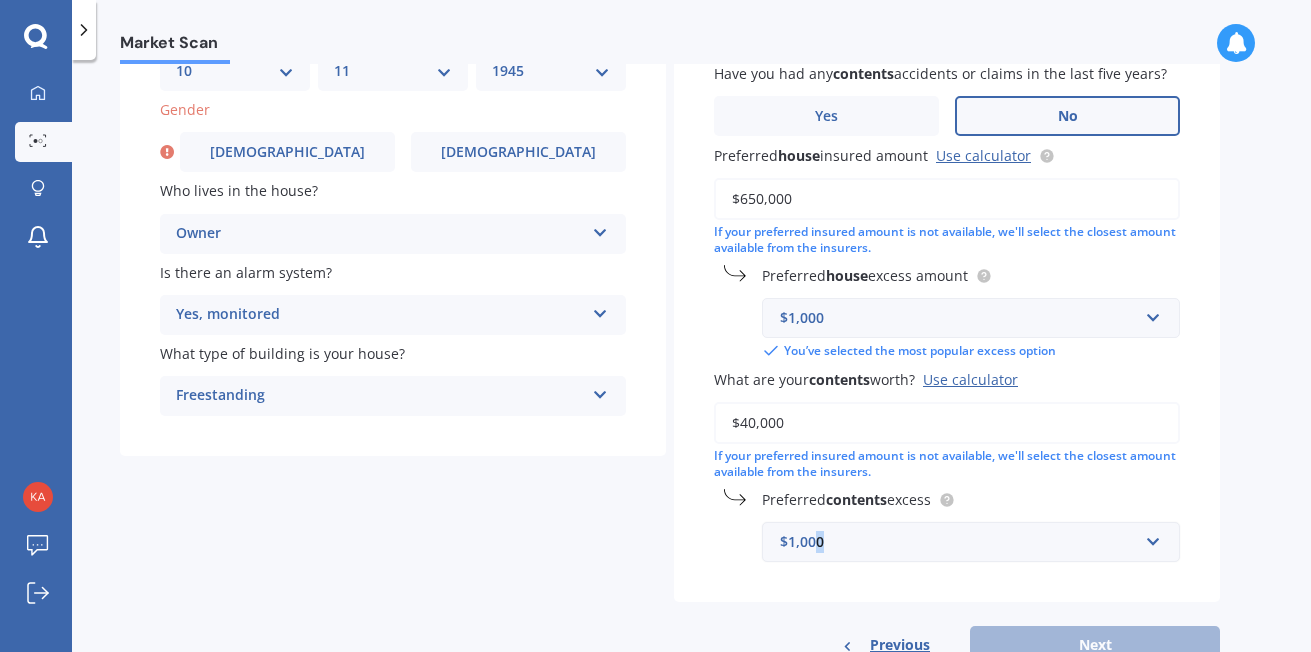 drag, startPoint x: 822, startPoint y: 534, endPoint x: 771, endPoint y: 534, distance: 51 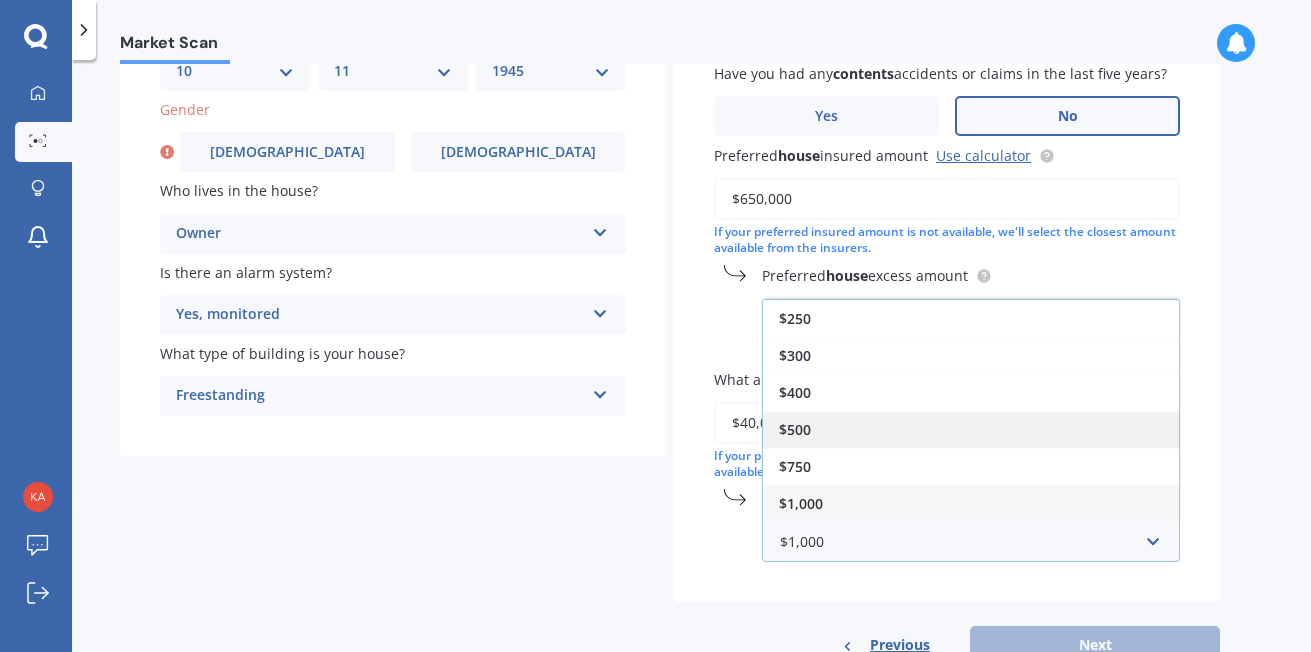 click on "$500" at bounding box center [971, 429] 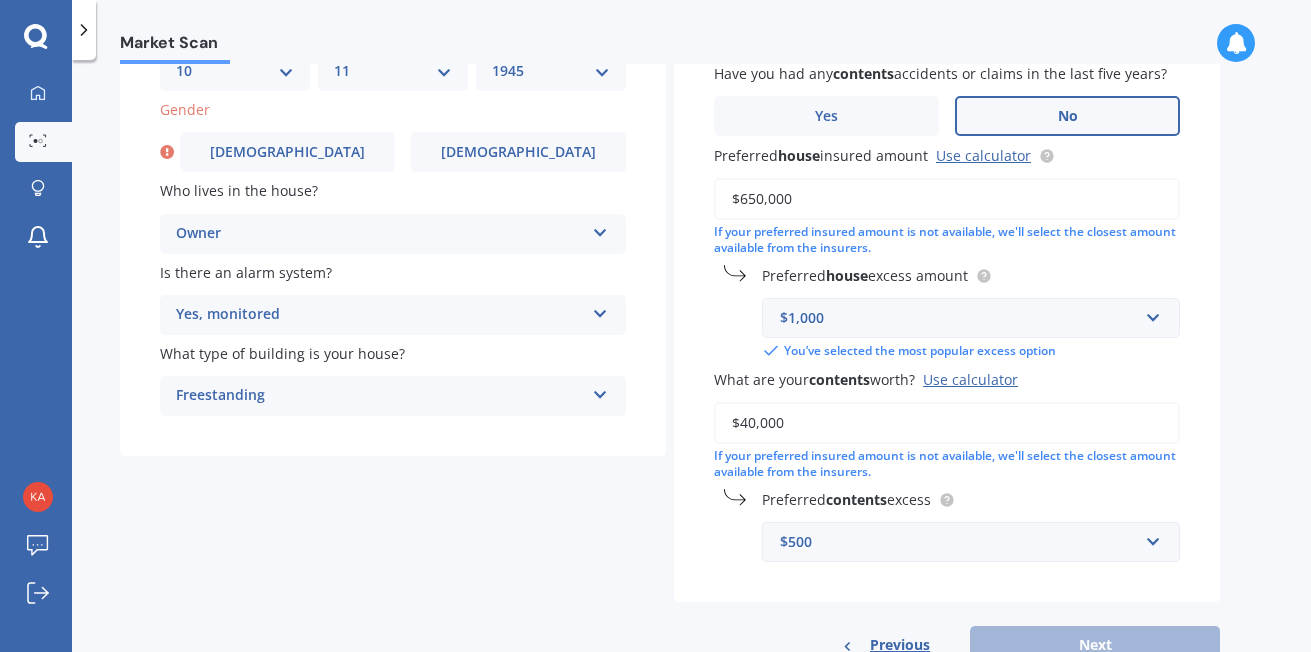 click on "$500" at bounding box center [959, 542] 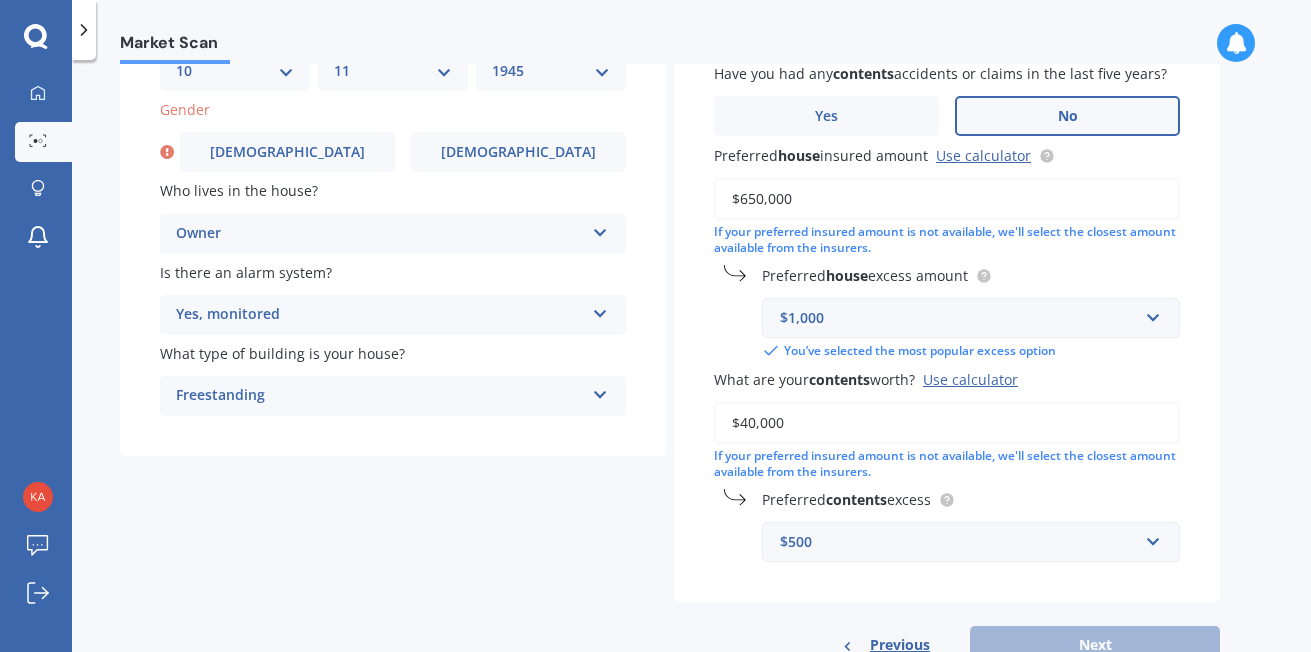 click on "Have you had any  house  accidents or claims in the last five years? Yes No Have you had any  contents  accidents or claims in the last five years? Yes No Preferred  house  insured amount Use calculator $650,000 If your preferred insured amount is not available, we'll select the closest amount available from the insurers. Preferred  house  excess amount $1,000 $300 $400 $500 $750 $1,000 $2,000 $2,500 You’ve selected the most popular excess option What are your  contents  worth? Use calculator $40,000 If your preferred insured amount is not available, we'll select the closest amount available from the insurers. Preferred  contents  excess $500 $250 $300 $400 $500 $750 $1,000 $2,000" at bounding box center (947, 272) 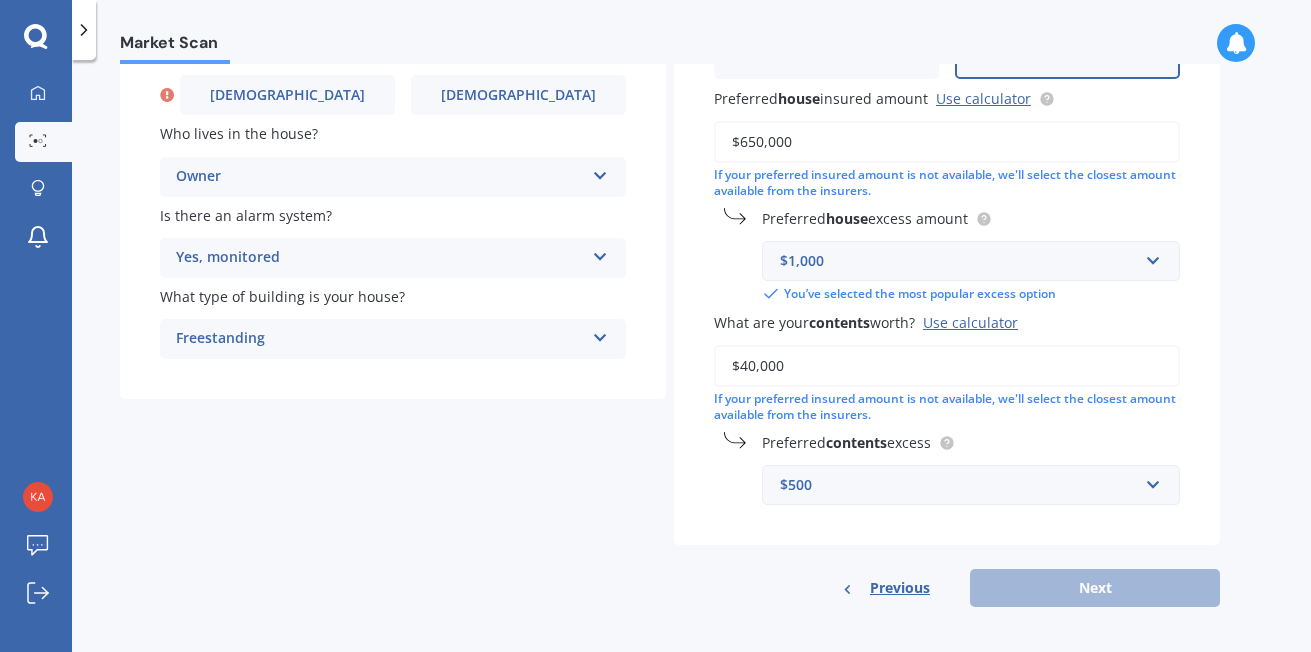 scroll, scrollTop: 283, scrollLeft: 0, axis: vertical 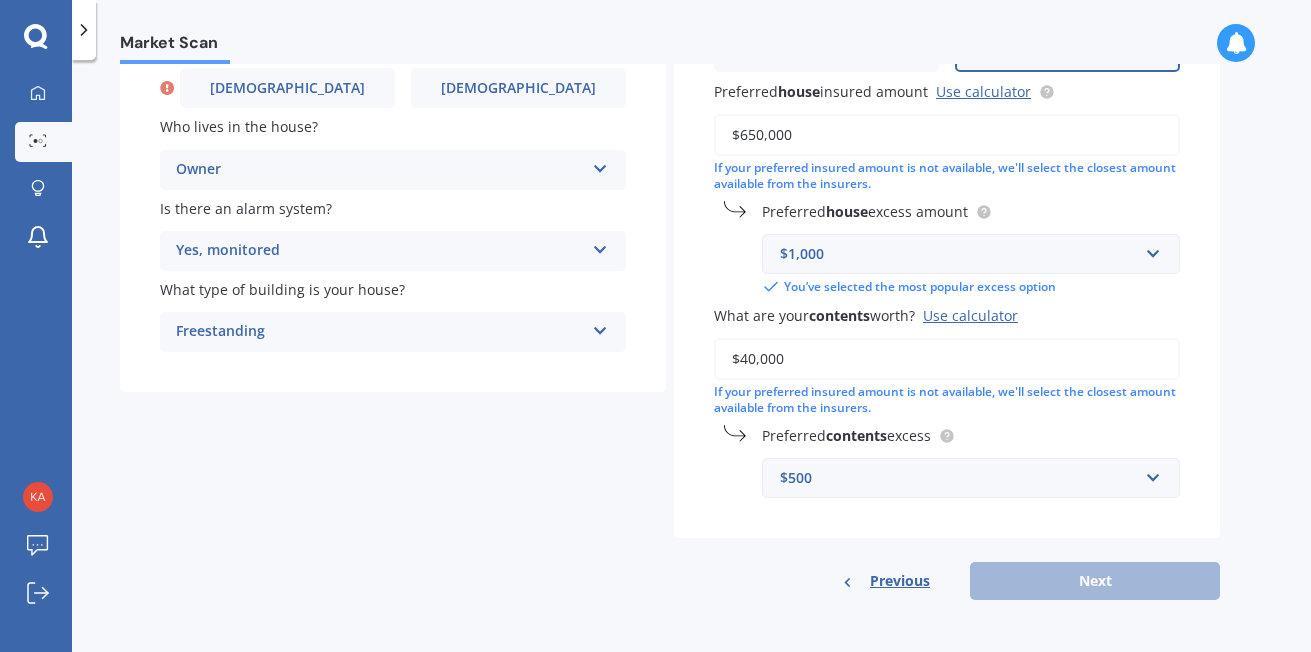 click on "Previous Next" at bounding box center (947, 581) 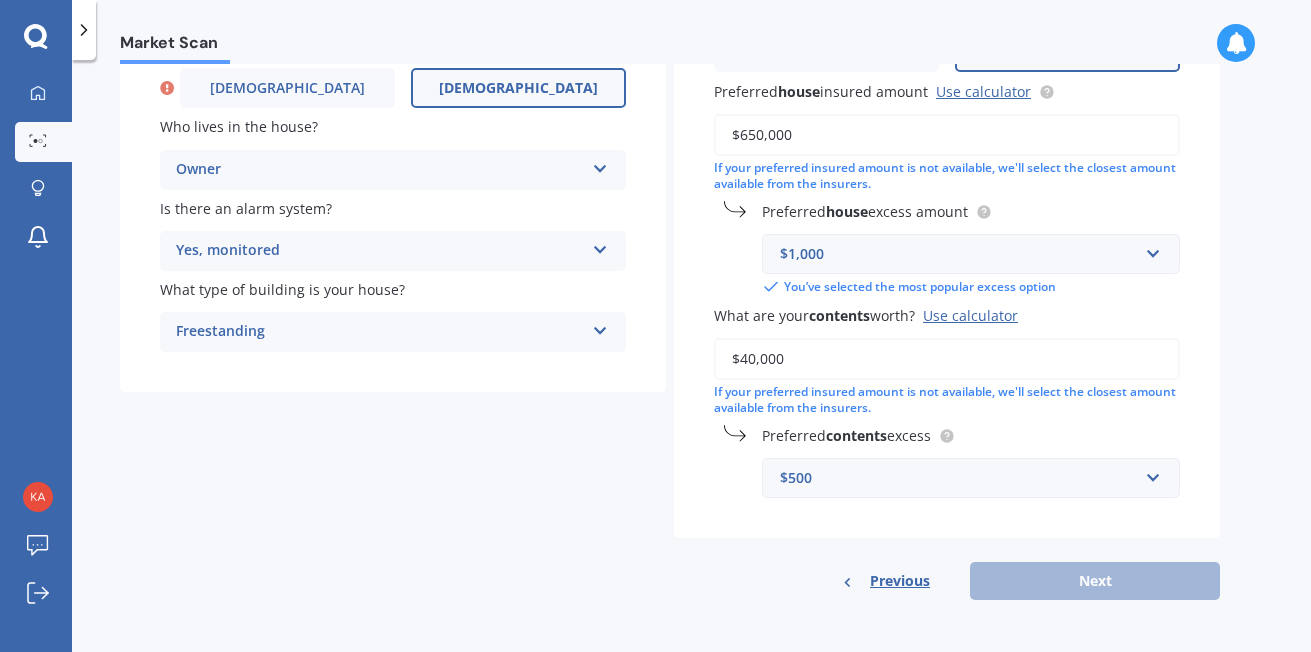 click on "[DEMOGRAPHIC_DATA]" at bounding box center (518, 88) 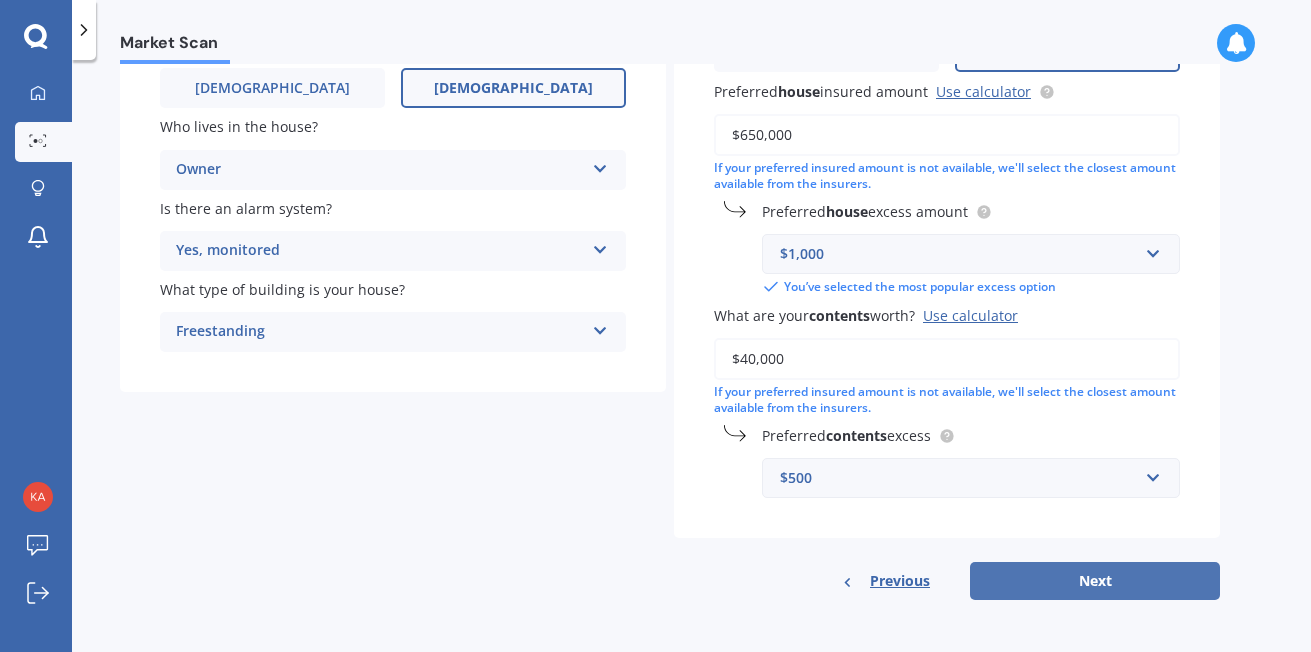 click on "Next" at bounding box center [1095, 581] 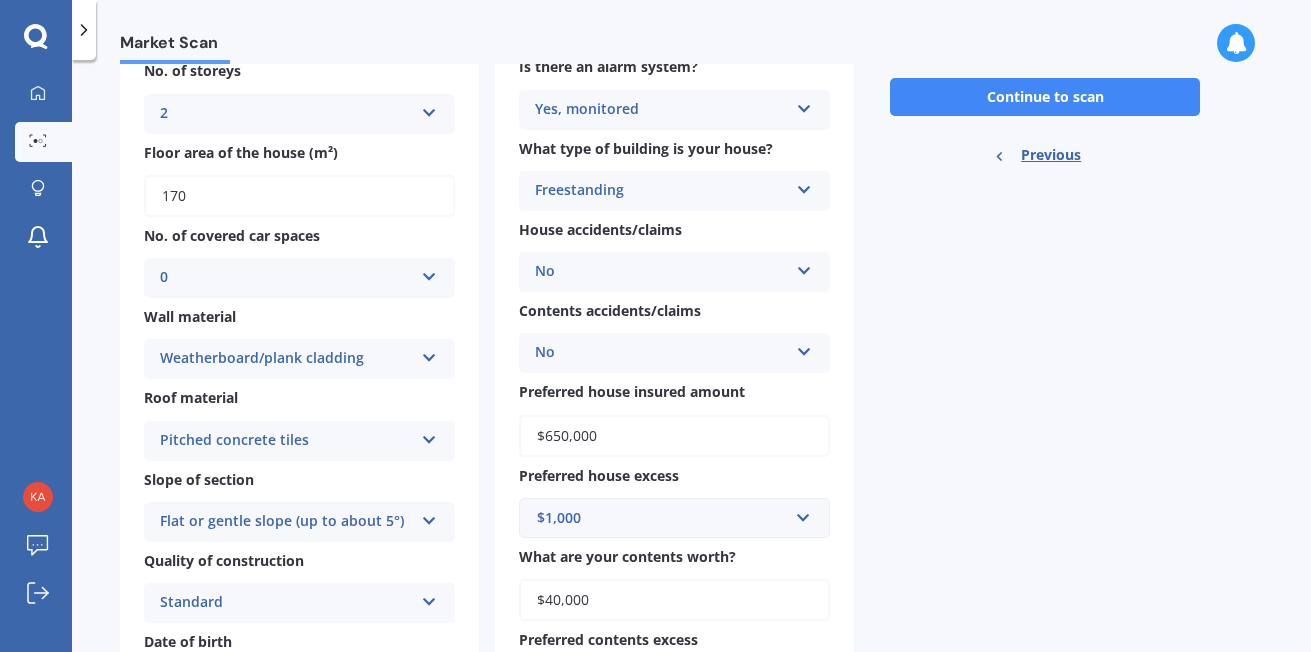 scroll, scrollTop: 0, scrollLeft: 0, axis: both 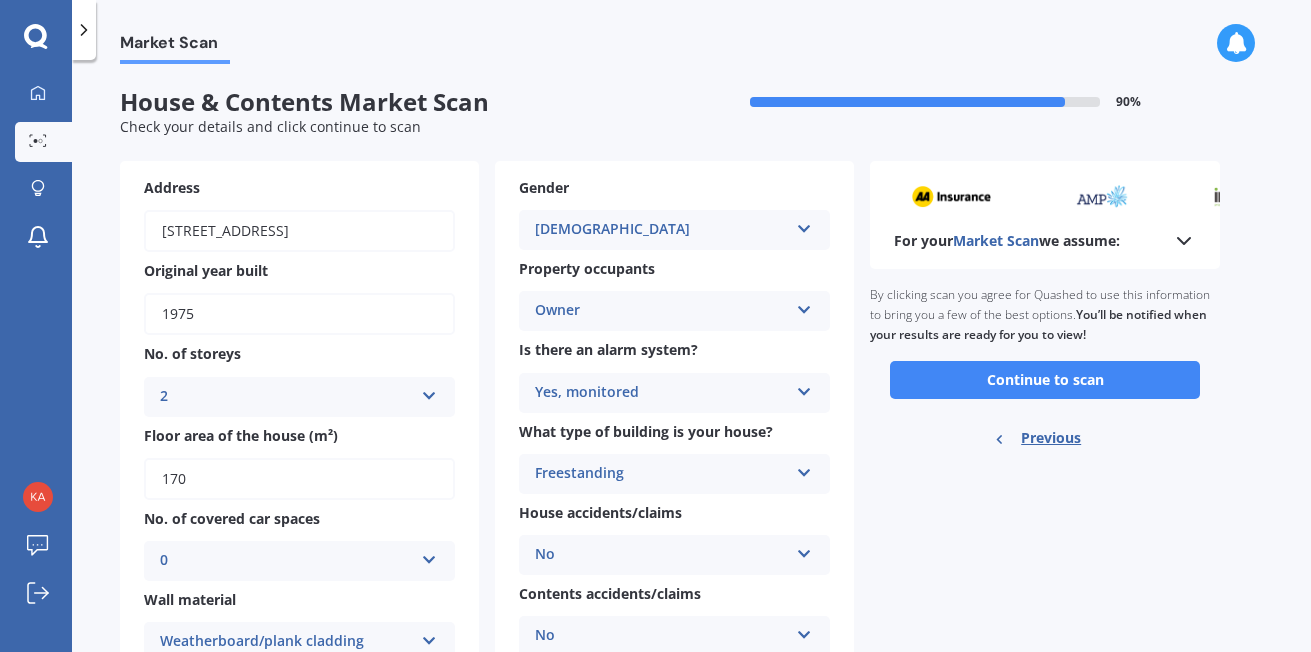 click at bounding box center (804, 306) 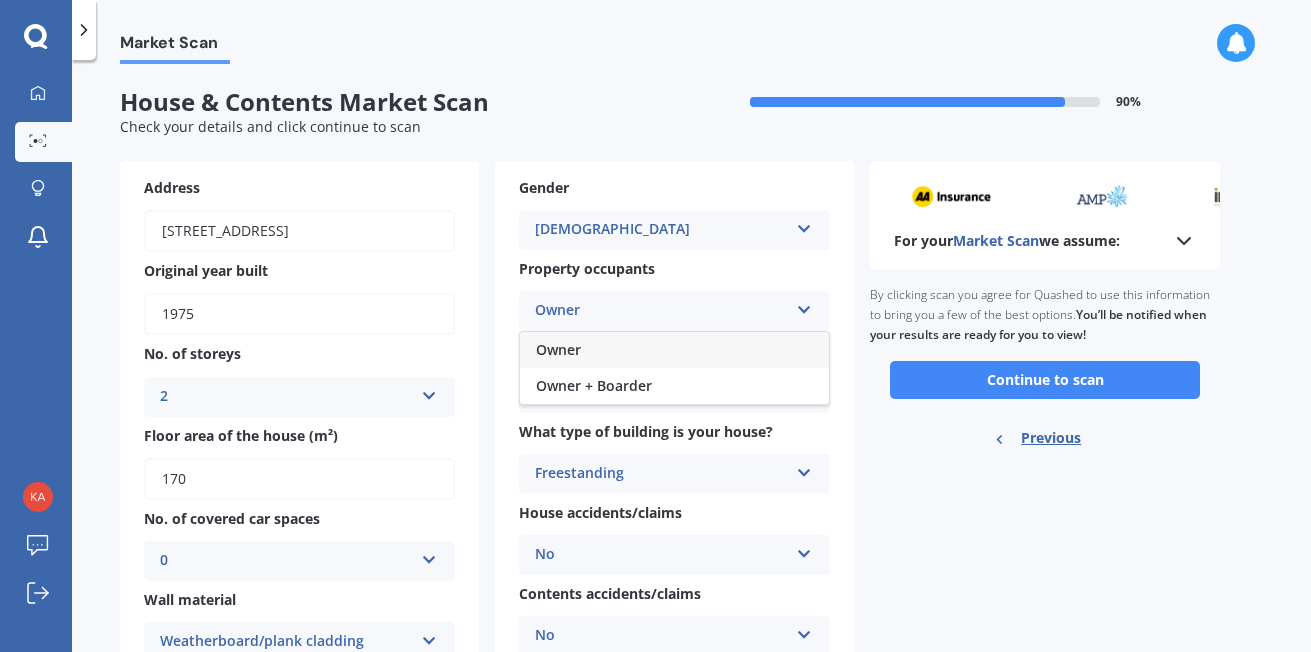 click on "Gender [DEMOGRAPHIC_DATA] [DEMOGRAPHIC_DATA] [DEMOGRAPHIC_DATA] Property occupants Owner Owner Owner + Boarder Is there an alarm system? Yes, monitored Yes, monitored Yes, not monitored No What type of building is your house? Freestanding Freestanding Multi-unit (in a block of 6 or less) Multi-unit (in a block of 7-10) House accidents/claims No Yes No Contents accidents/claims No Yes No Preferred house insured amount $650,000 Preferred house excess $1,000 $300 $400 $500 $750 $1,000 $2,000 $2,500 What are your contents worth? $40,000 Preferred contents excess $500 $250 $300 $400 $500 $750 $1,000 $2,000" at bounding box center (674, 581) 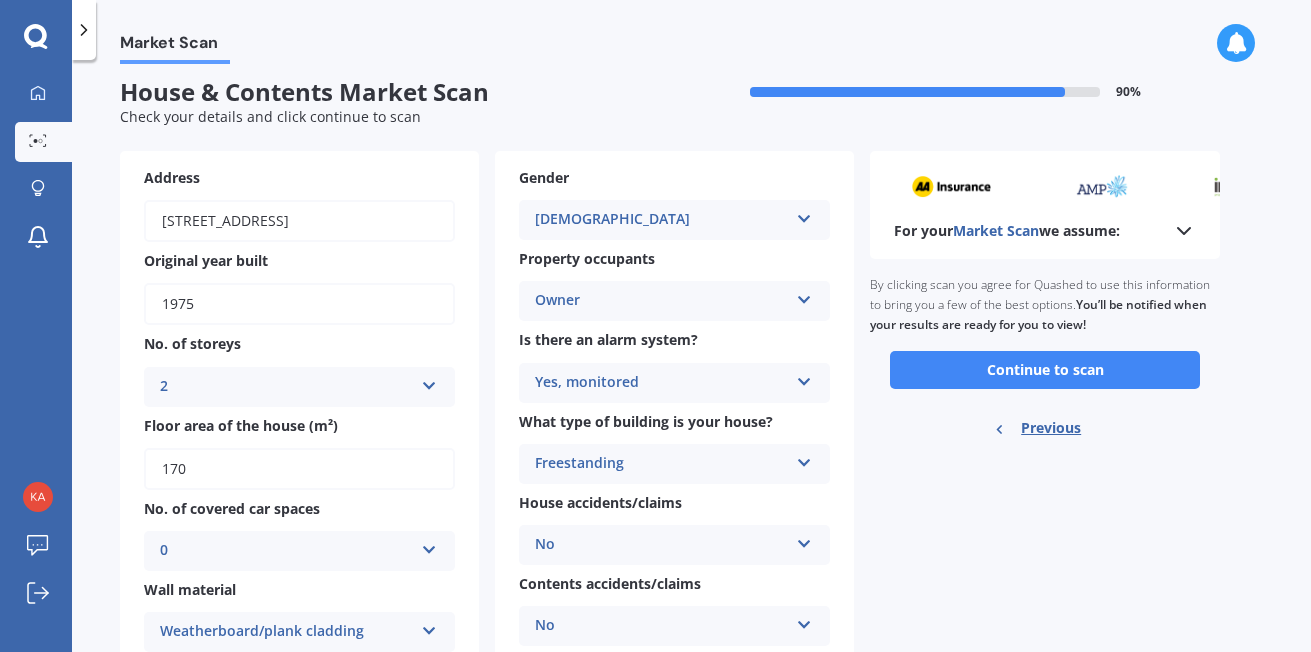scroll, scrollTop: 12, scrollLeft: 0, axis: vertical 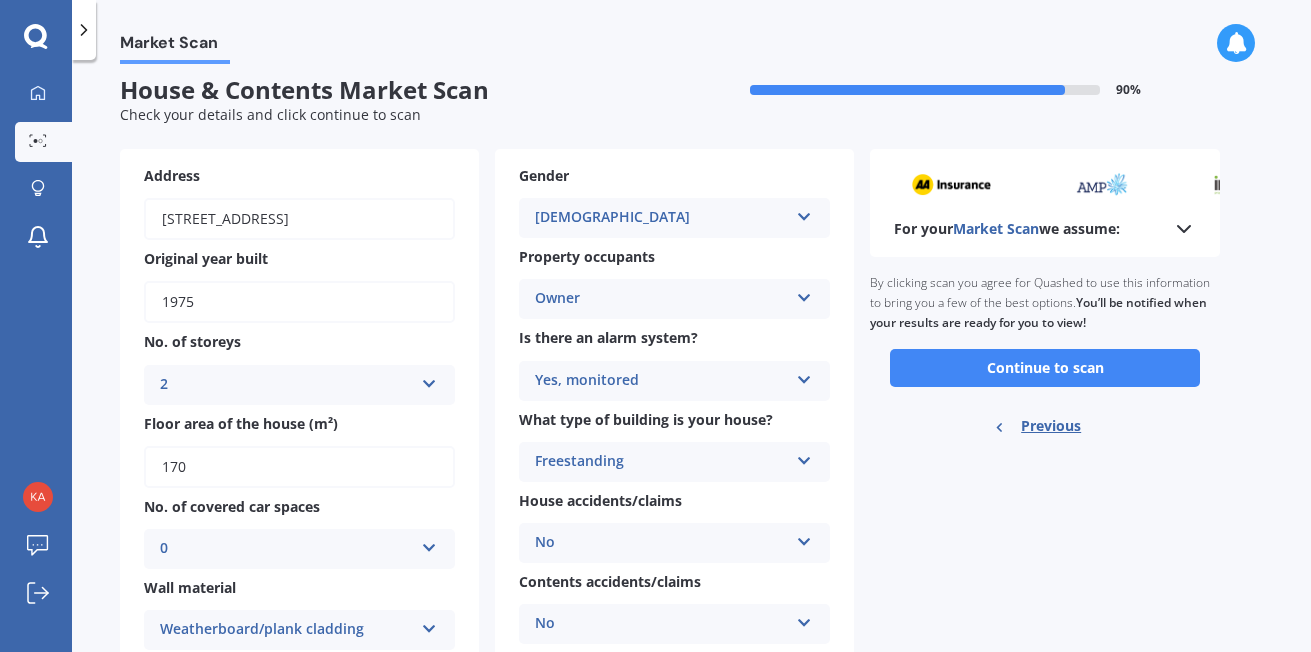 click 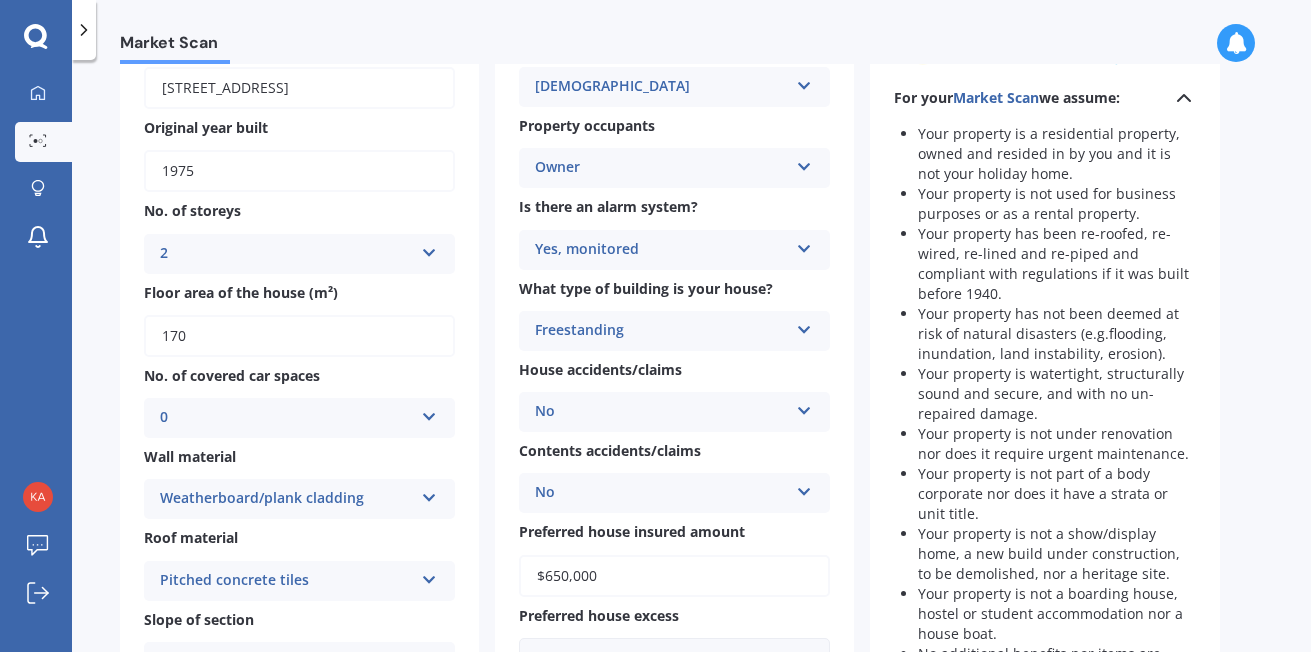 scroll, scrollTop: 147, scrollLeft: 0, axis: vertical 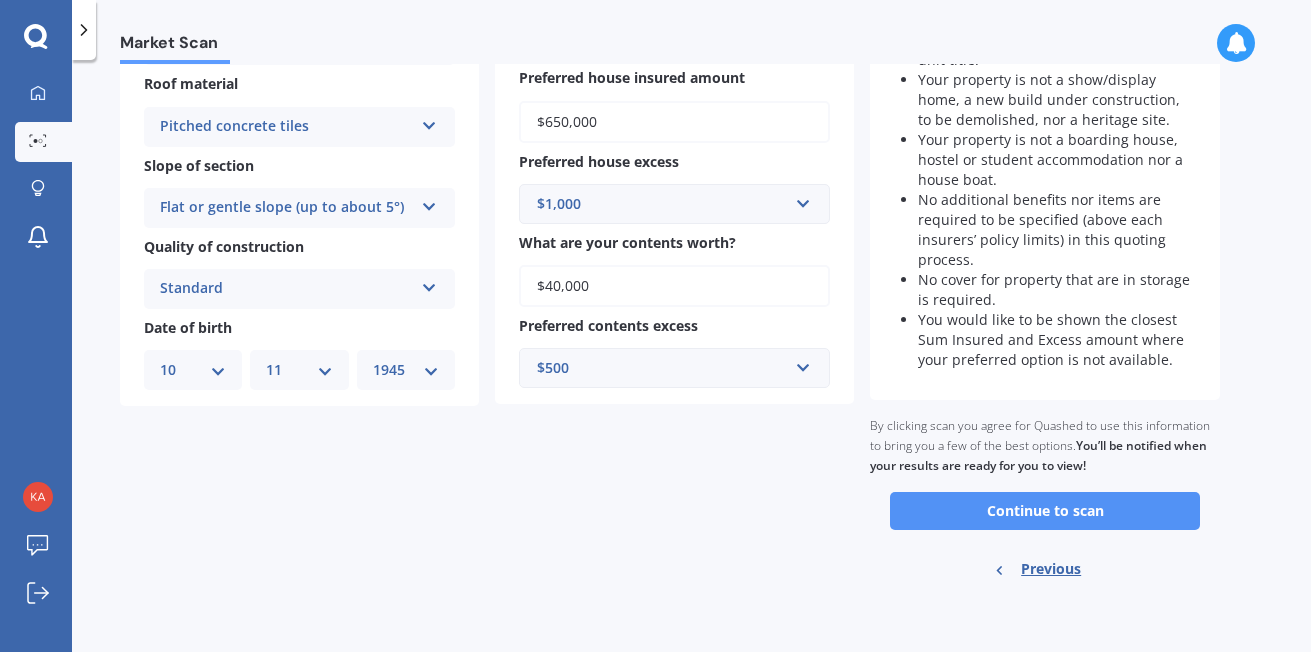 click on "Continue to scan" at bounding box center (1045, 511) 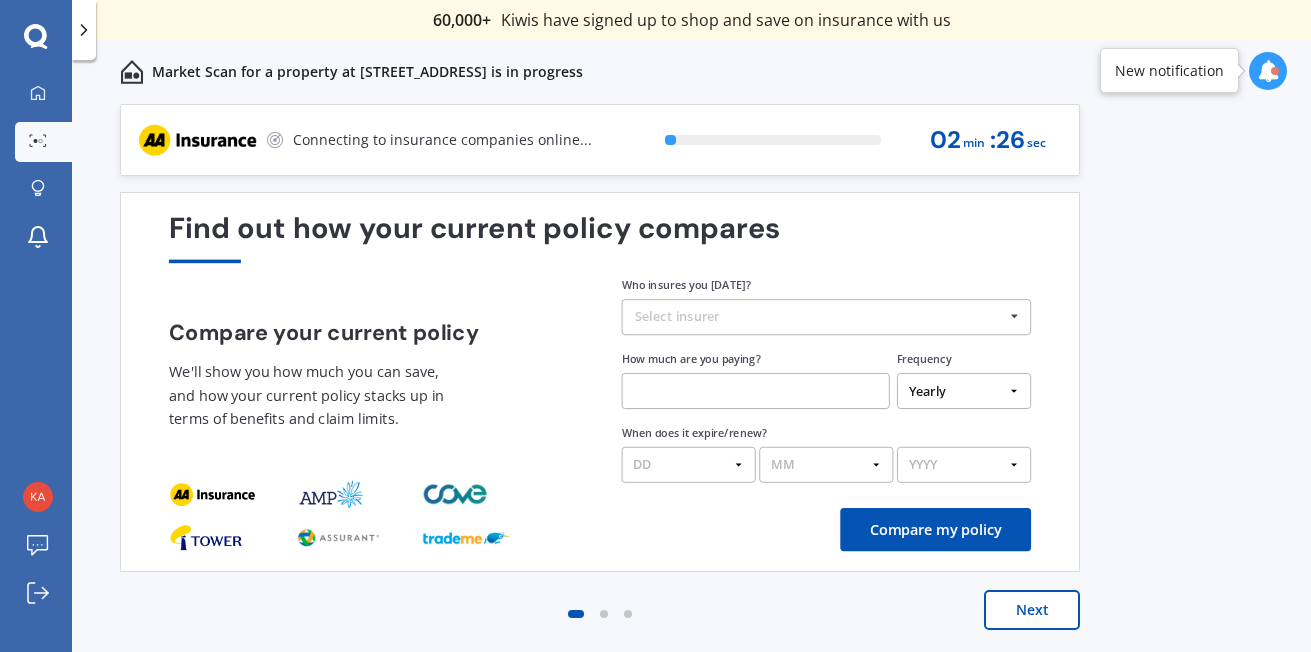scroll, scrollTop: 0, scrollLeft: 0, axis: both 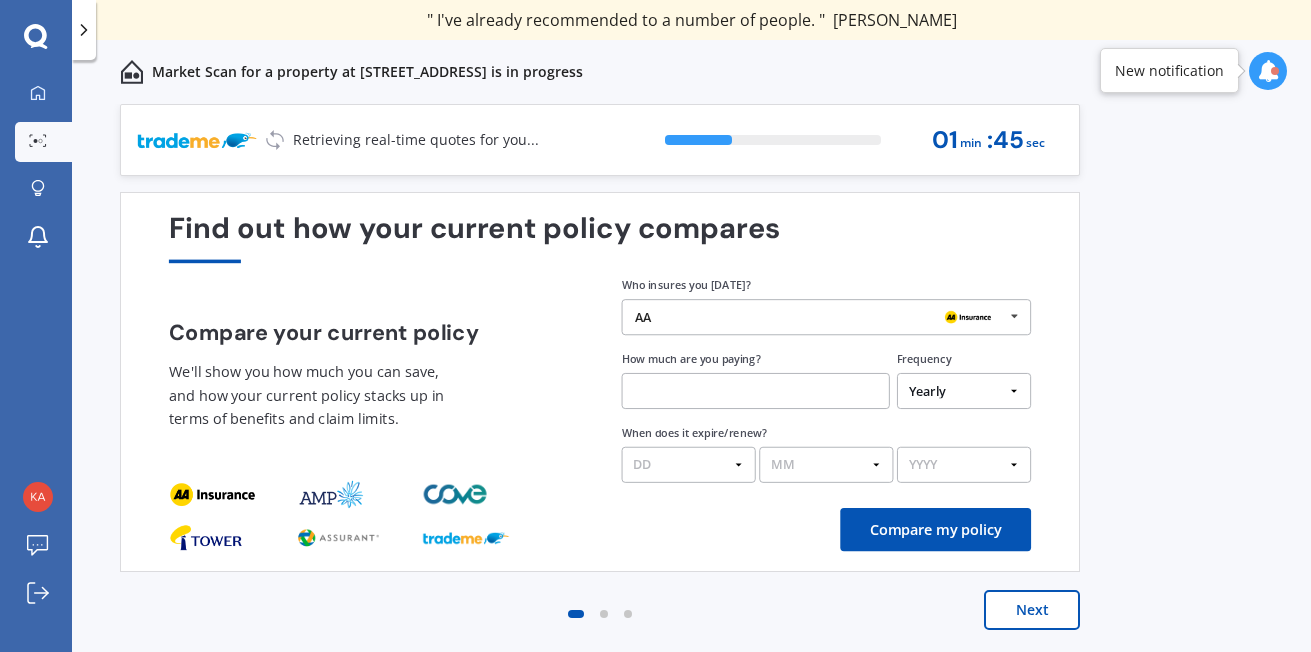 click on "DD 01 02 03 04 05 06 07 08 09 10 11 12 13 14 15 16 17 18 19 20 21 22 23 24 25 26 27 28 29 30 31" at bounding box center (689, 465) 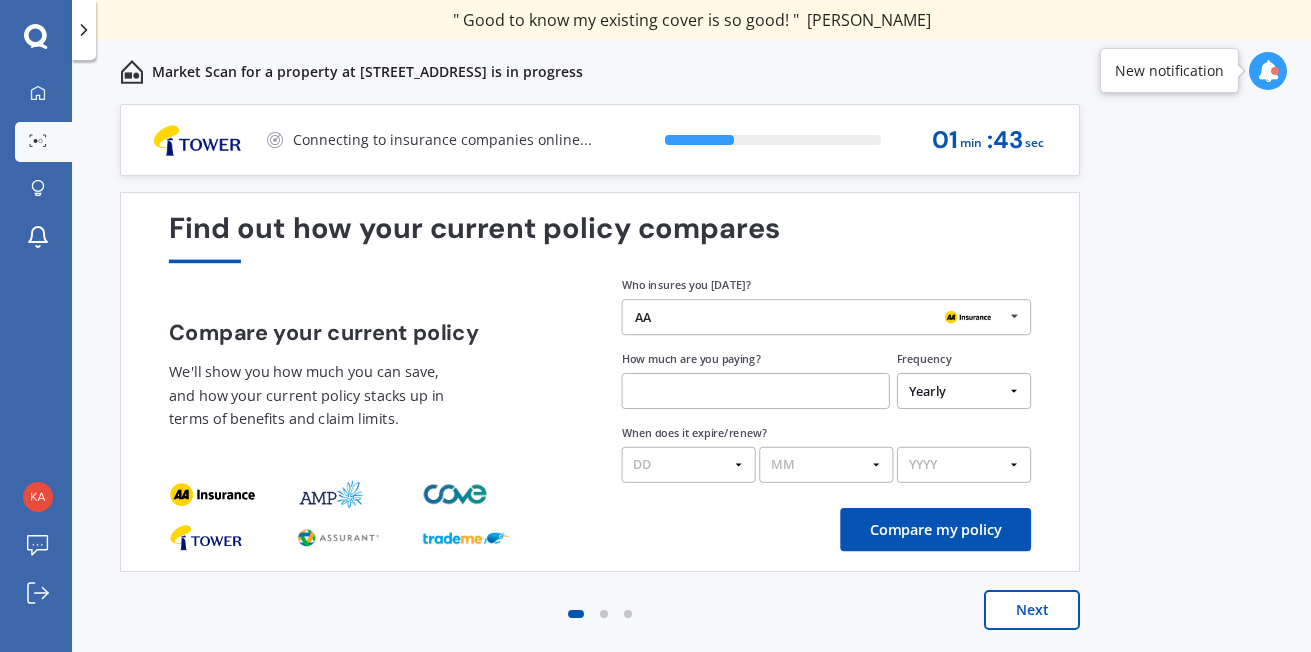 select on "04" 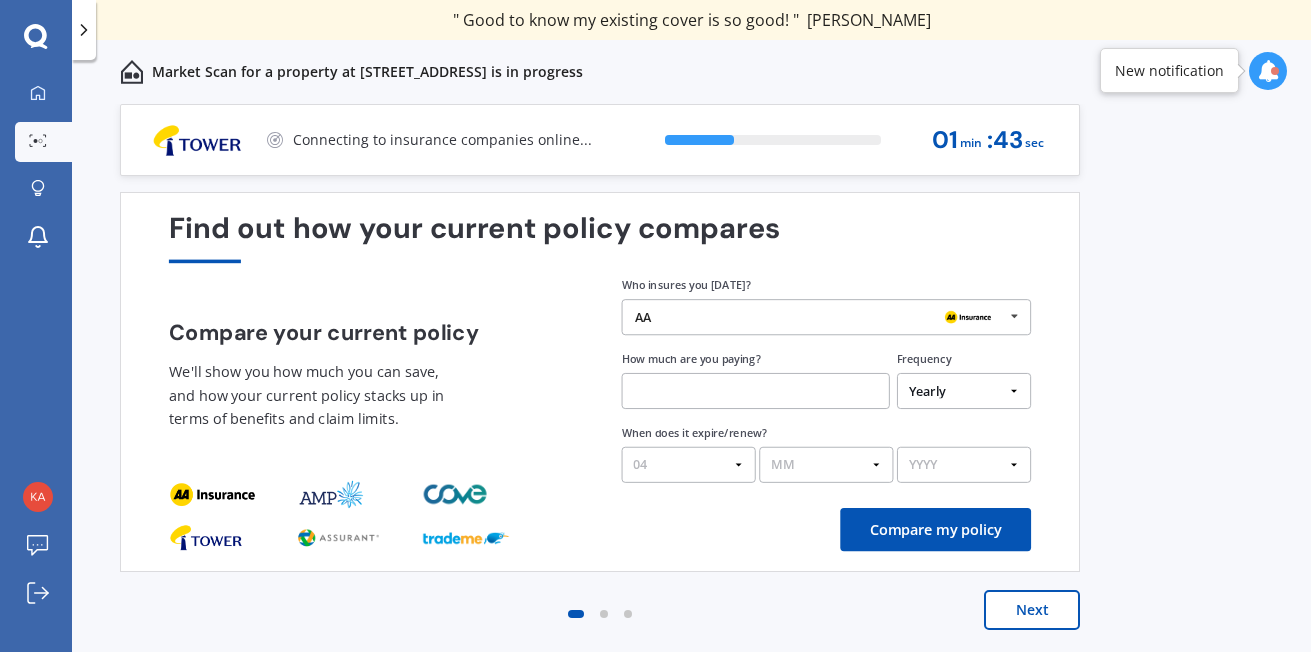 click on "DD 01 02 03 04 05 06 07 08 09 10 11 12 13 14 15 16 17 18 19 20 21 22 23 24 25 26 27 28 29 30 31" at bounding box center [689, 465] 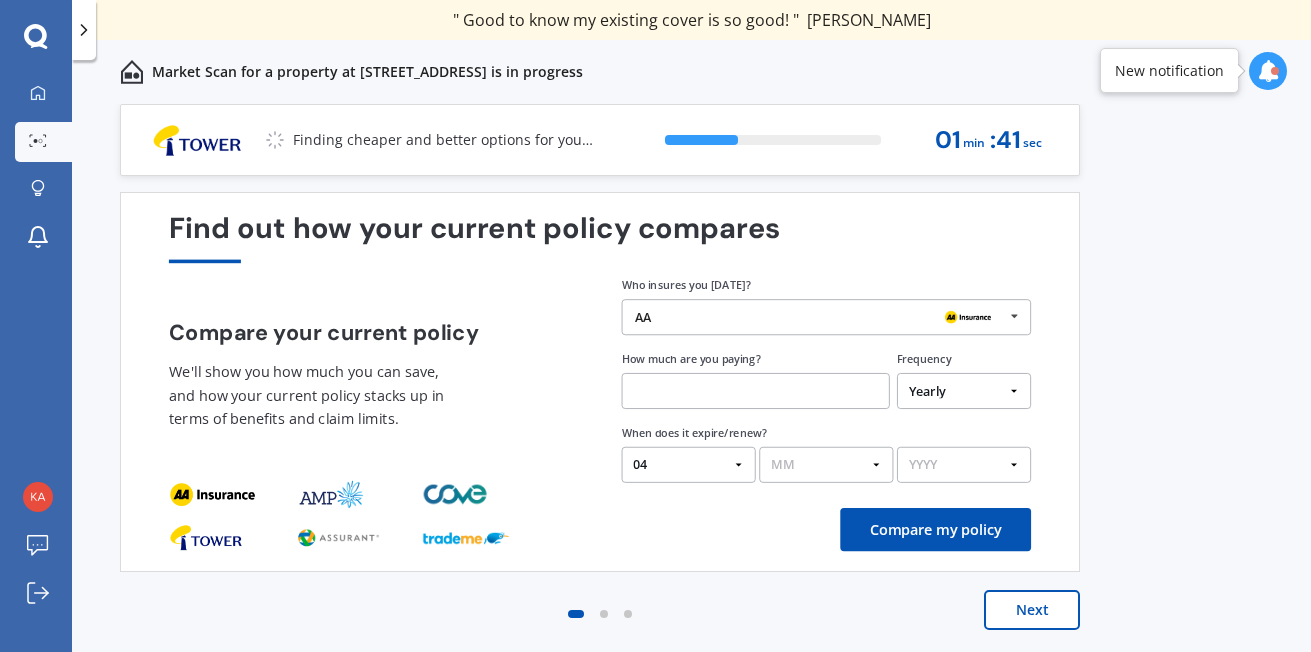 click on "MM 01 02 03 04 05 06 07 08 09 10 11 12" at bounding box center [826, 465] 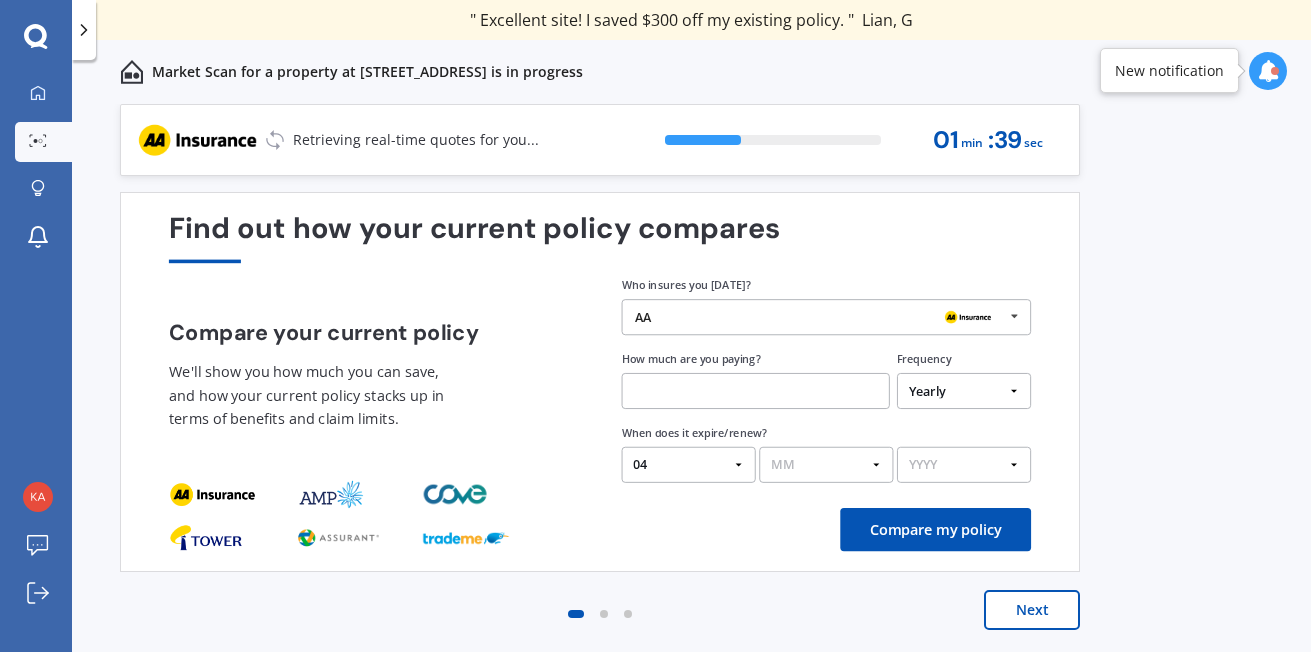select on "08" 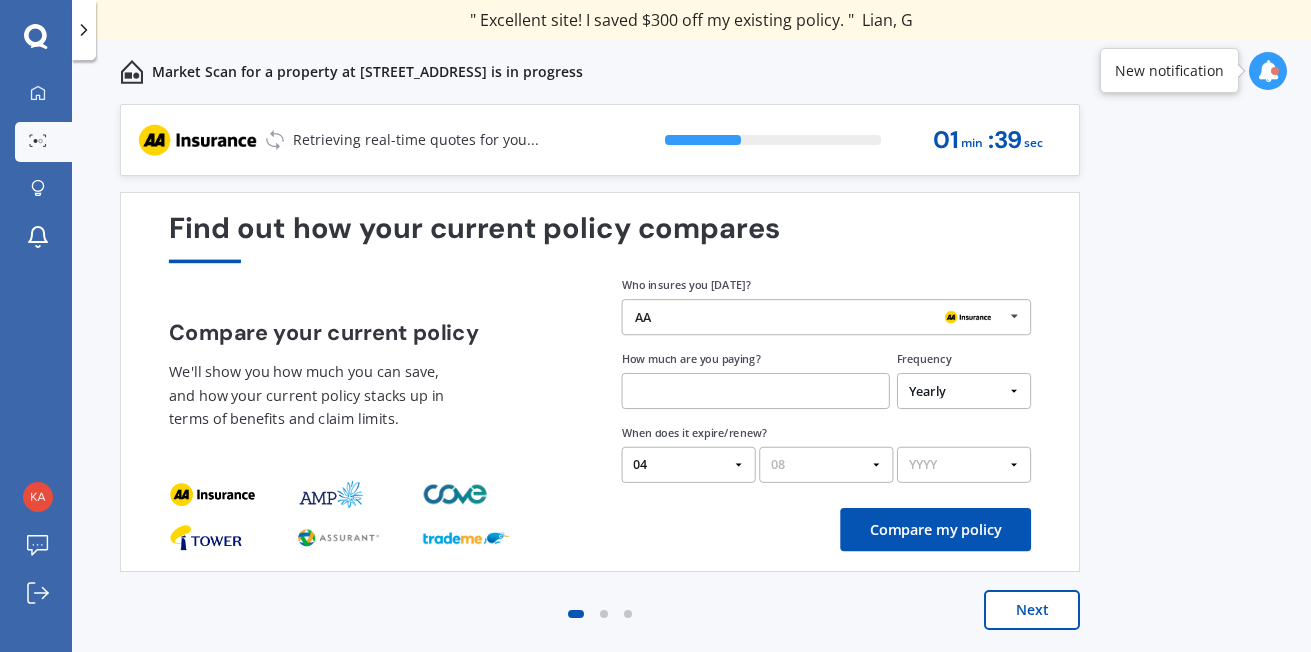 click on "MM 01 02 03 04 05 06 07 08 09 10 11 12" at bounding box center [826, 465] 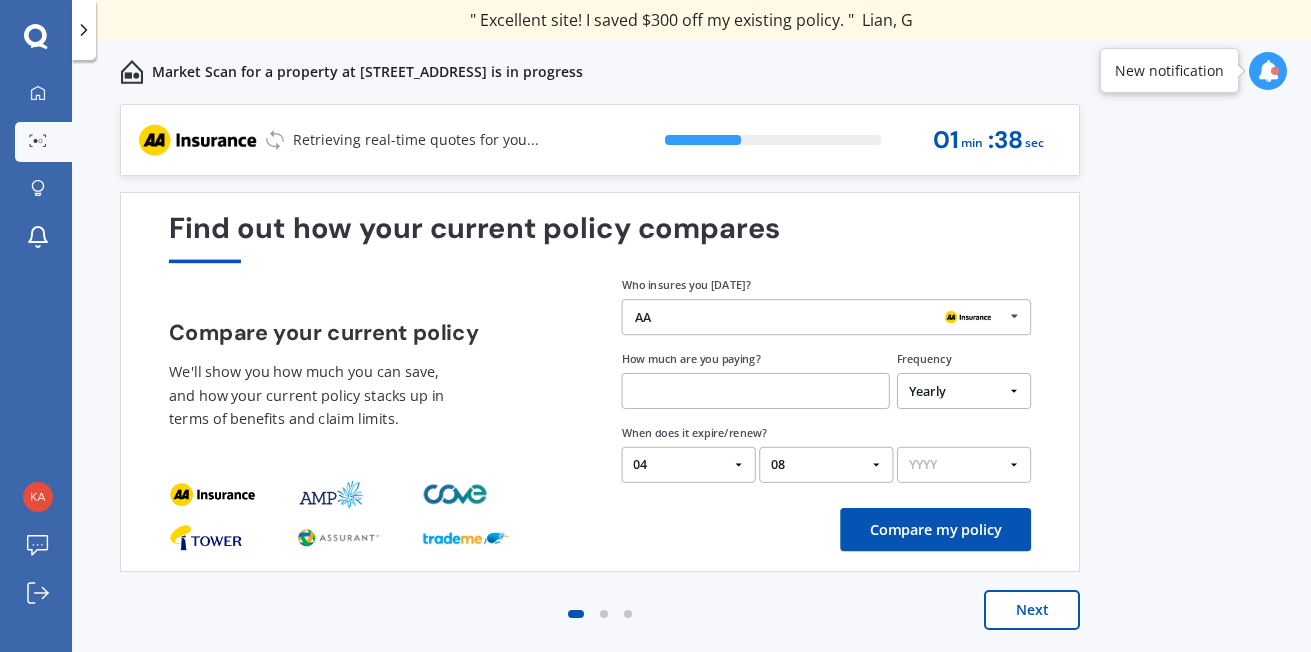 click on "YYYY 2026 2025 2024" at bounding box center [964, 465] 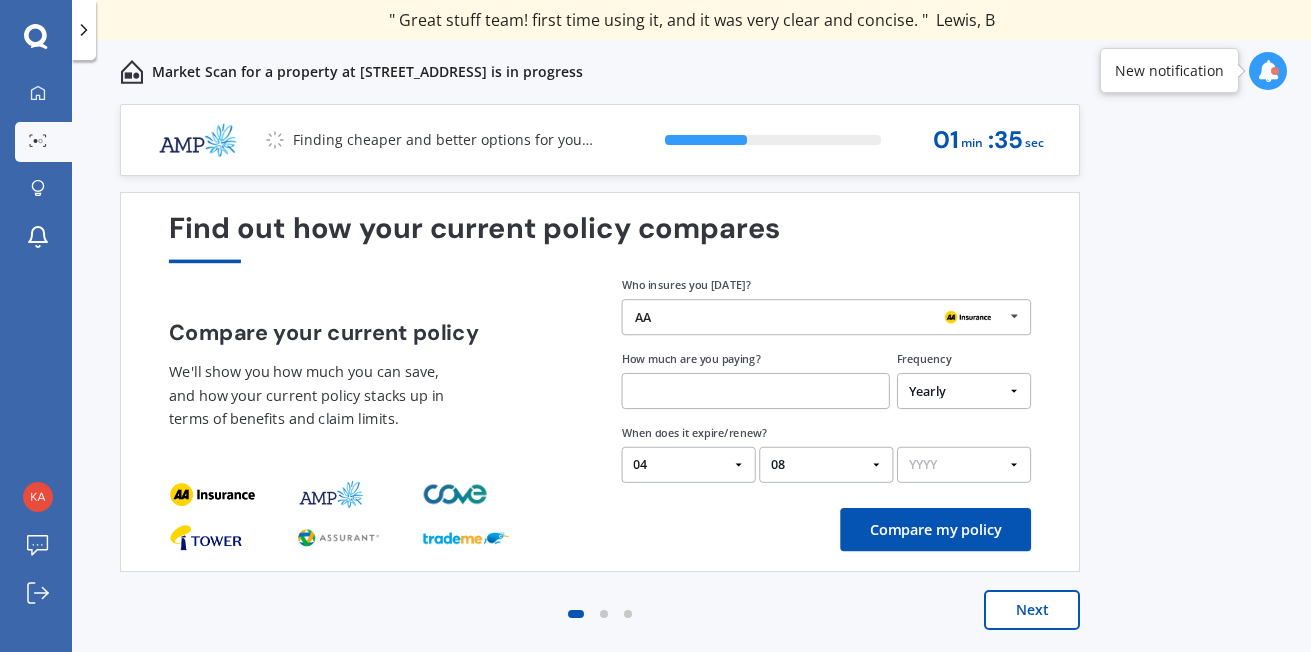 select on "2025" 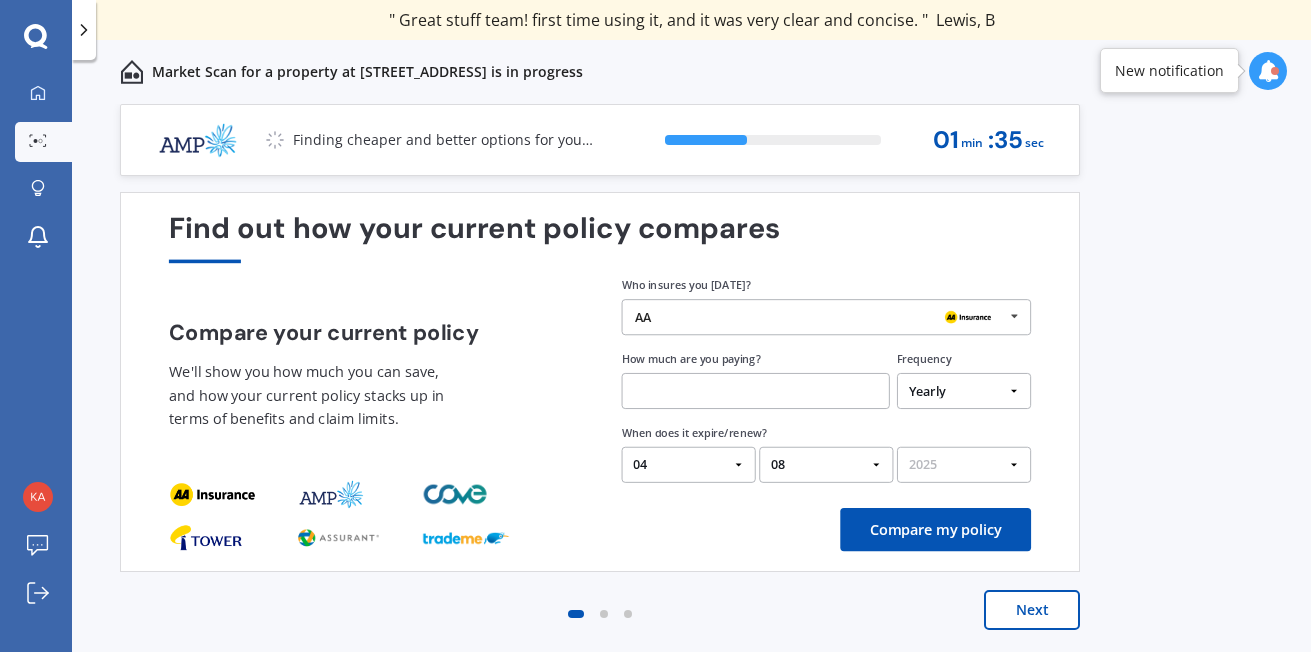 click on "YYYY 2026 2025 2024" at bounding box center (964, 465) 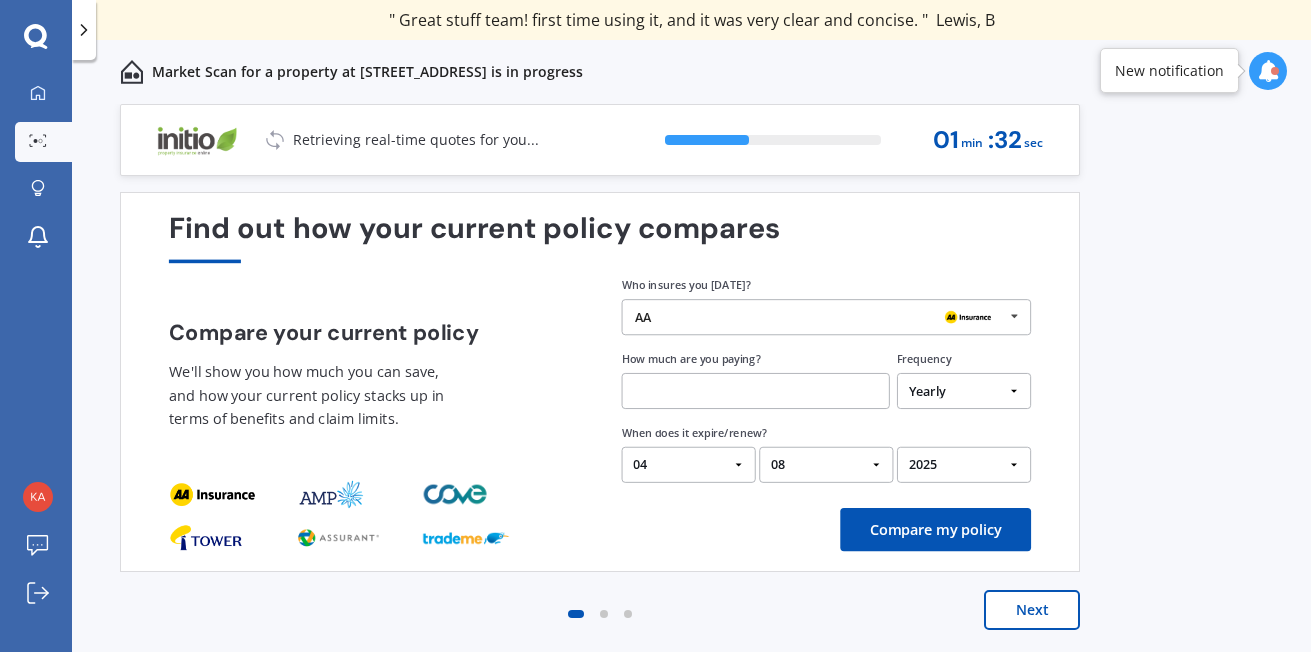click at bounding box center [756, 391] 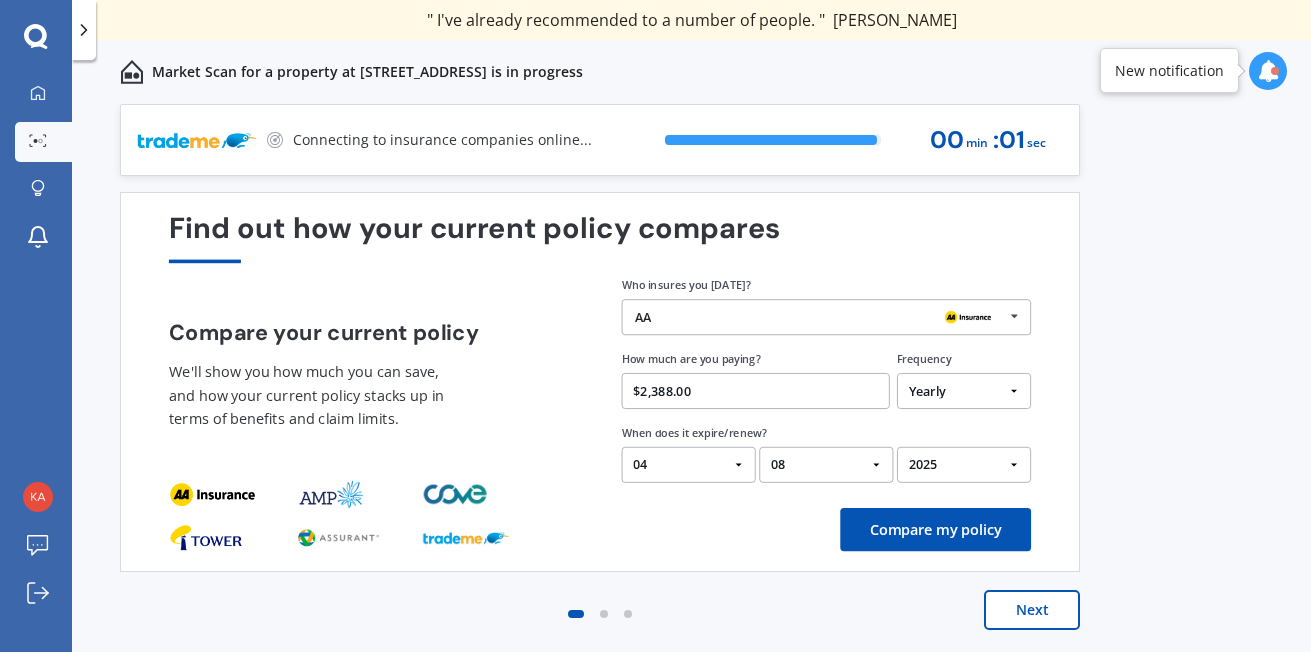 click on "$2,388.00" at bounding box center [756, 391] 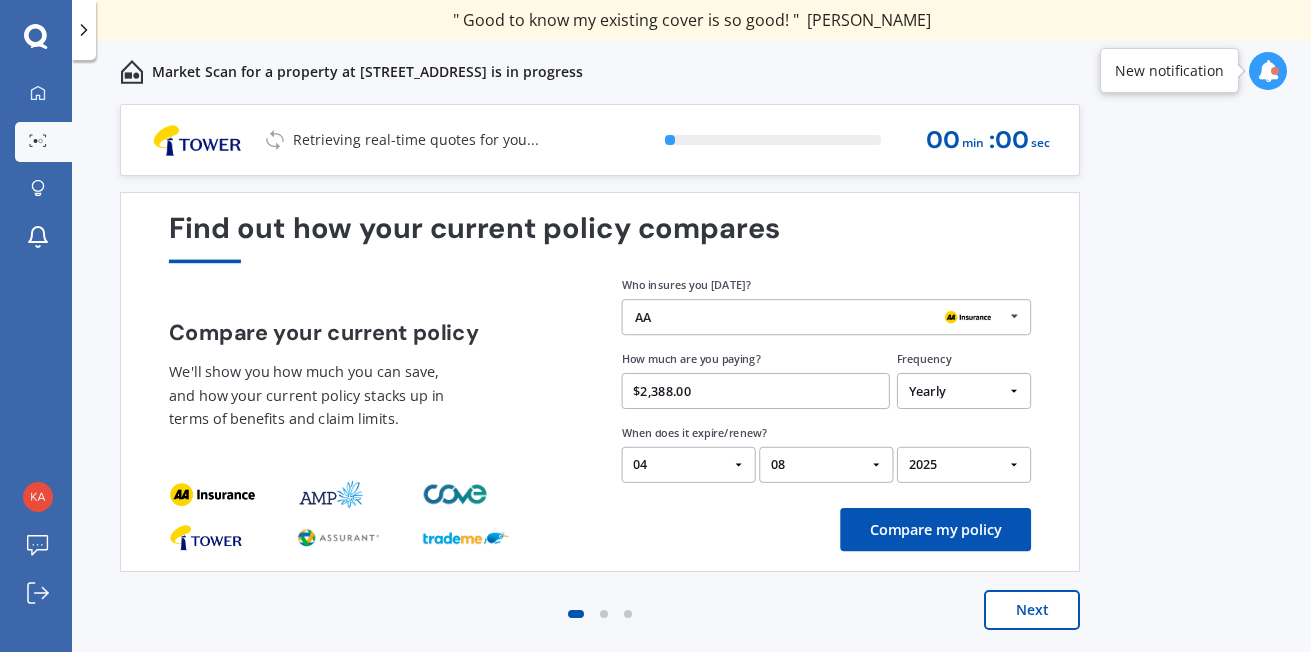 type on "$2,388.00" 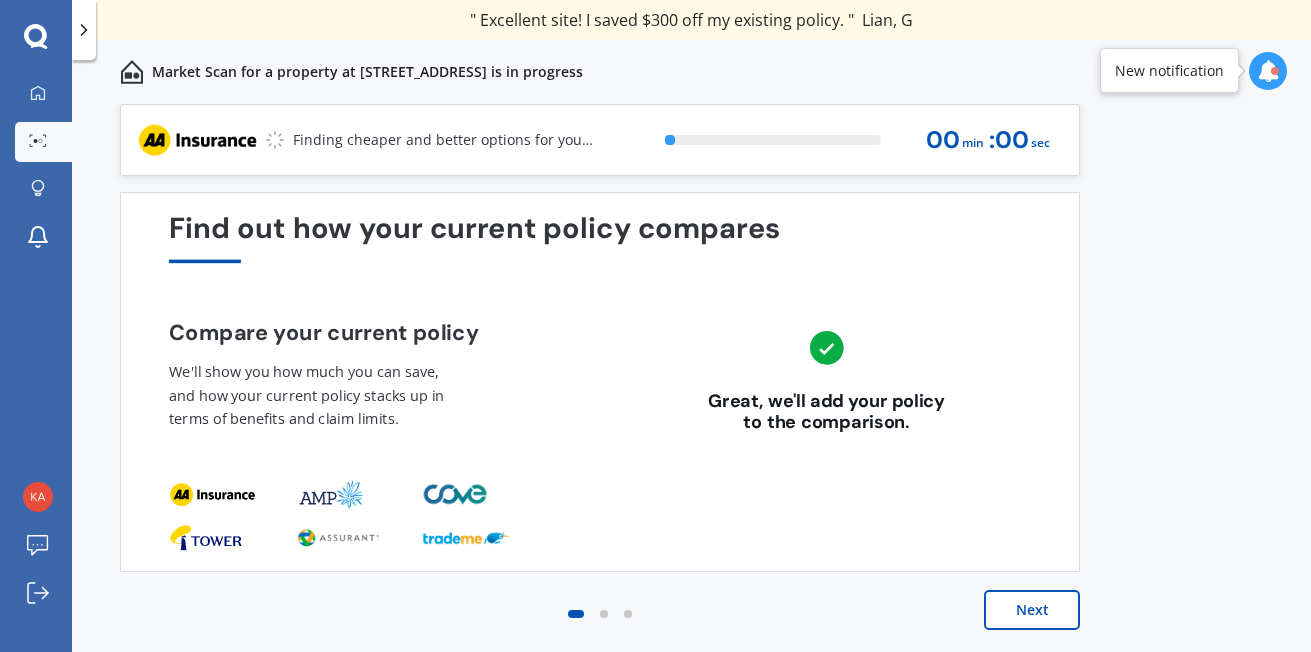 click on "Next" at bounding box center (1032, 610) 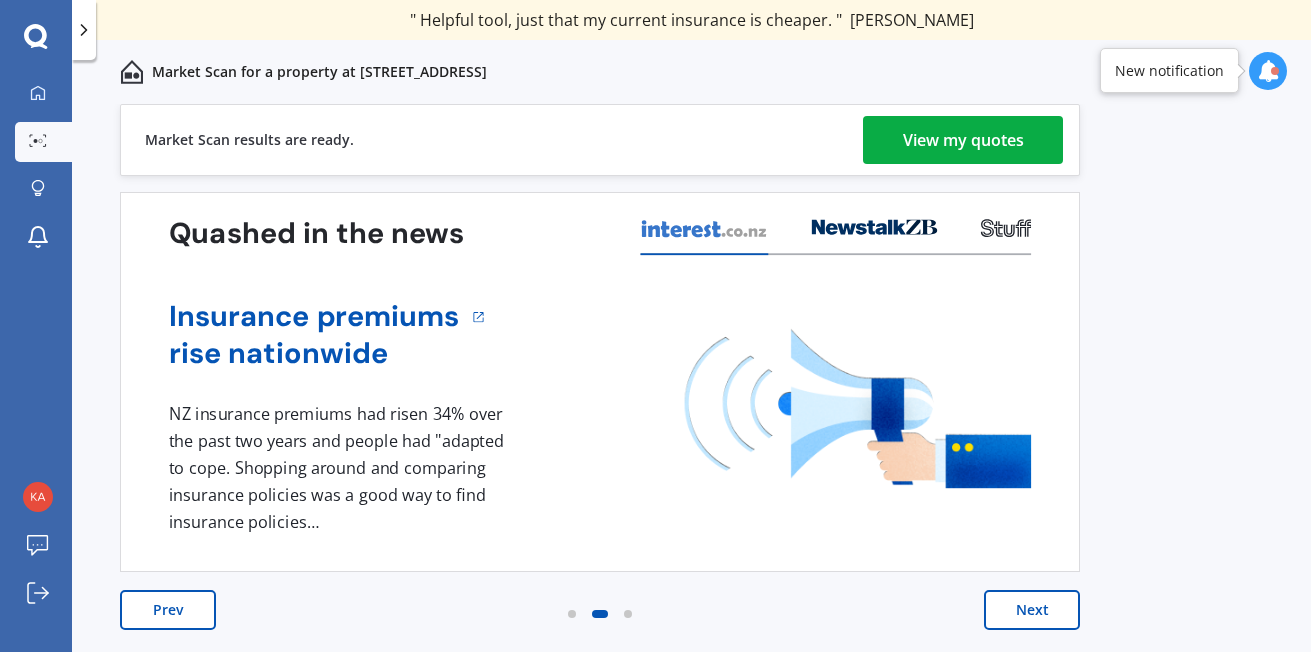 click on "View my quotes" at bounding box center (963, 140) 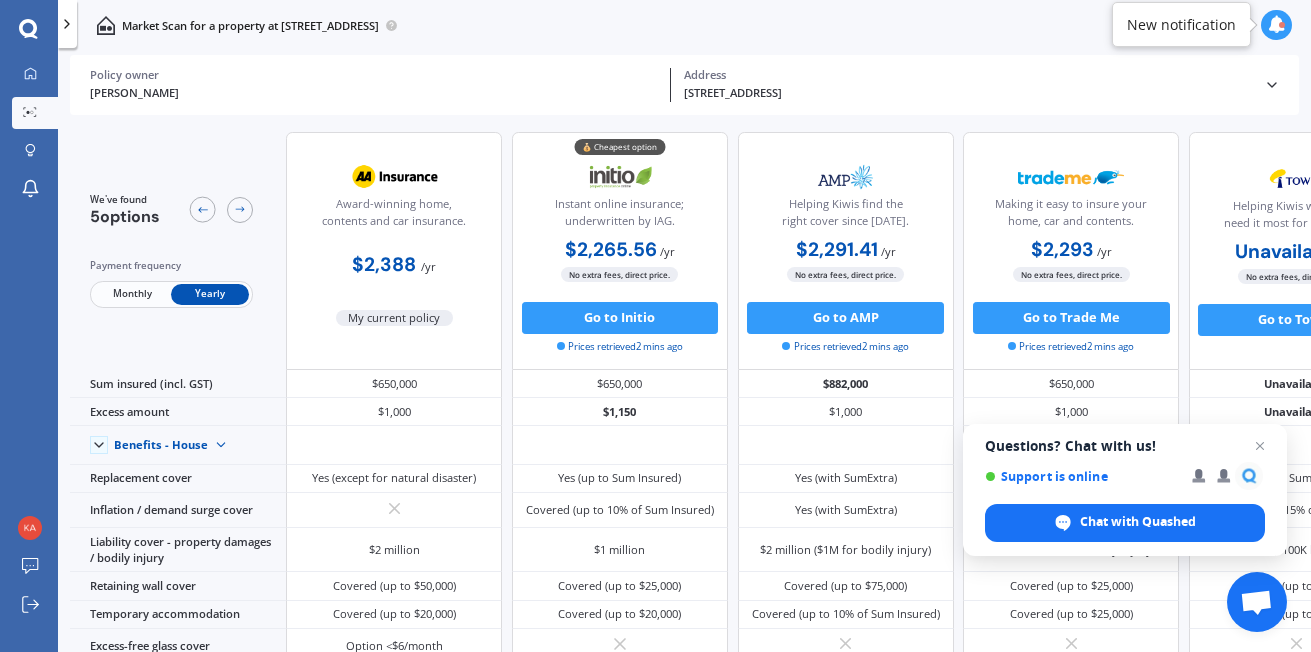 scroll, scrollTop: 73, scrollLeft: 0, axis: vertical 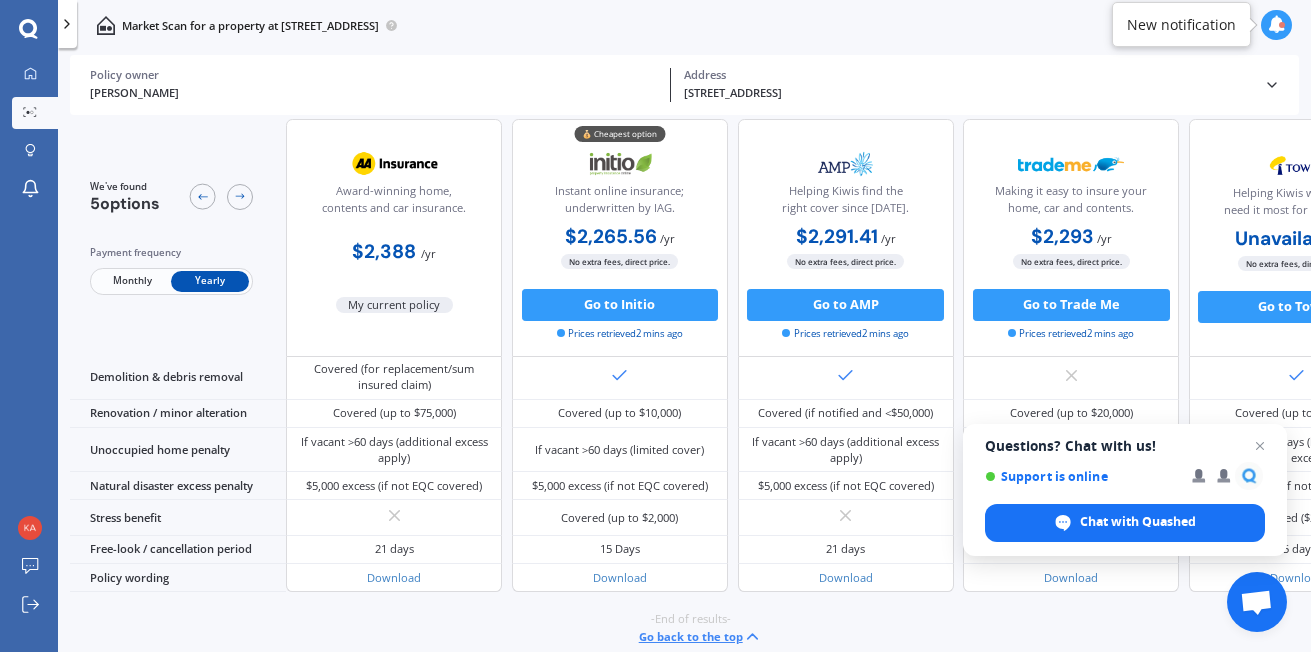 drag, startPoint x: 1050, startPoint y: 644, endPoint x: 1119, endPoint y: 636, distance: 69.46222 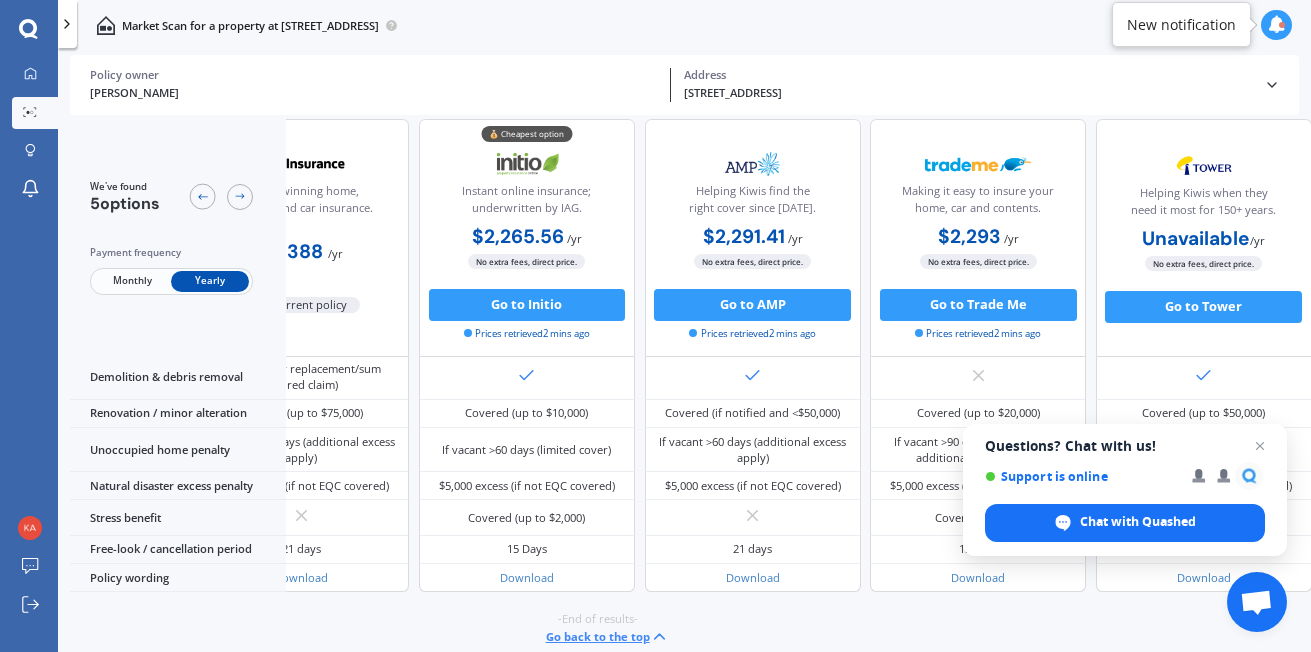scroll, scrollTop: 845, scrollLeft: 126, axis: both 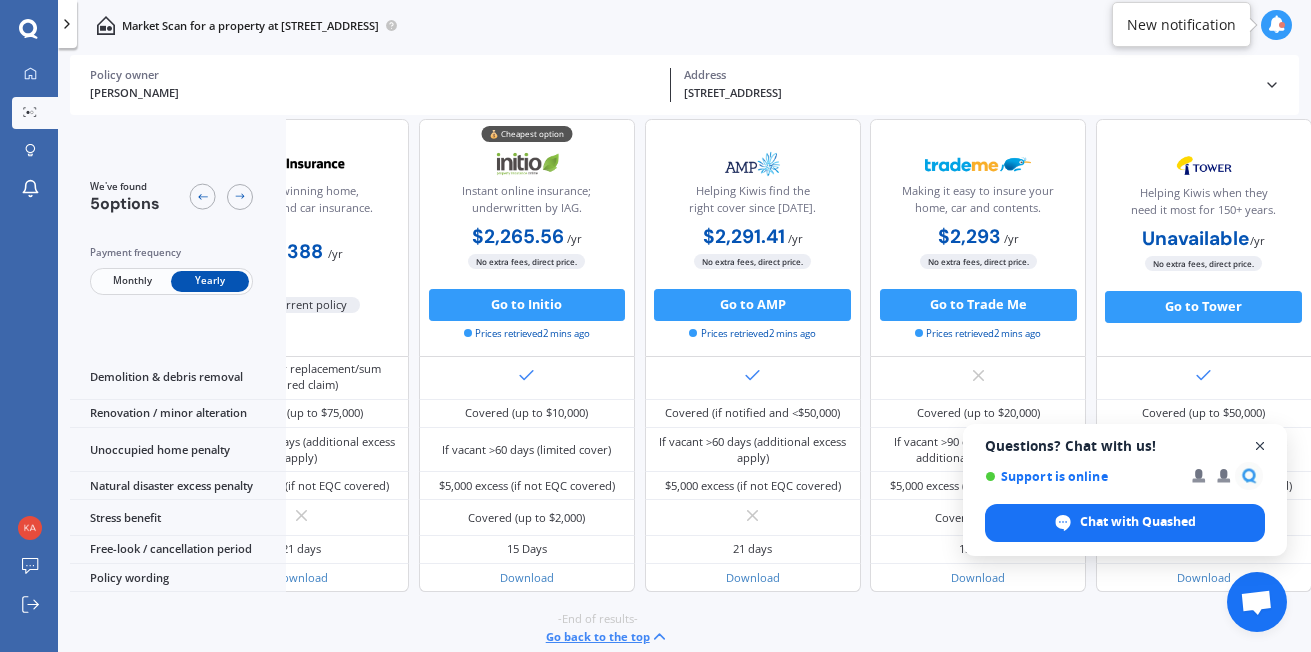 click at bounding box center [1260, 446] 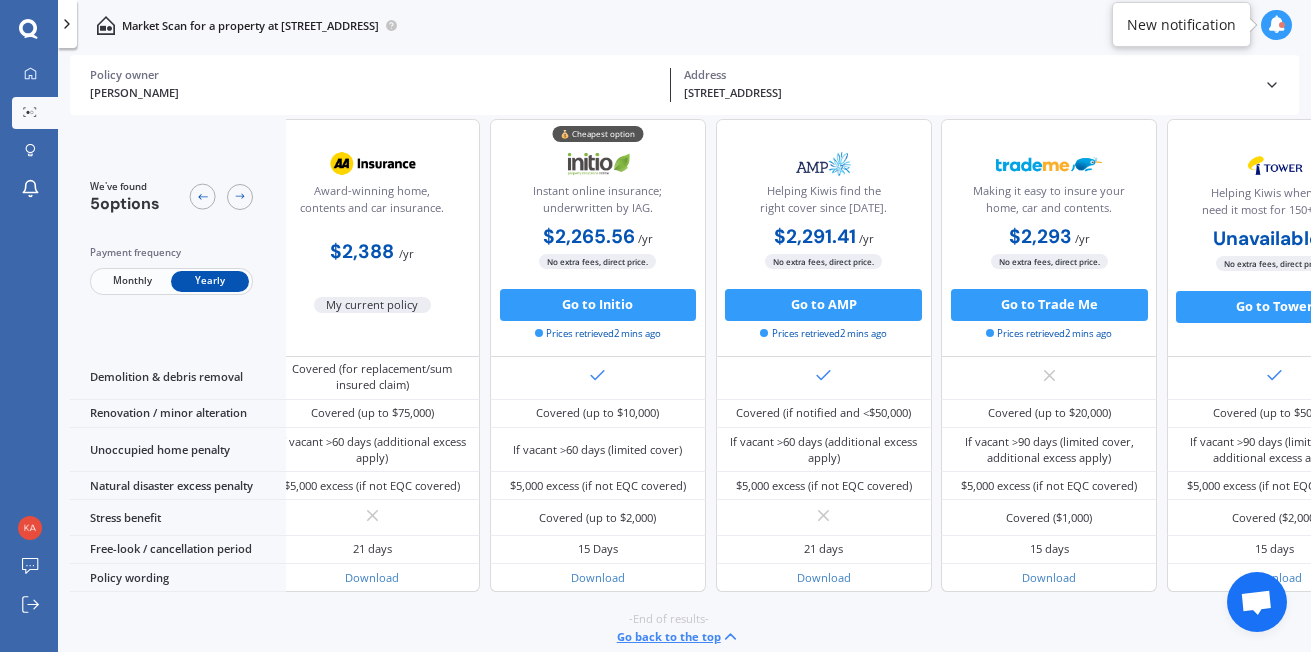 scroll, scrollTop: 845, scrollLeft: 0, axis: vertical 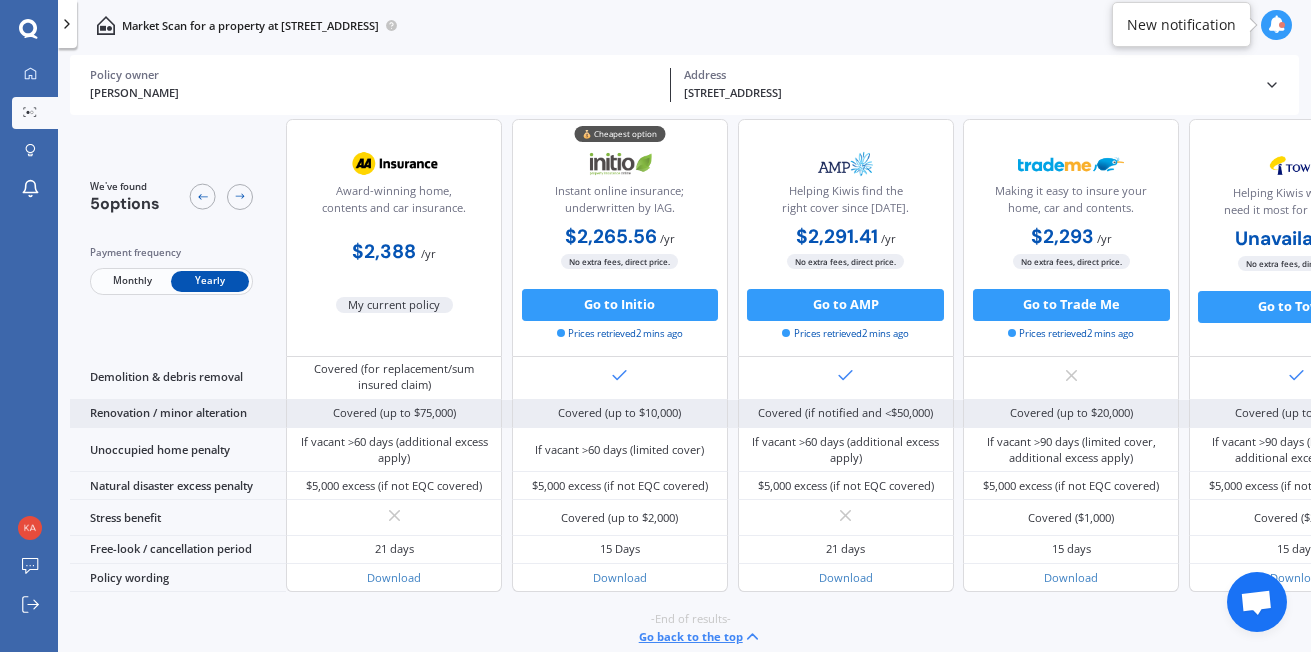 click on "Covered (if notified and <$50,000)" at bounding box center [845, 413] 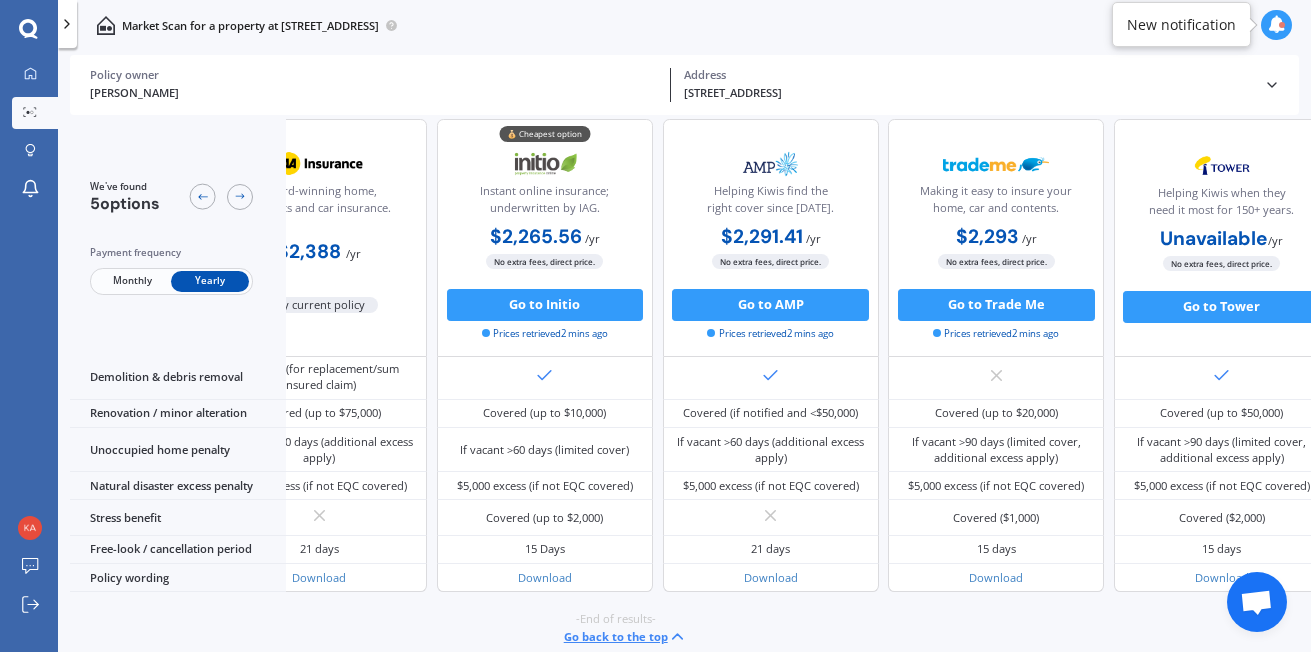 scroll, scrollTop: 845, scrollLeft: 126, axis: both 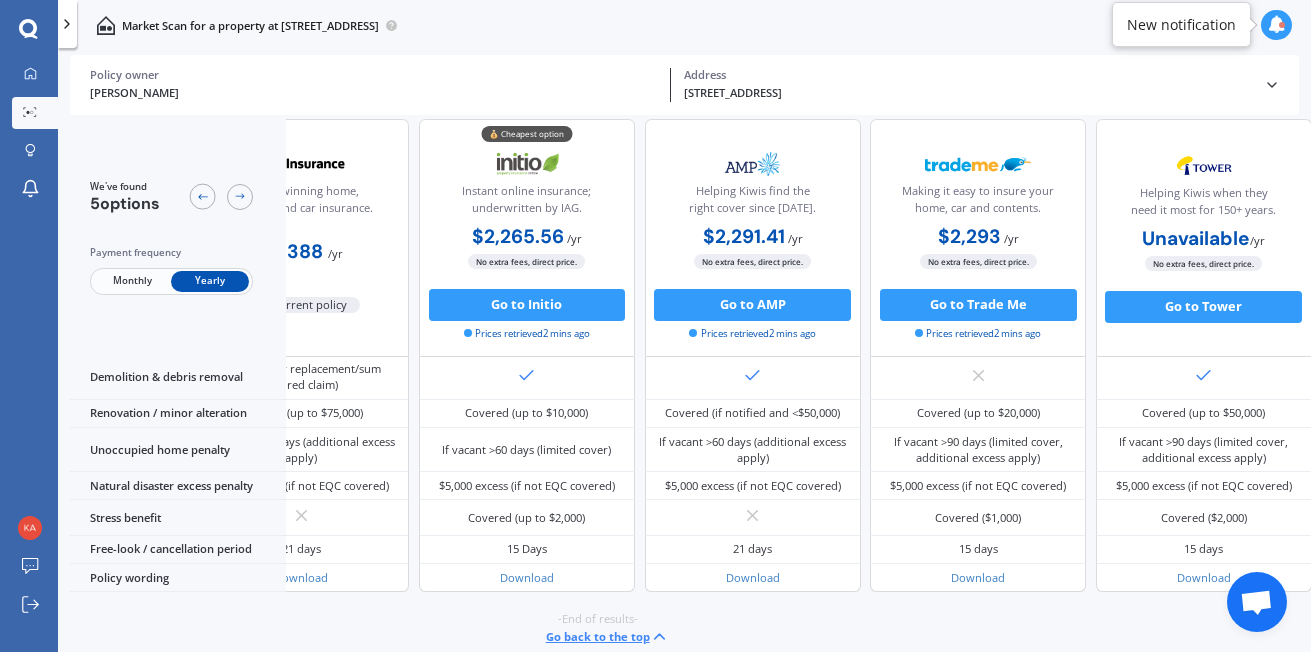 drag, startPoint x: 1296, startPoint y: 637, endPoint x: 1236, endPoint y: 645, distance: 60.530983 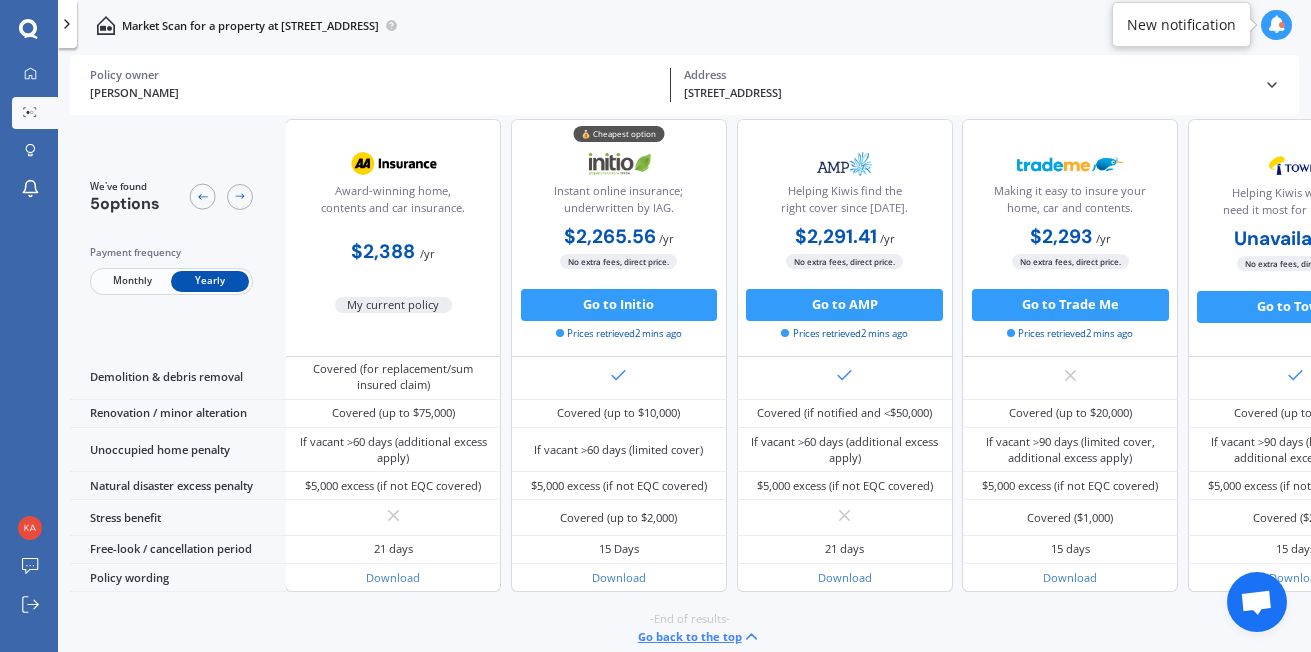 scroll, scrollTop: 845, scrollLeft: 0, axis: vertical 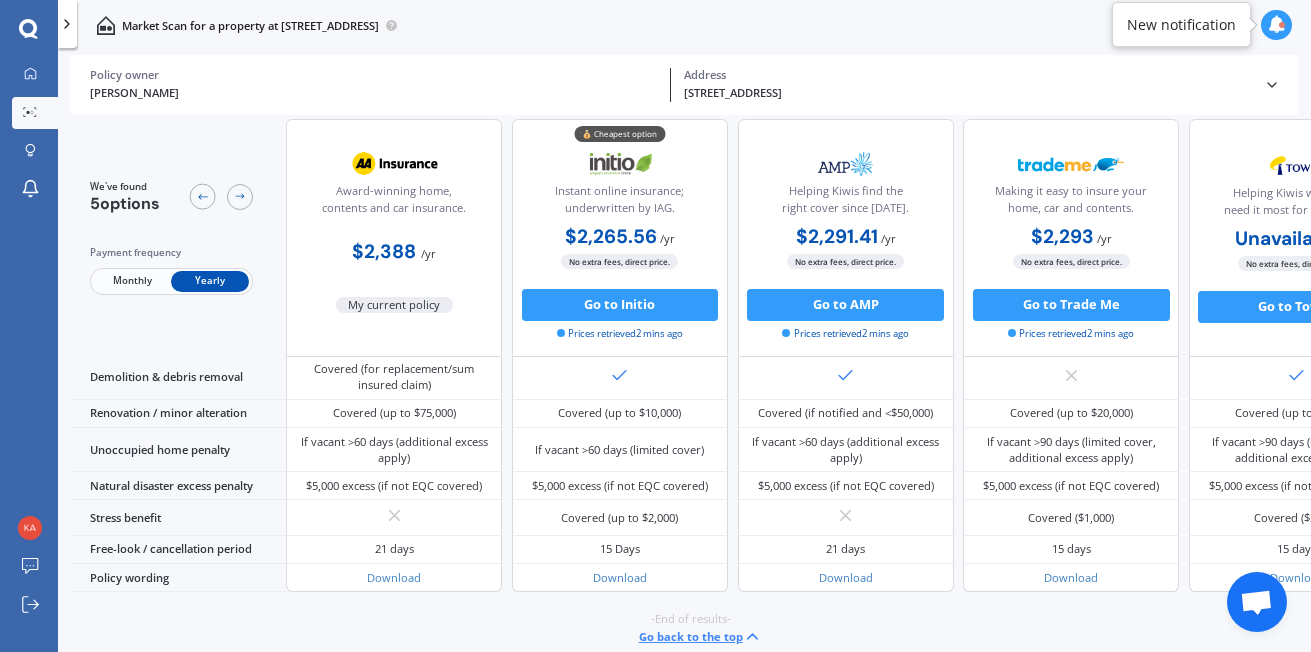 click on "Market Scan for a property at [STREET_ADDRESS]" at bounding box center (684, 25) 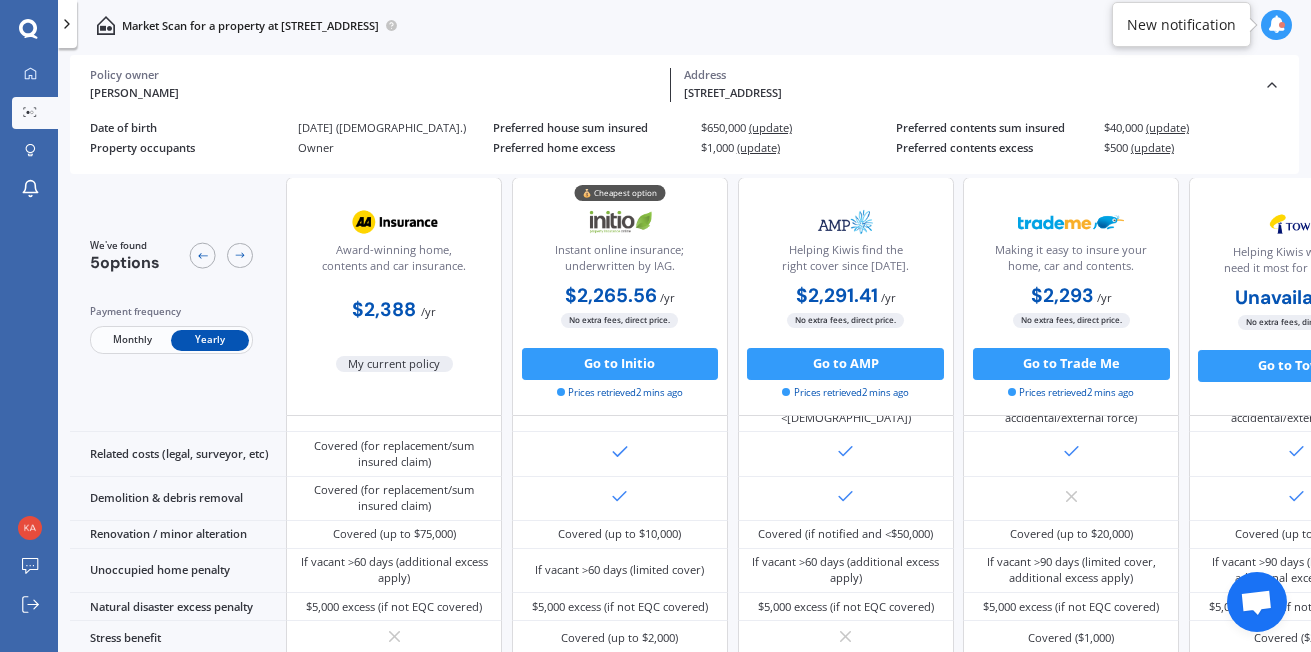 scroll, scrollTop: 737, scrollLeft: 0, axis: vertical 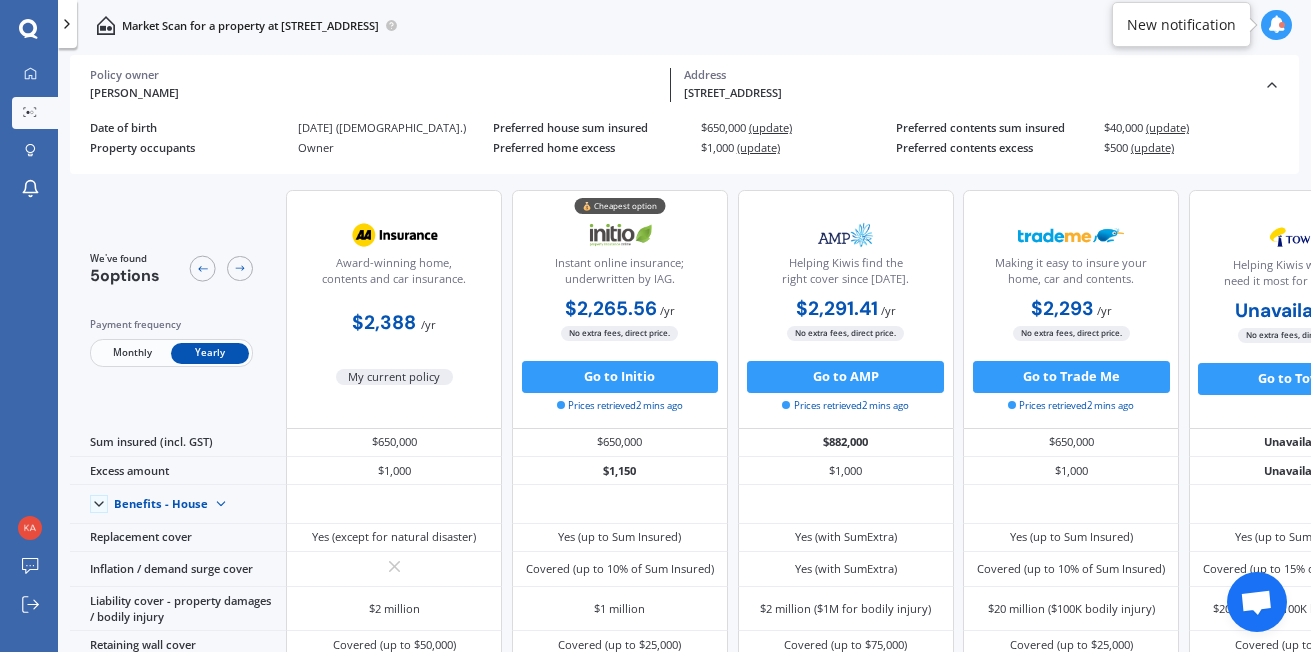 click on "Unavailable" at bounding box center (1289, 310) 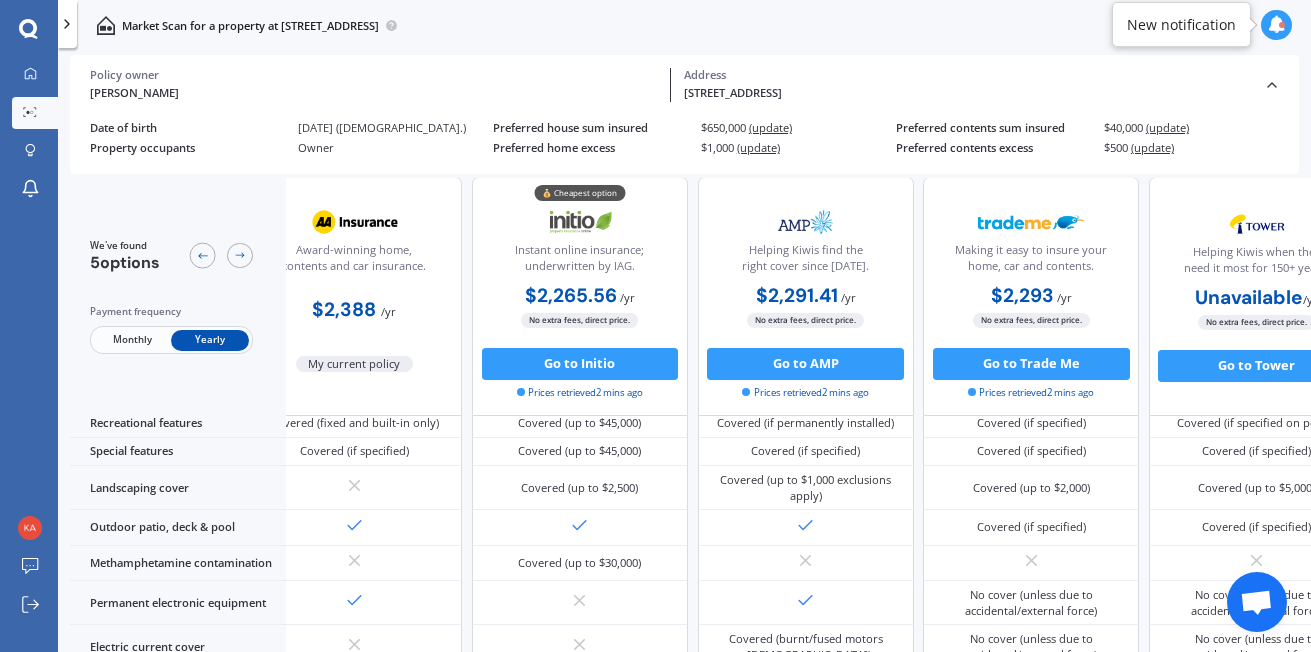 scroll, scrollTop: 491, scrollLeft: 50, axis: both 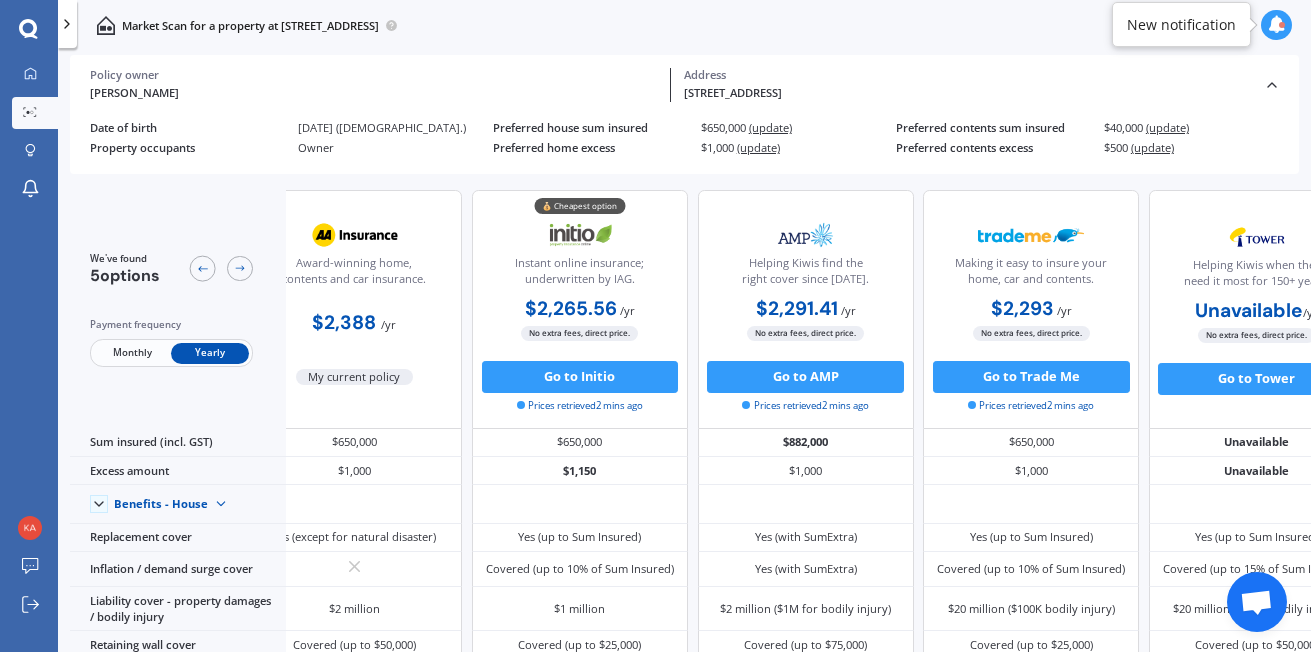 click on "(update)" at bounding box center (758, 147) 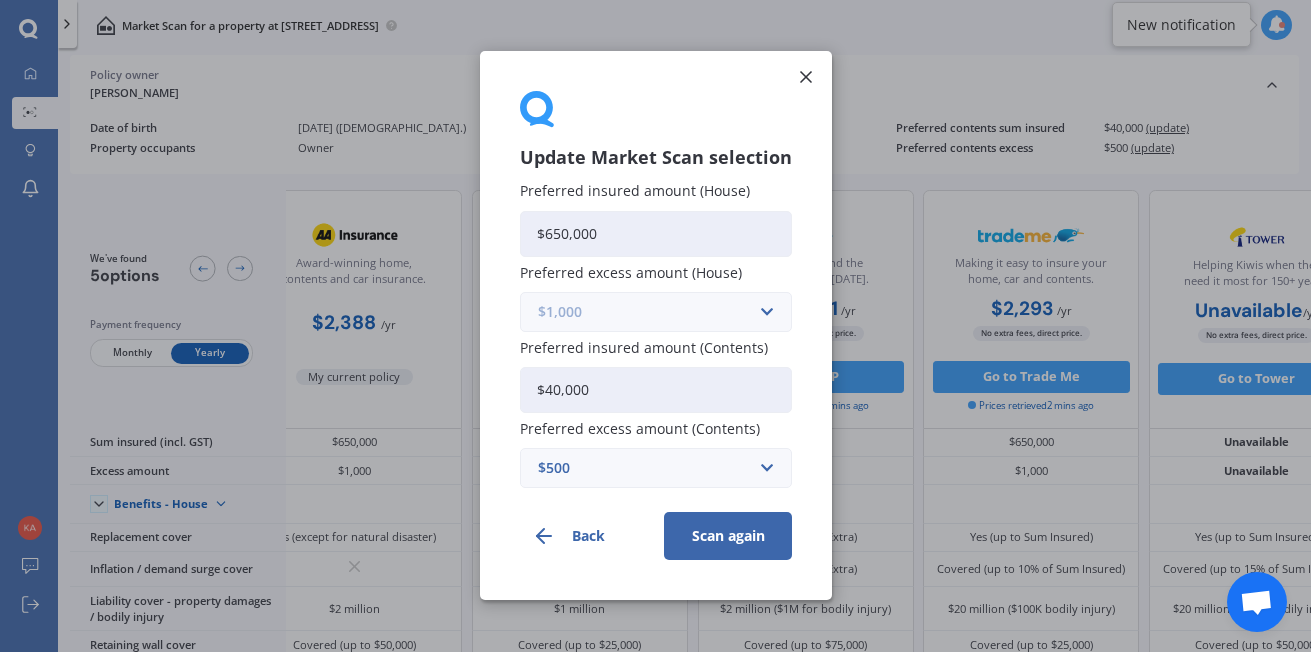 click at bounding box center (649, 312) 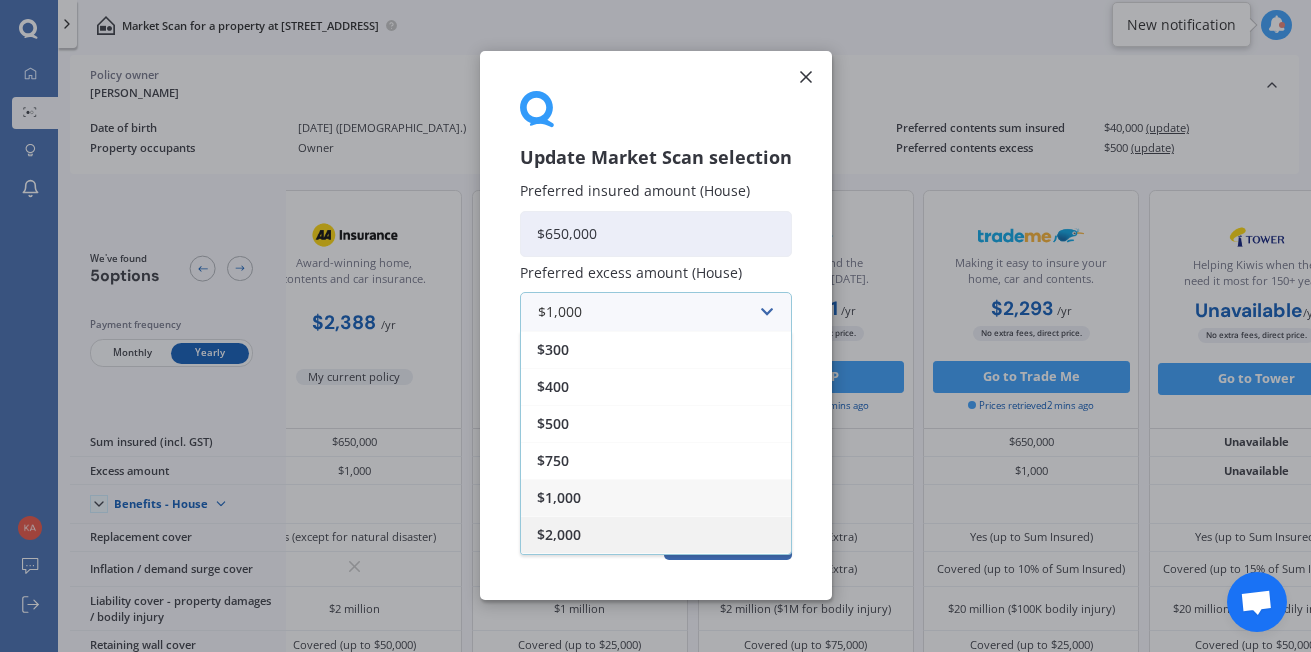 click on "$2,000" at bounding box center [559, 535] 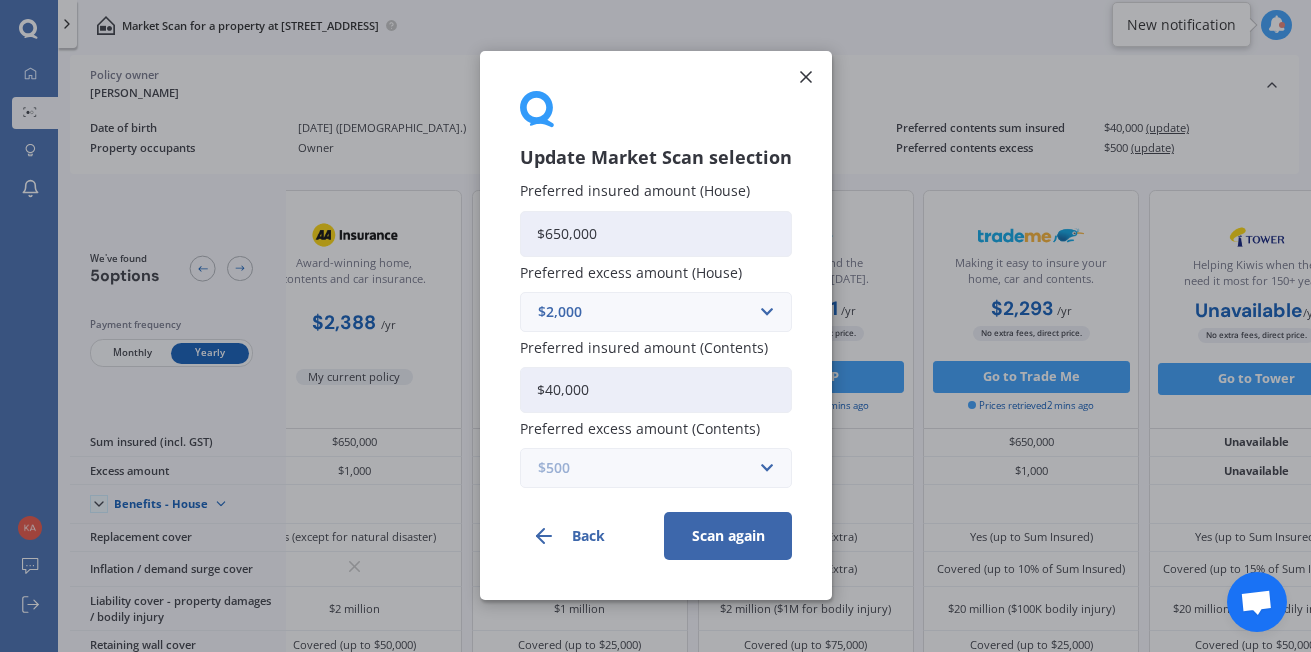 click at bounding box center (649, 469) 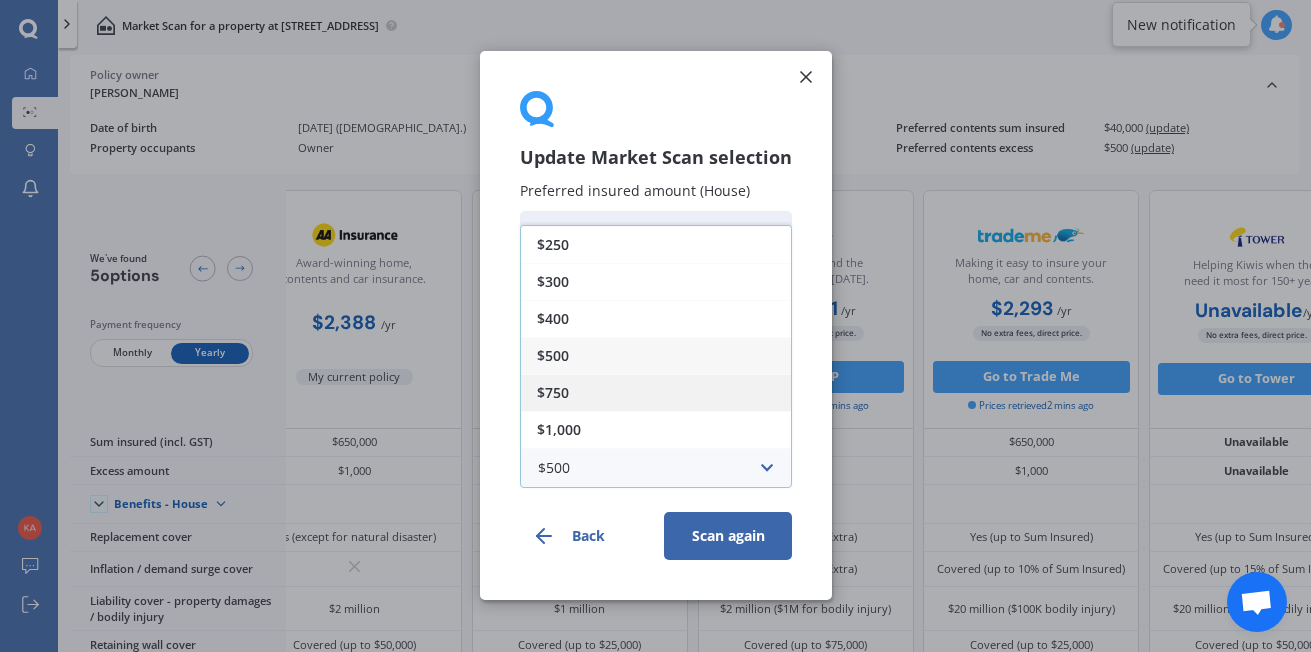 click on "$750" at bounding box center [656, 392] 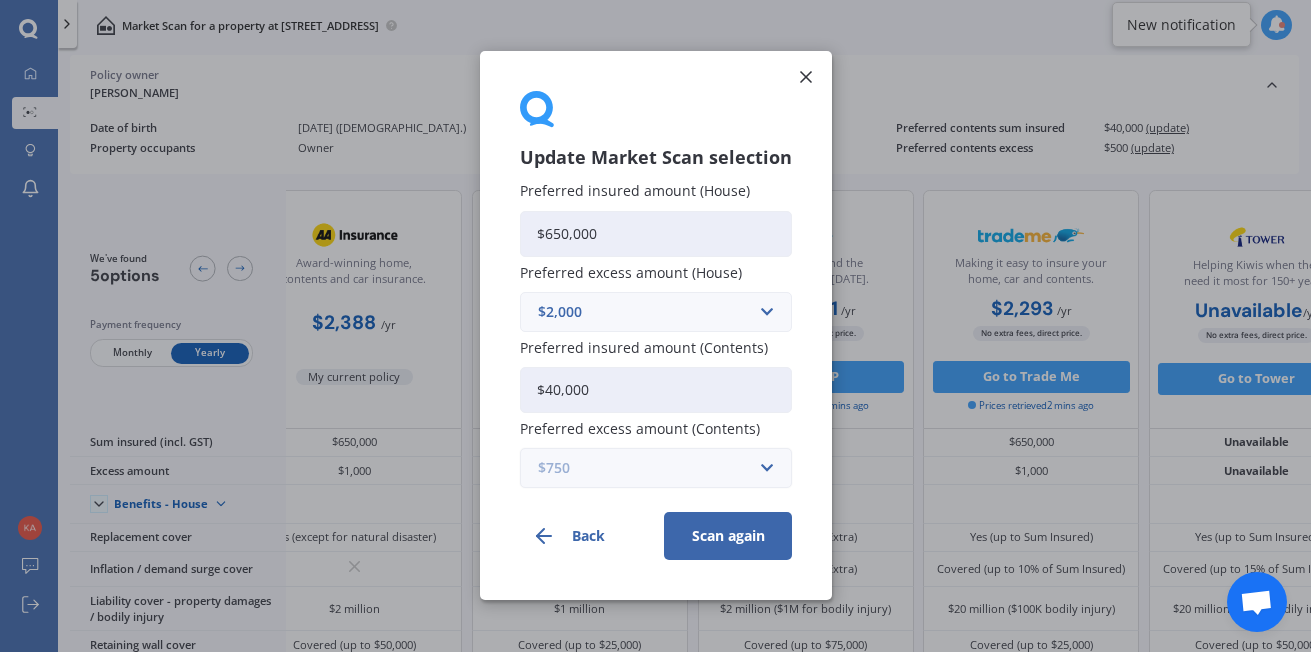 click at bounding box center (649, 469) 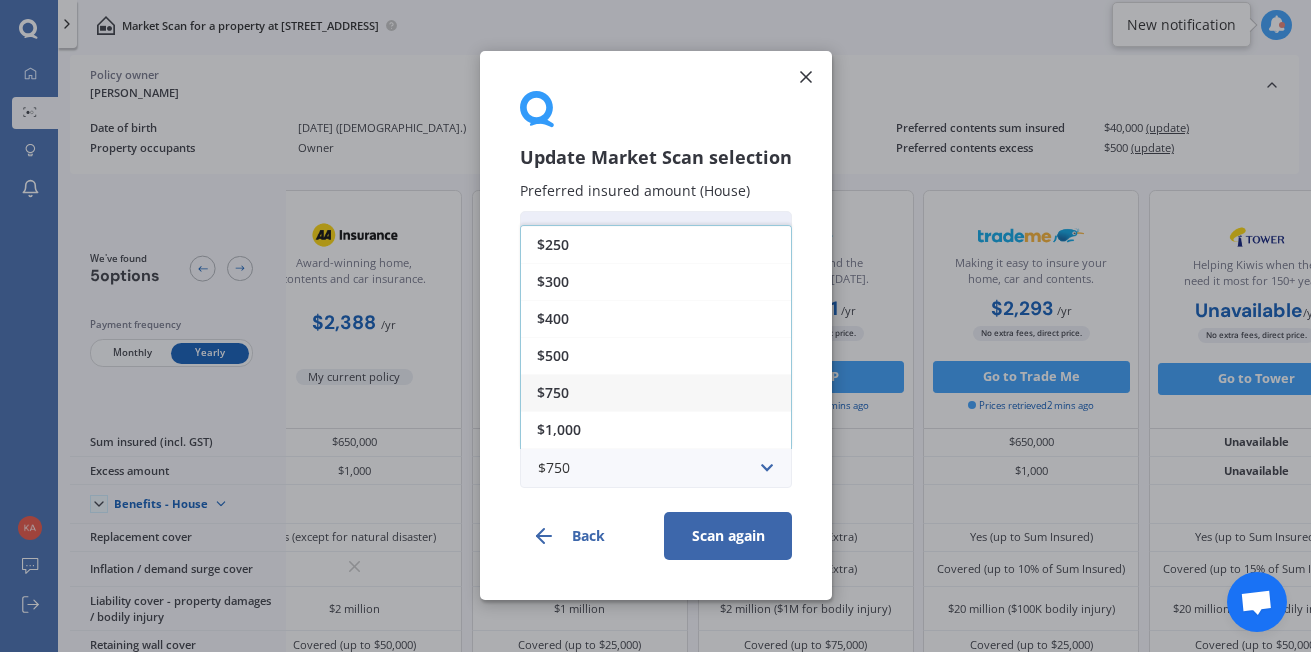 click on "$1,000" at bounding box center (656, 429) 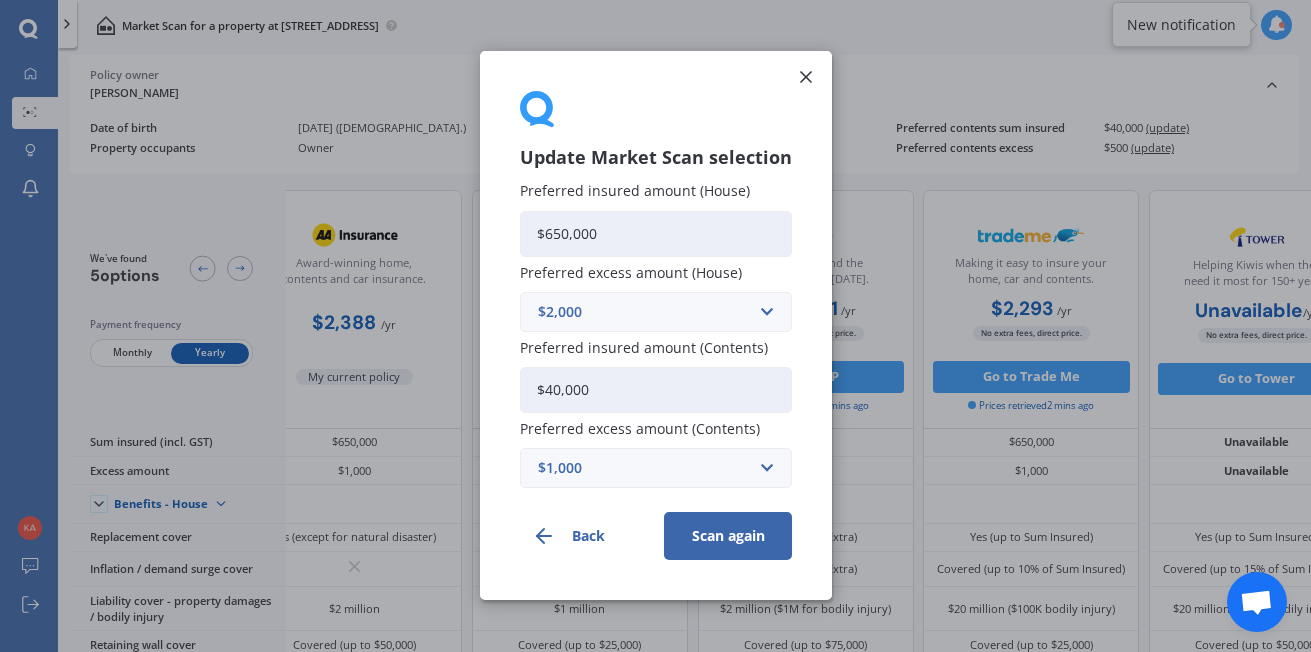 click on "Scan again" at bounding box center (728, 537) 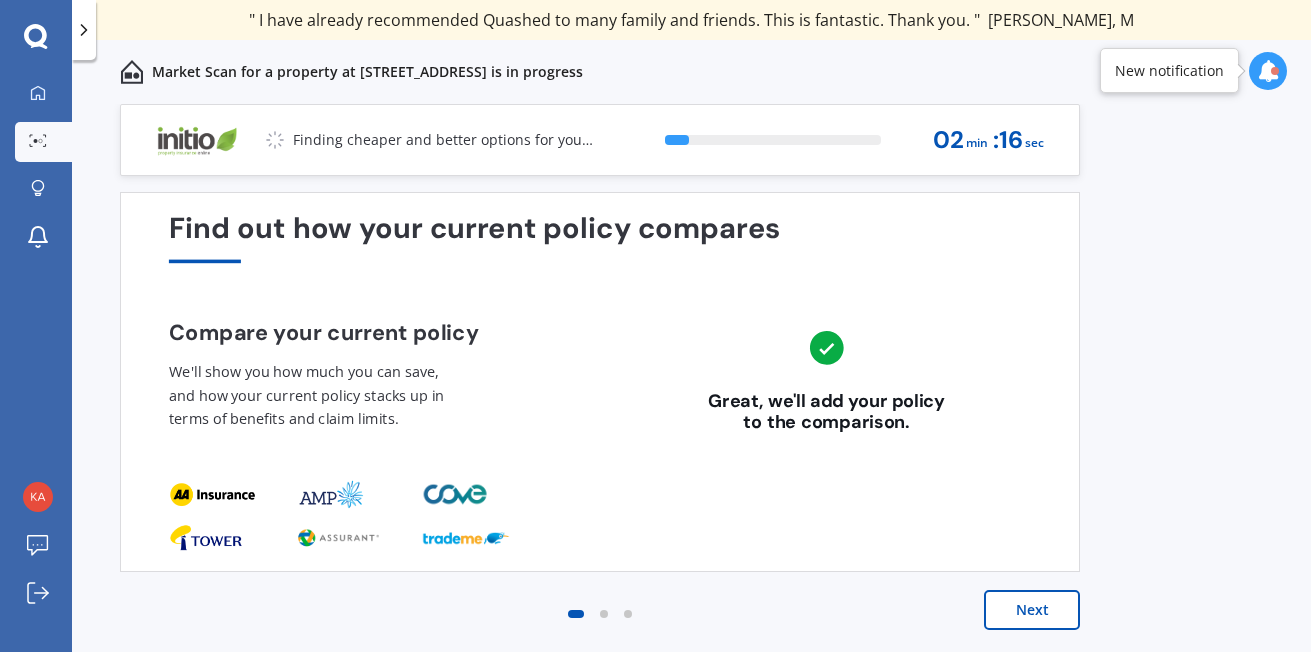 click on "Next" at bounding box center (1032, 610) 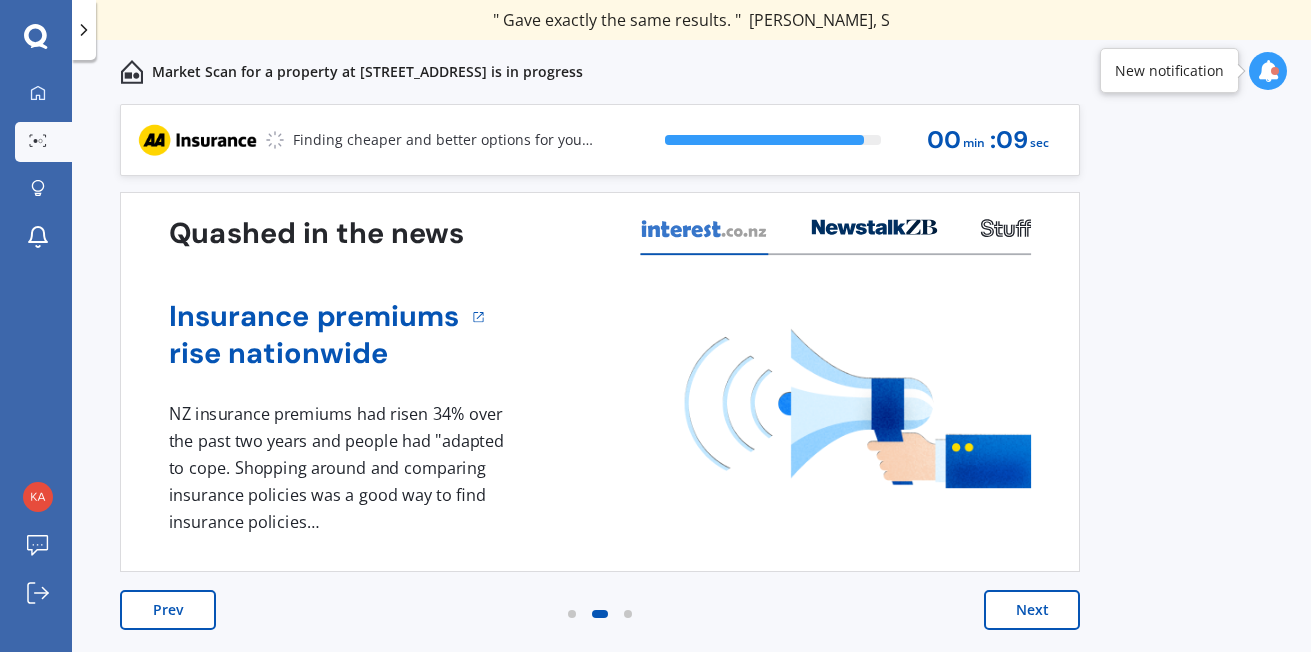 click at bounding box center [1268, 71] 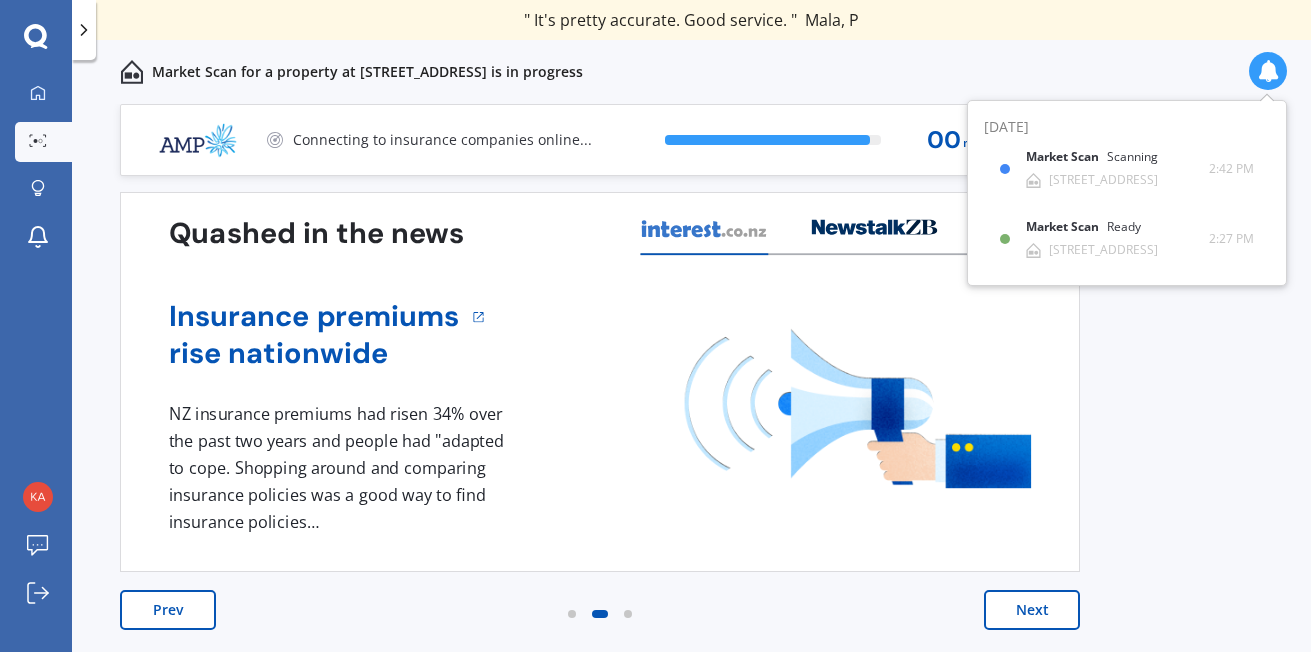 click on "Market Scan for a property at [STREET_ADDRESS] is in progress" at bounding box center [691, 72] 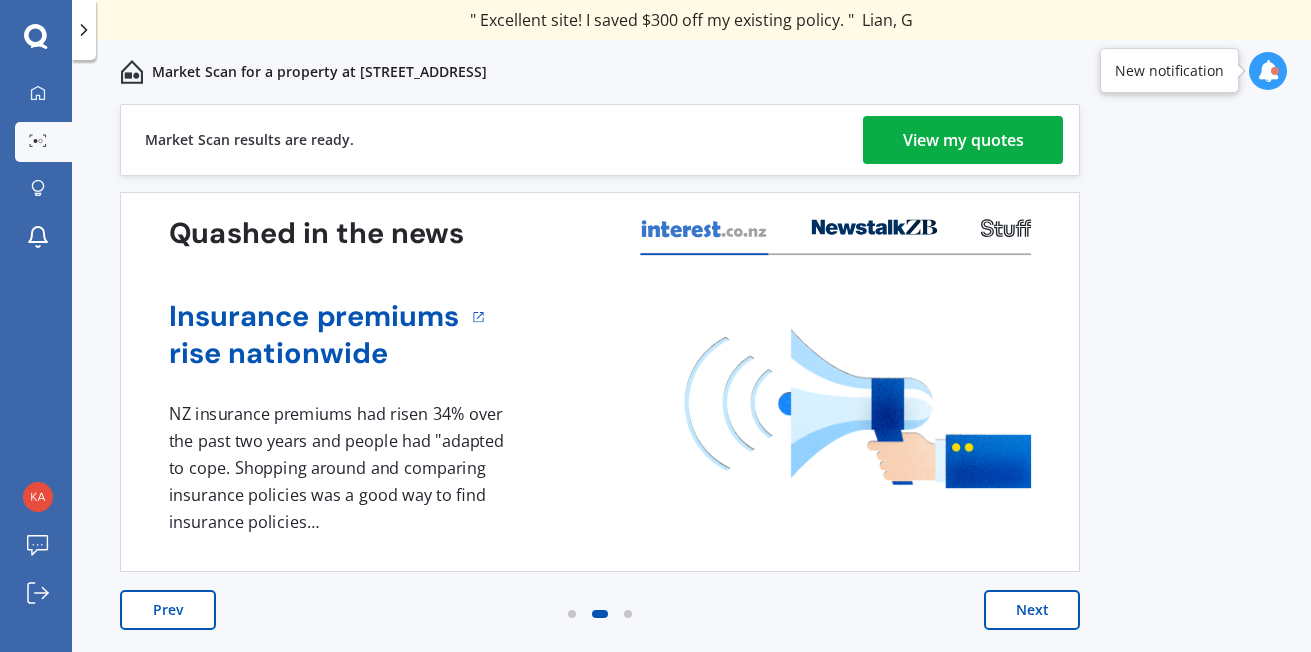 click on "Previous 60,000+ Kiwis have signed up to shop and save on insurance with us " Helpful tool, just that my current insurance is cheaper. " [PERSON_NAME], H " I have already recommended Quashed to many family and friends. This is fantastic. Thank you. " [PERSON_NAME], M " A very useful tool and is easy to use. Highly recommended! " [PERSON_NAME], Z " Useful tool to check whether our current prices are competitive - which they are. " [PERSON_NAME], G " My current car insurance was half of the cheapest quoted here, so I'll stick with them. " [PERSON_NAME], N " Gave exactly the same results. " [PERSON_NAME], S " It's pretty accurate. Good service. " Mala, P " That was very helpful as it provided all the details required to make the necessary decision. " [PERSON_NAME], I " I've already recommended to a number of people. " [PERSON_NAME], J " Good to know my existing cover is so good! " [PERSON_NAME], J " Excellent site! I saved $300 off my existing policy. " Lian, G " Great stuff team! first time using it, and it was very clear and concise. " [PERSON_NAME], B   Next View my quotes 1 Prev" at bounding box center (691, 400) 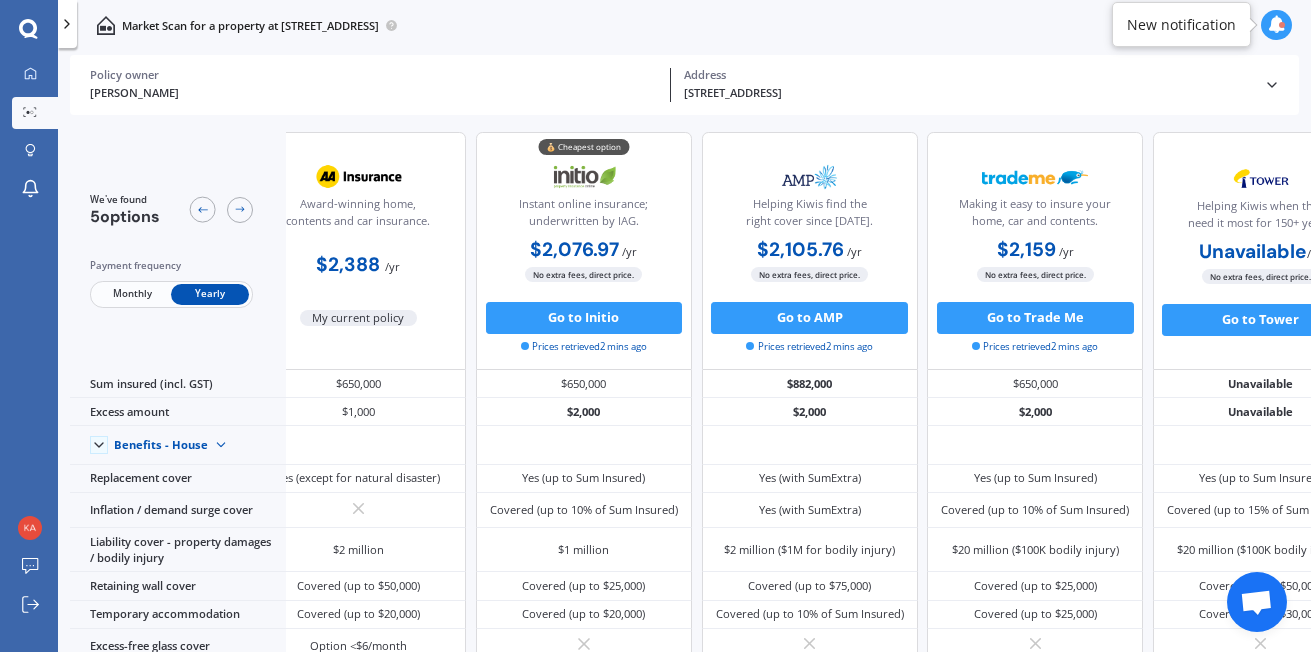 scroll, scrollTop: 0, scrollLeft: 46, axis: horizontal 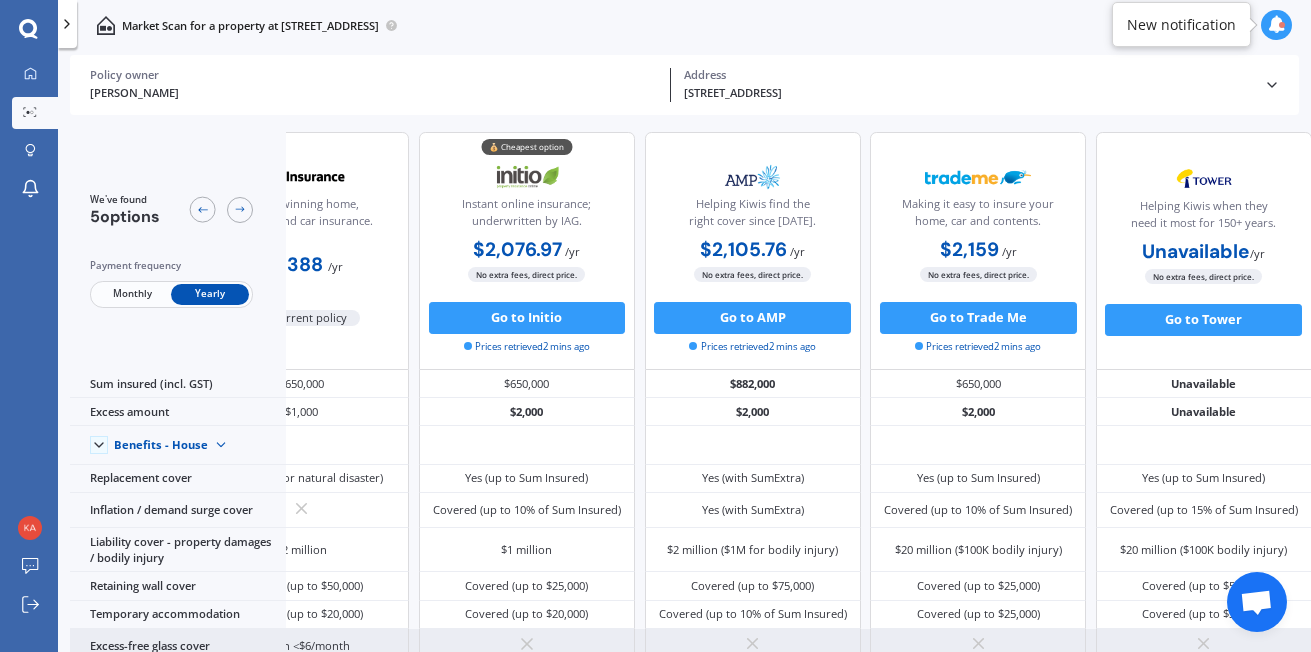 click at bounding box center (1204, 646) 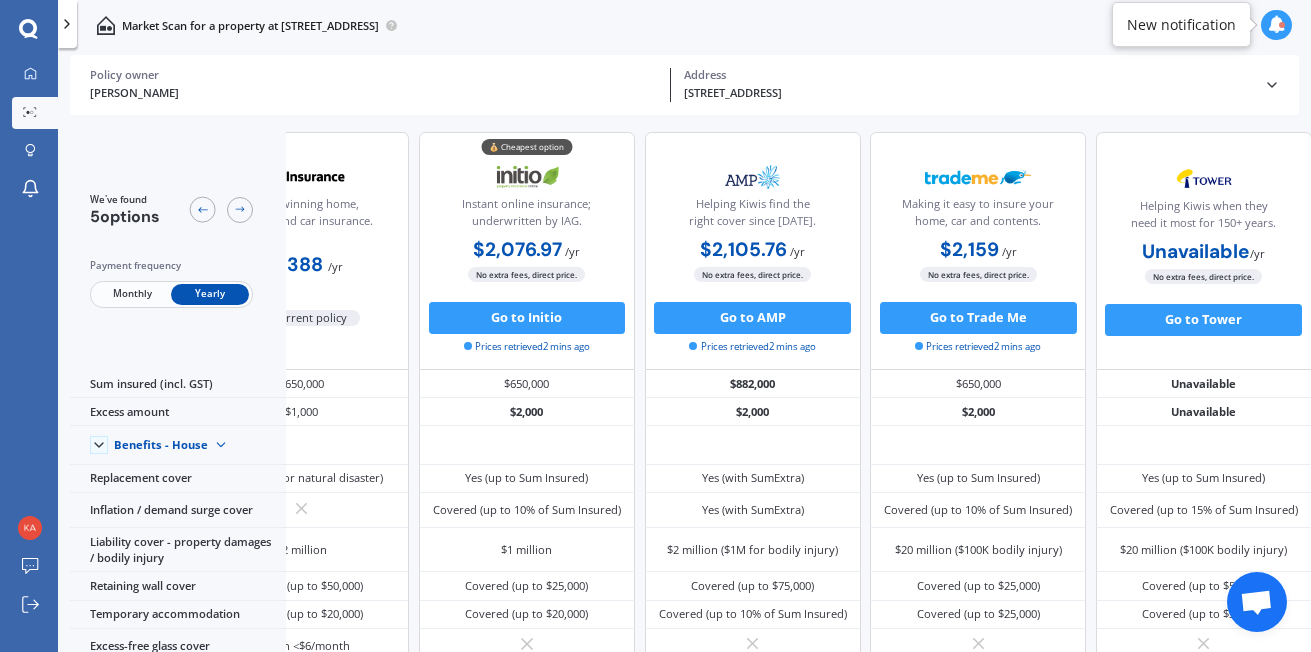 drag, startPoint x: 1290, startPoint y: 641, endPoint x: 1310, endPoint y: 647, distance: 20.880613 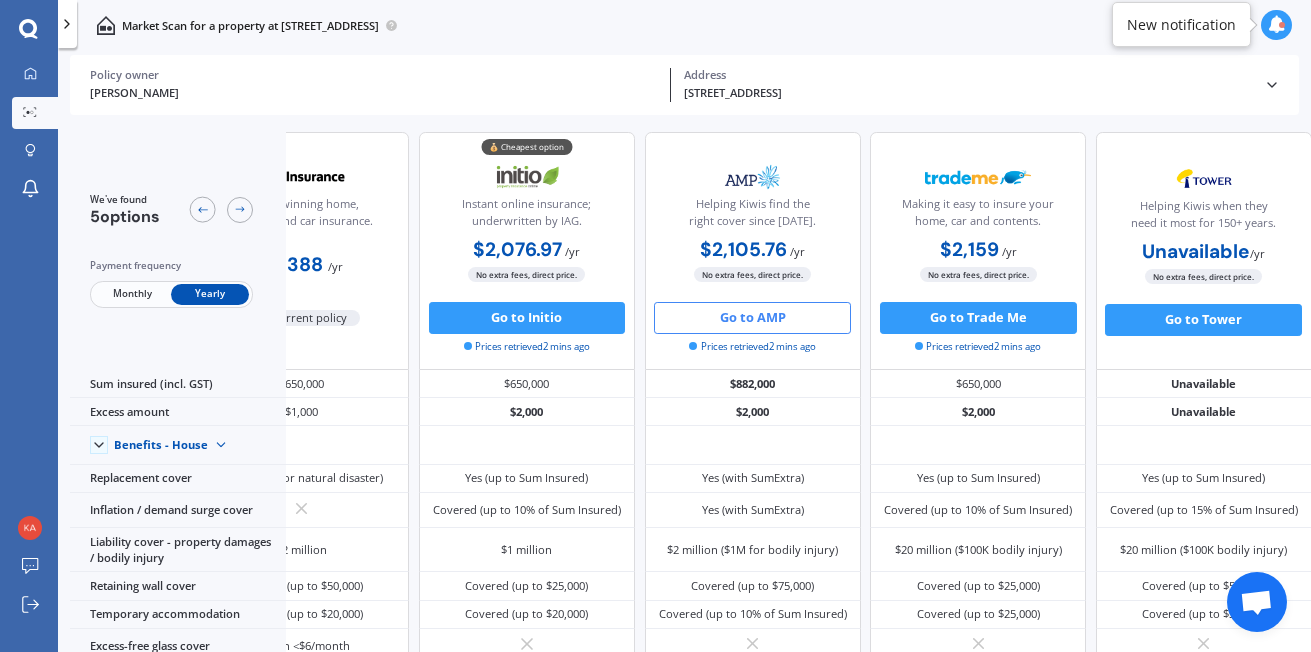 scroll, scrollTop: 27, scrollLeft: 126, axis: both 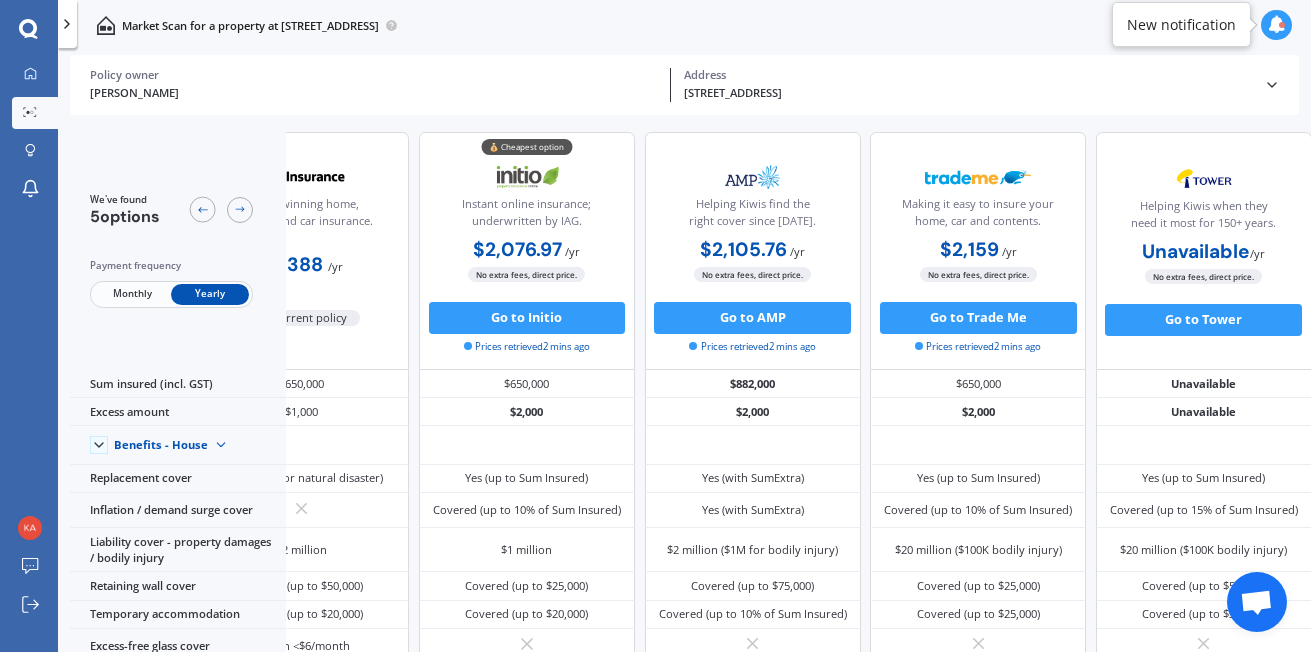 click on "Market Scan for a property at [STREET_ADDRESS]" at bounding box center (684, 25) 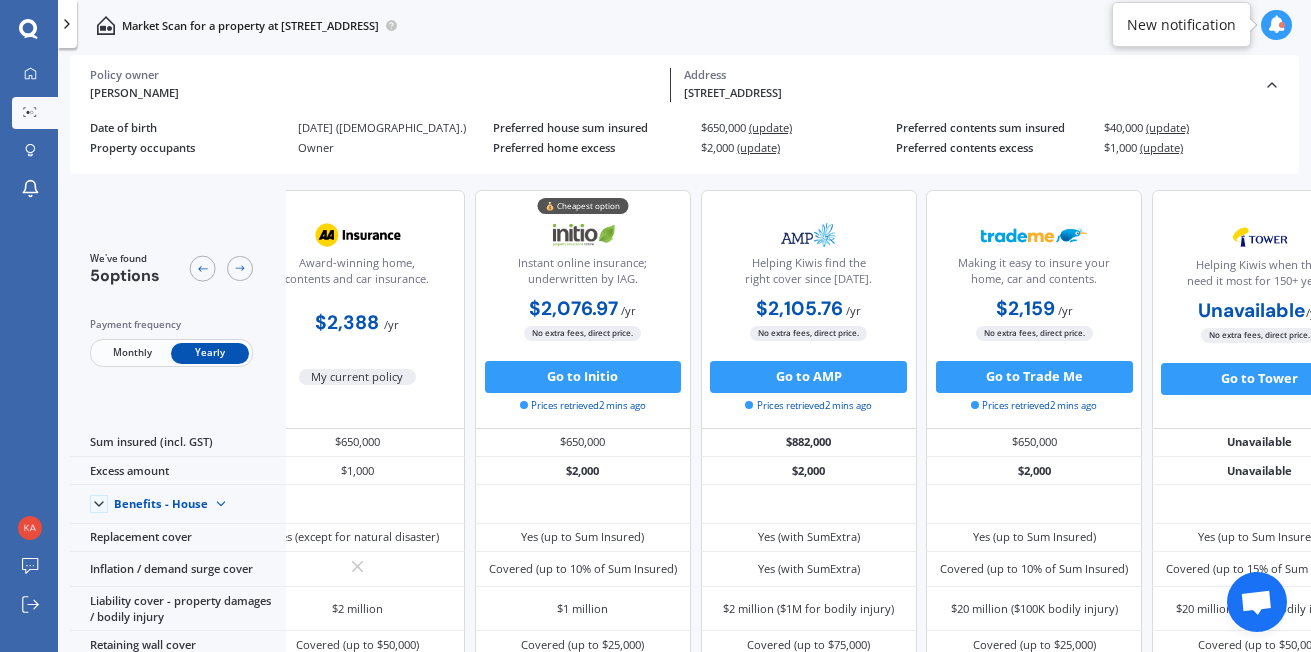 scroll, scrollTop: 0, scrollLeft: 0, axis: both 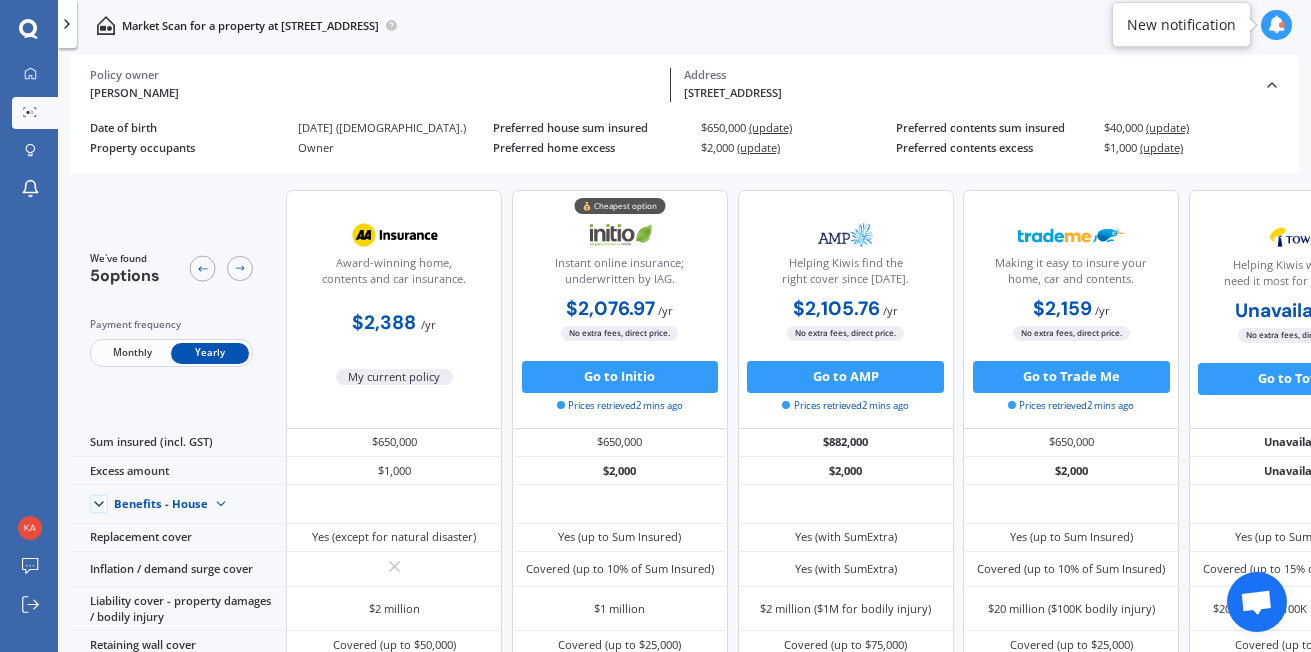 click on "(update)" at bounding box center (770, 127) 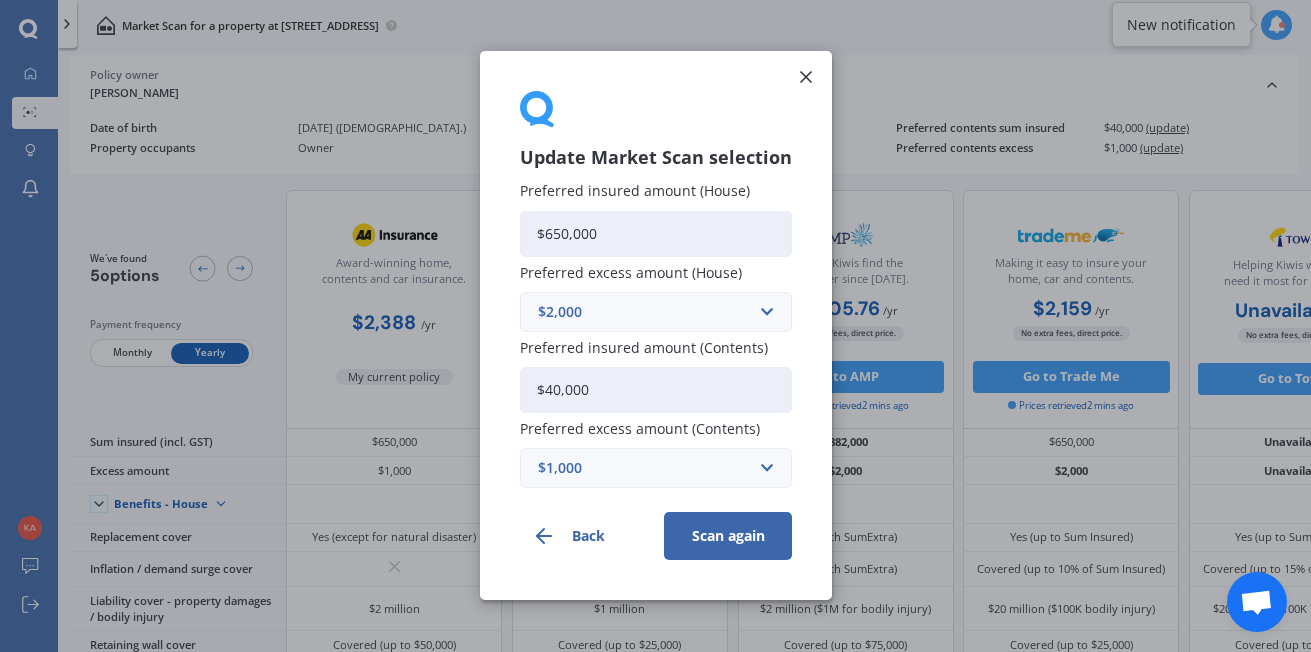 drag, startPoint x: 566, startPoint y: 231, endPoint x: 533, endPoint y: 233, distance: 33.06055 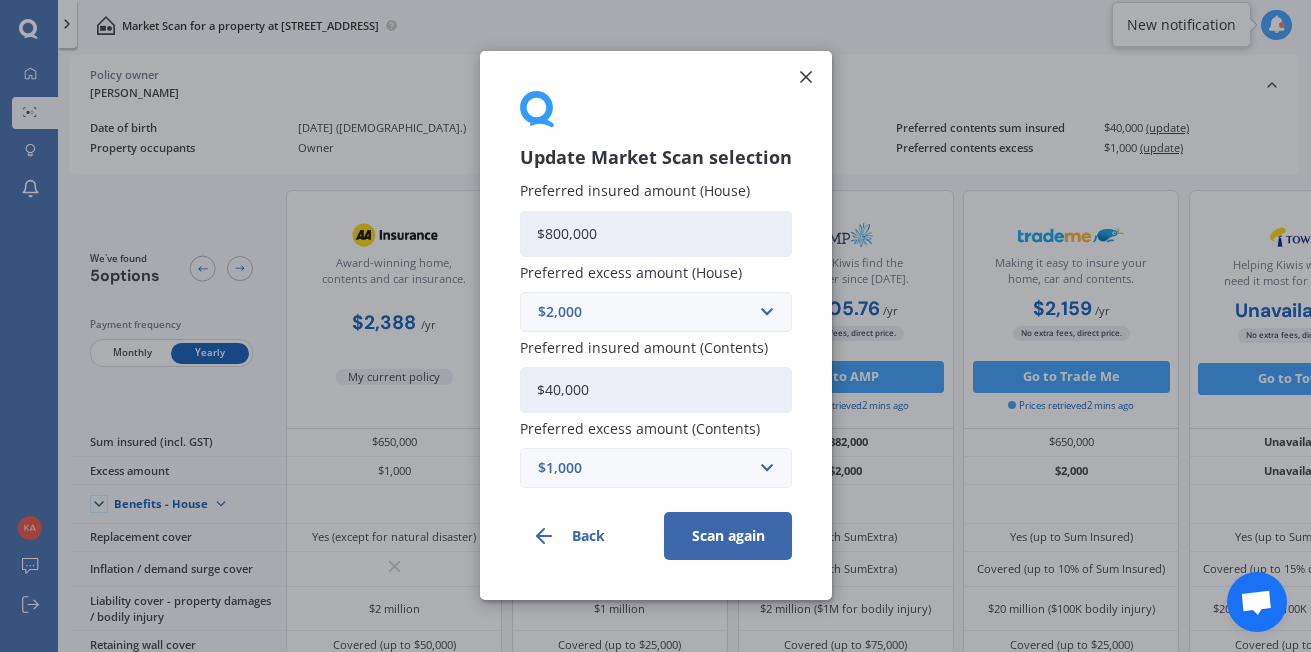 click on "$800,000" at bounding box center [656, 234] 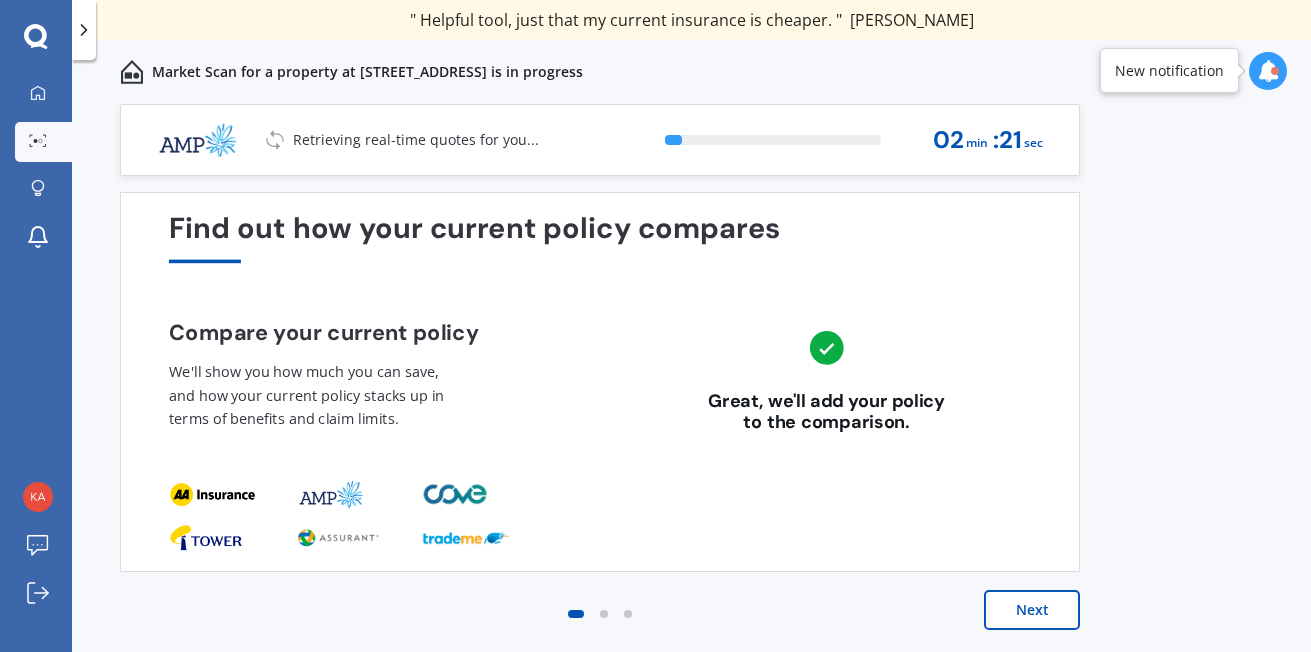 drag, startPoint x: 735, startPoint y: 535, endPoint x: 618, endPoint y: 490, distance: 125.35549 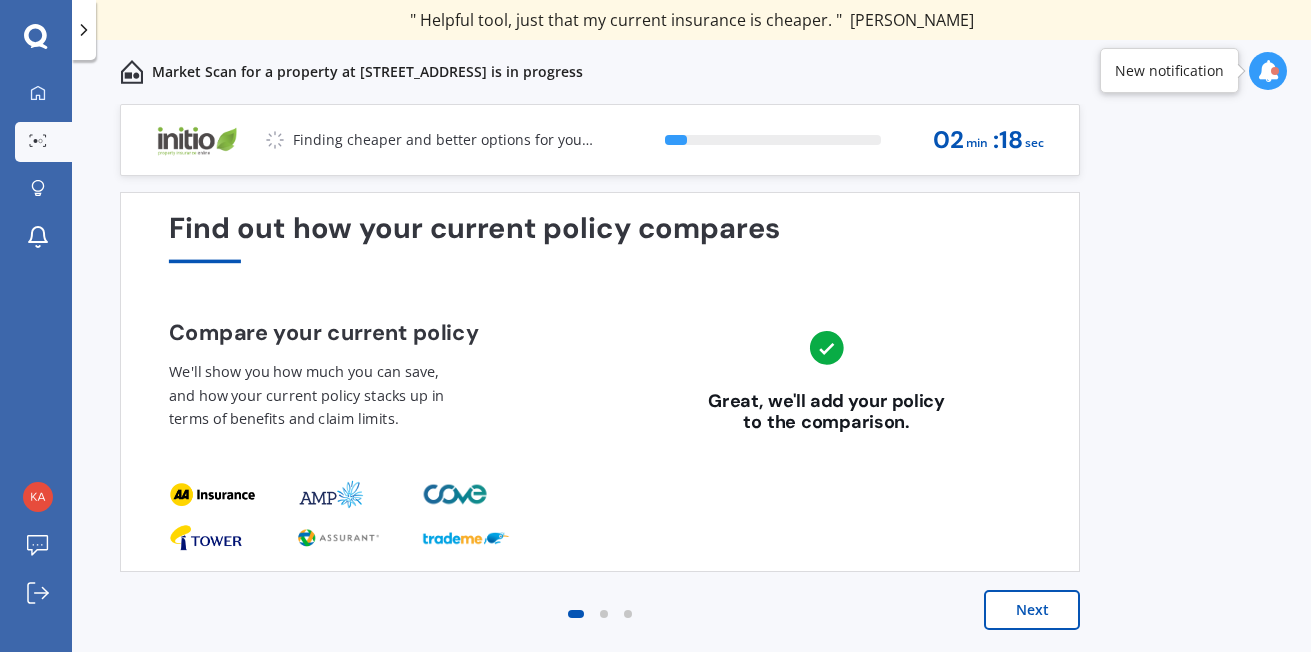 click on "Next" at bounding box center (1032, 610) 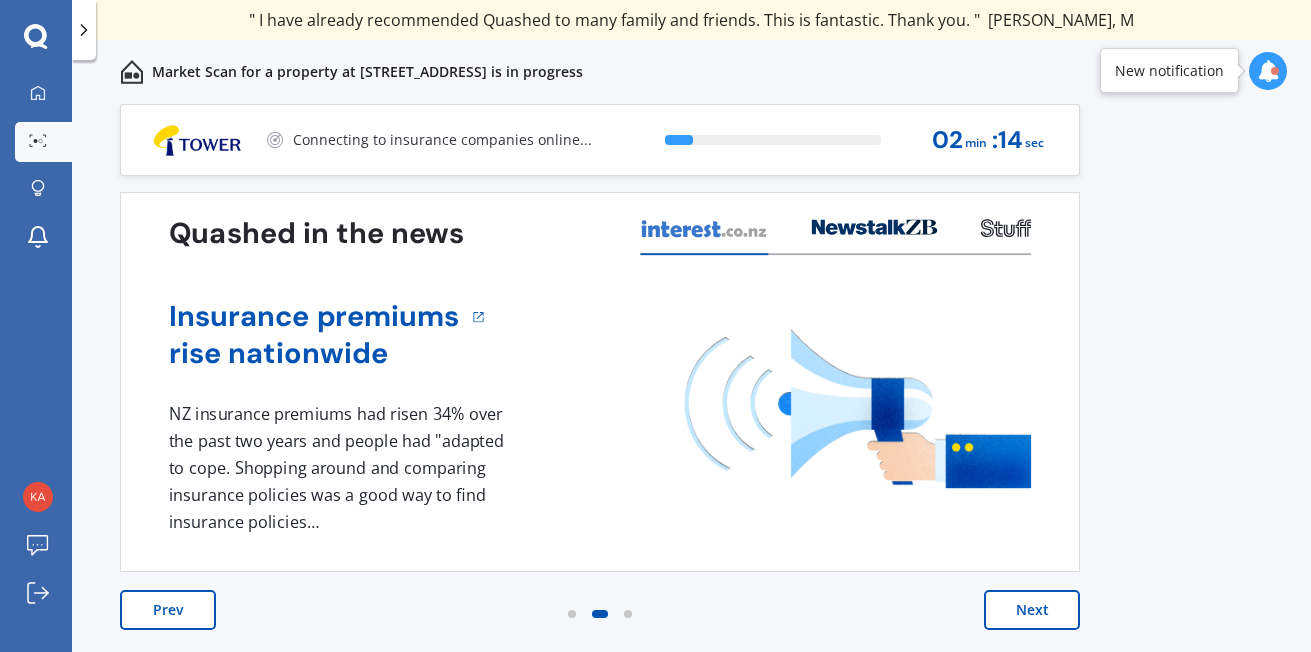 click on "Next" at bounding box center [1032, 610] 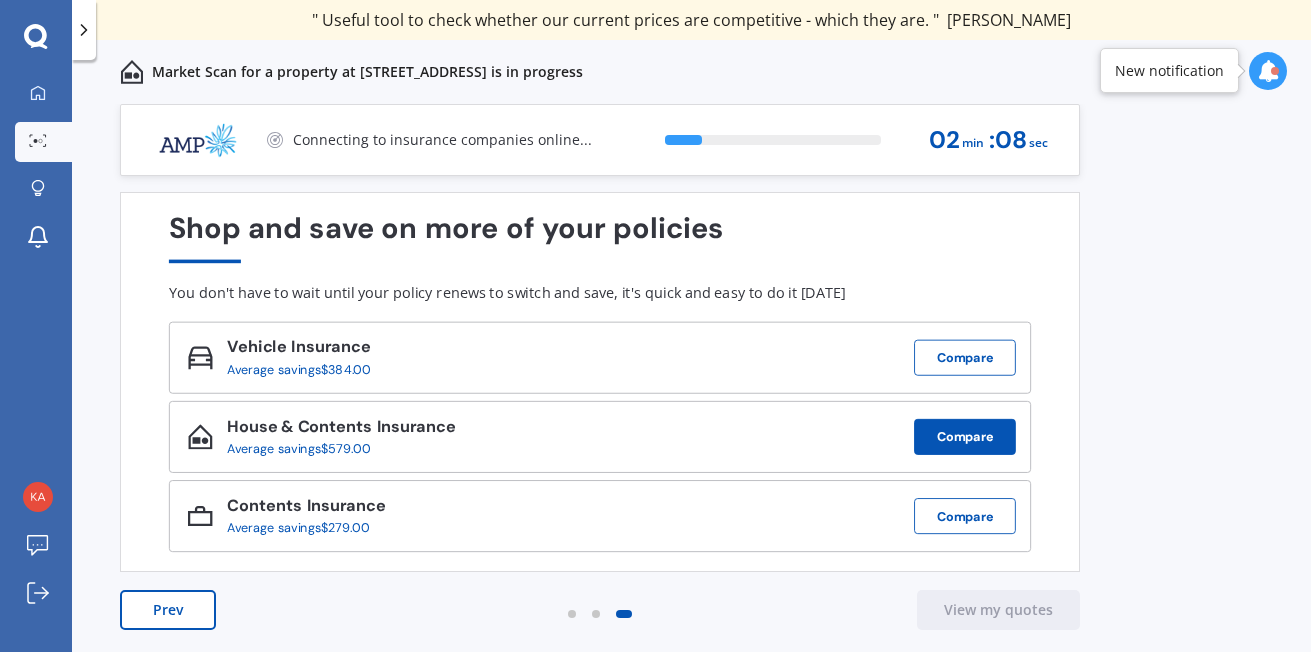 click on "Compare" at bounding box center [965, 437] 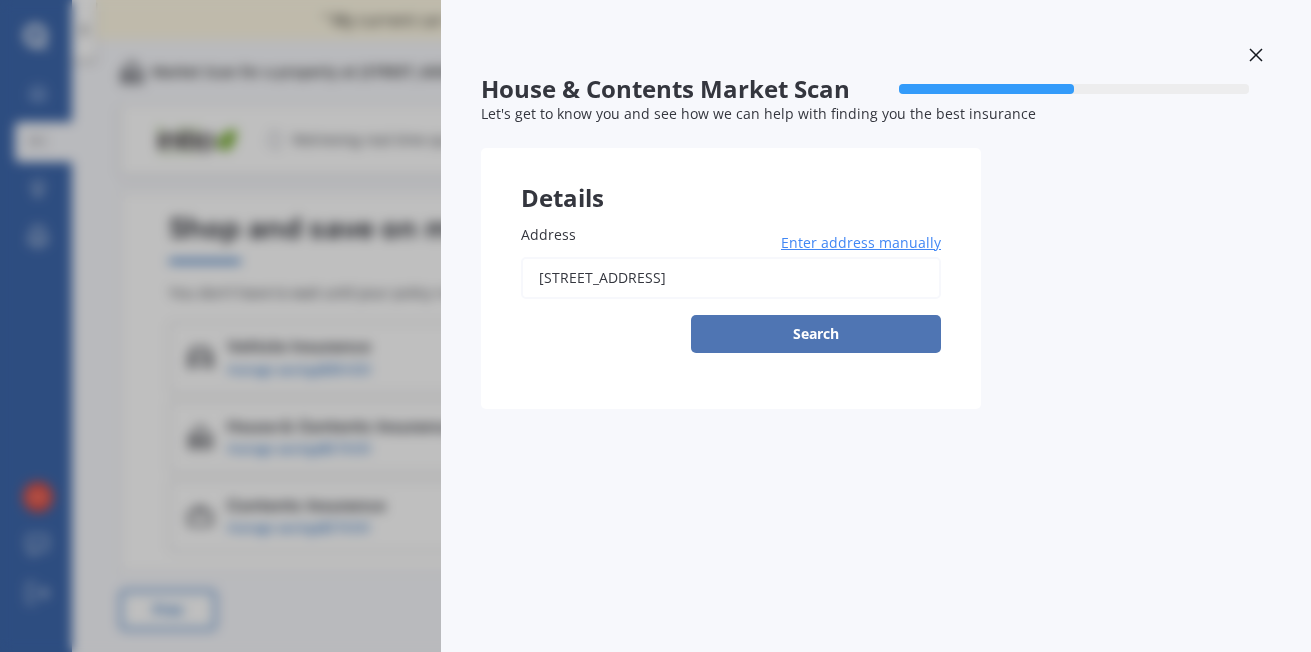 click on "Search" at bounding box center [816, 334] 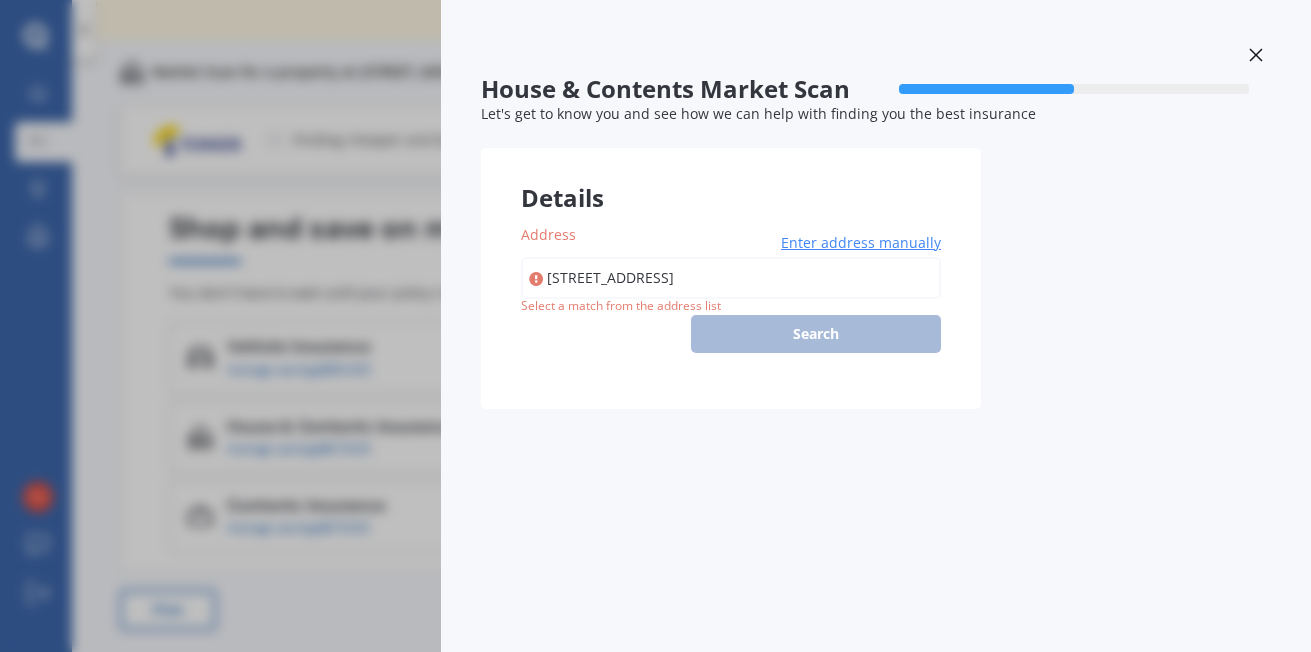 type on "[STREET_ADDRESS]" 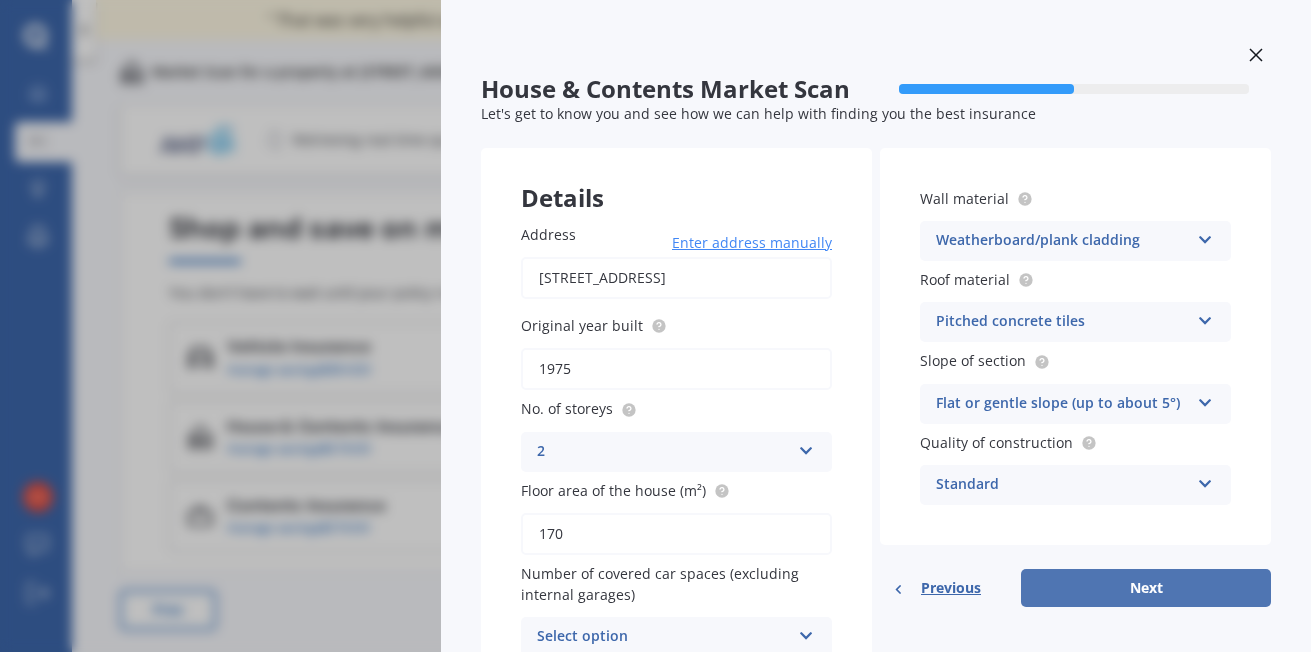 click on "Next" at bounding box center (1146, 588) 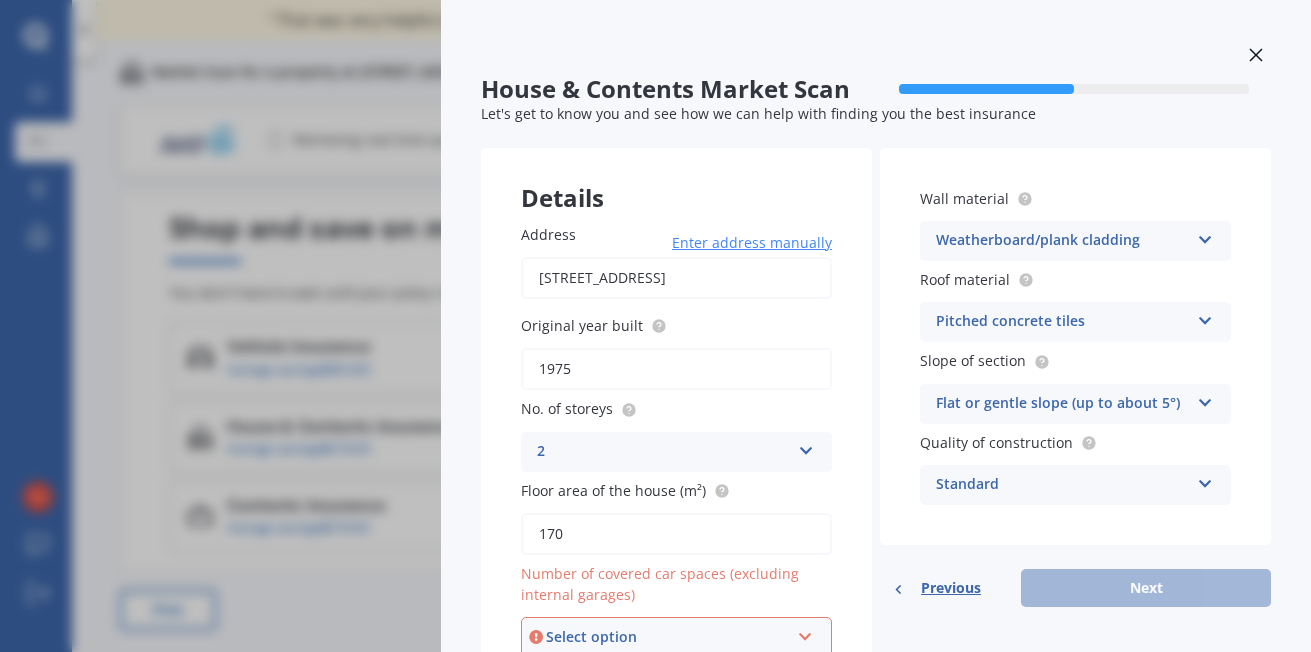 scroll, scrollTop: 5, scrollLeft: 0, axis: vertical 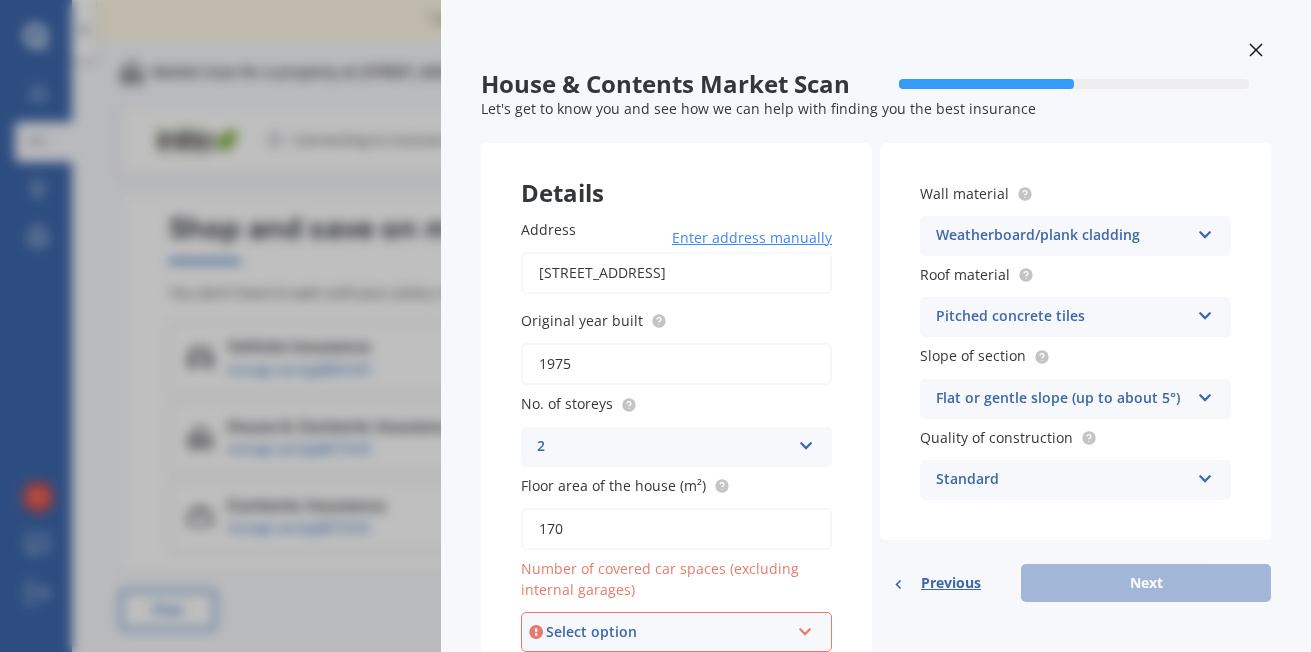 click at bounding box center [805, 628] 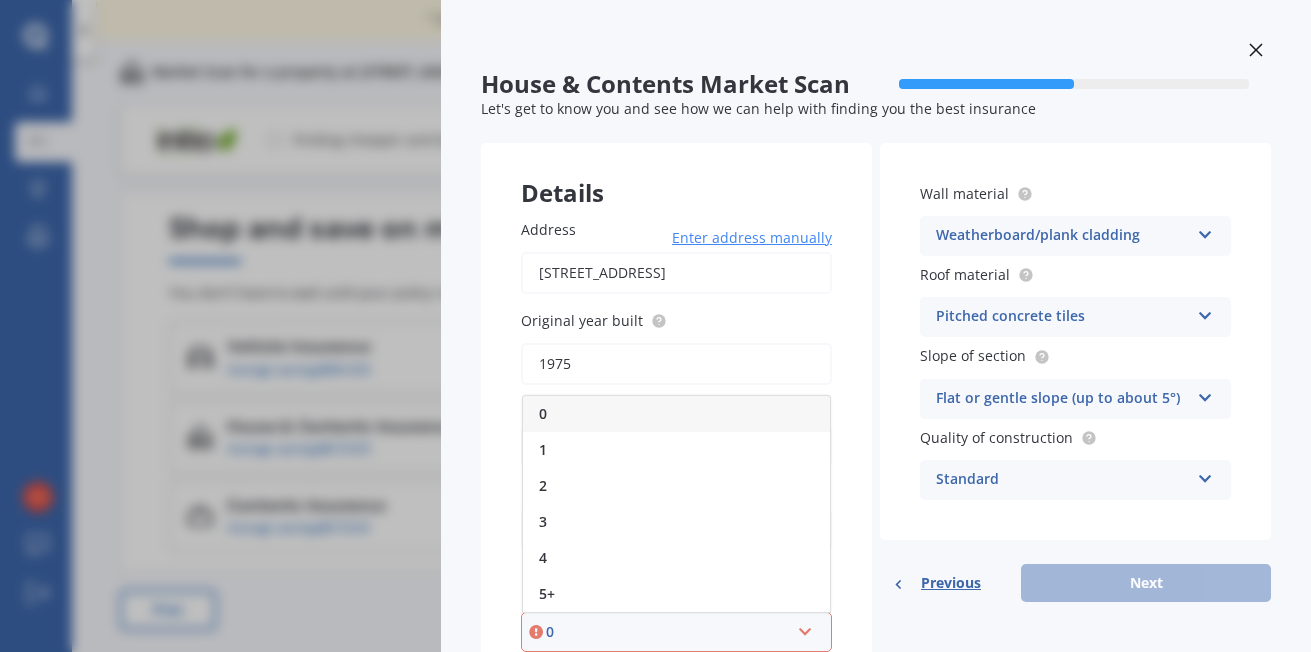 click on "0 0 1 2 3 4 5+" at bounding box center (676, 632) 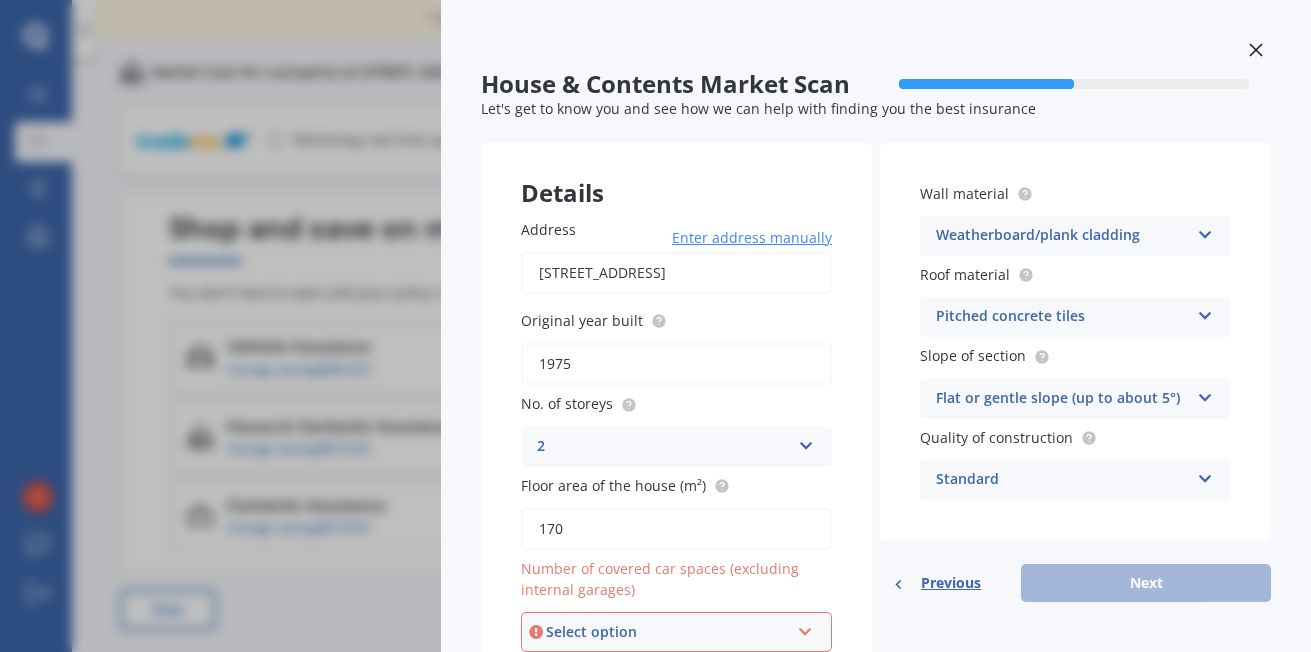 click at bounding box center [805, 628] 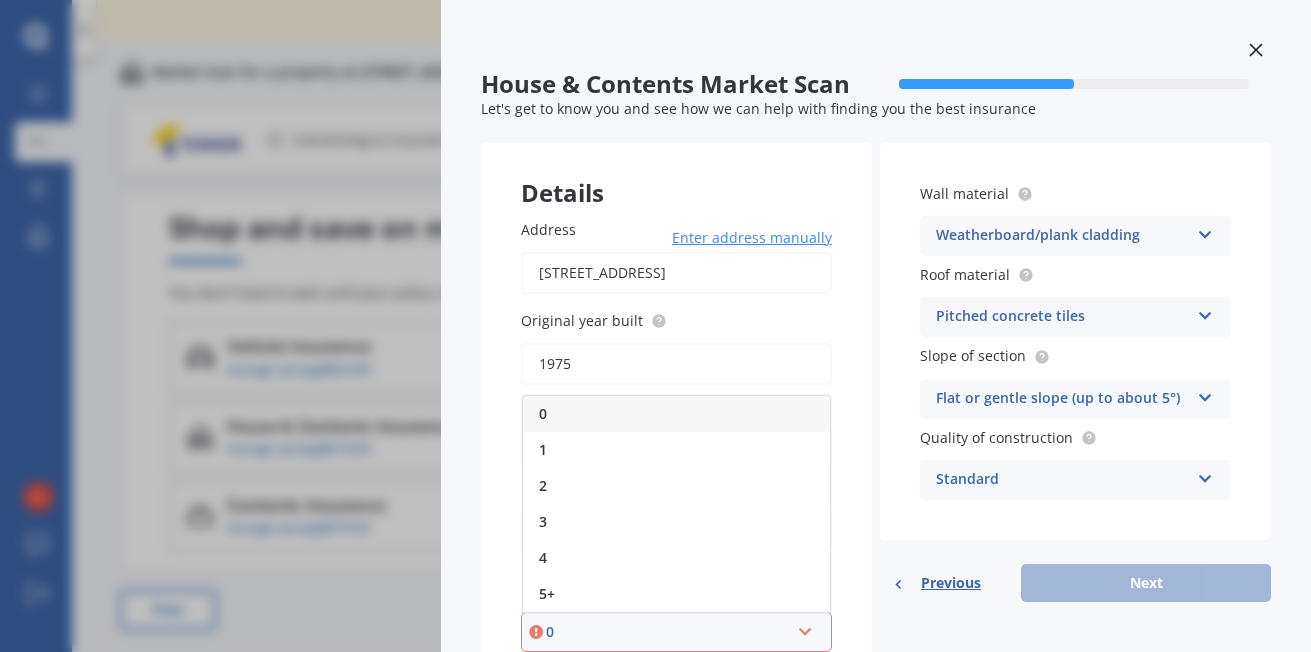 click on "0" at bounding box center [676, 414] 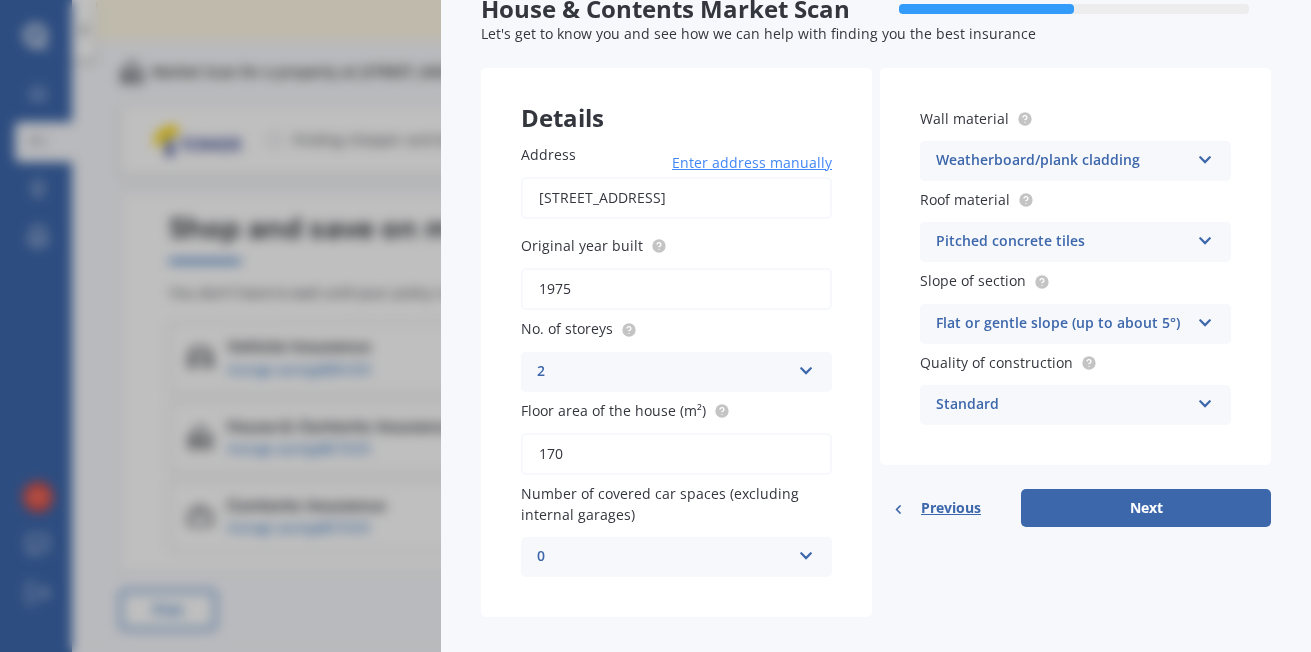 scroll, scrollTop: 101, scrollLeft: 0, axis: vertical 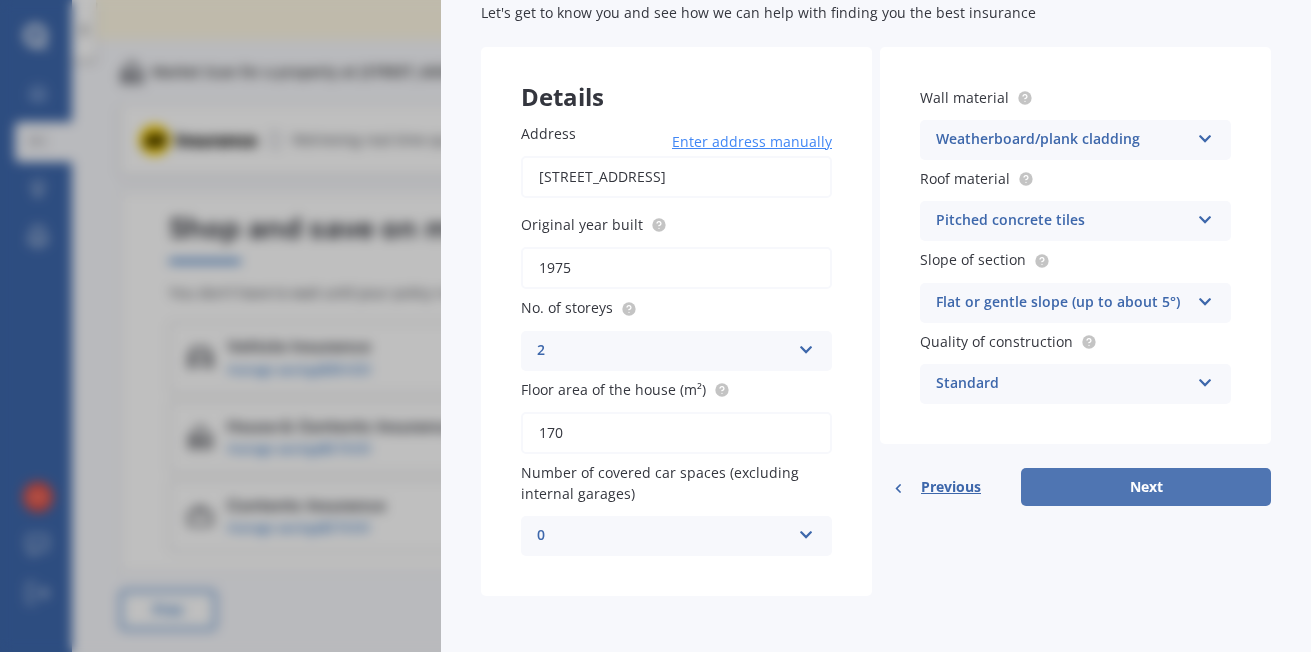 click on "Next" at bounding box center (1146, 487) 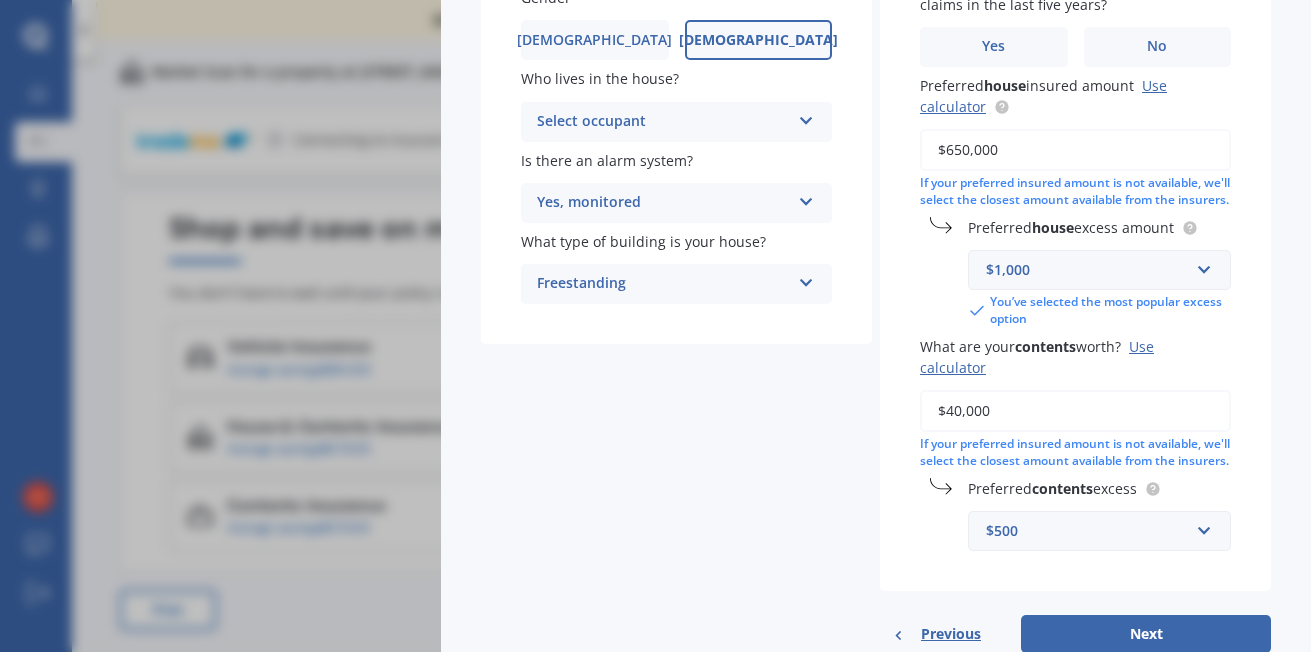 scroll, scrollTop: 321, scrollLeft: 0, axis: vertical 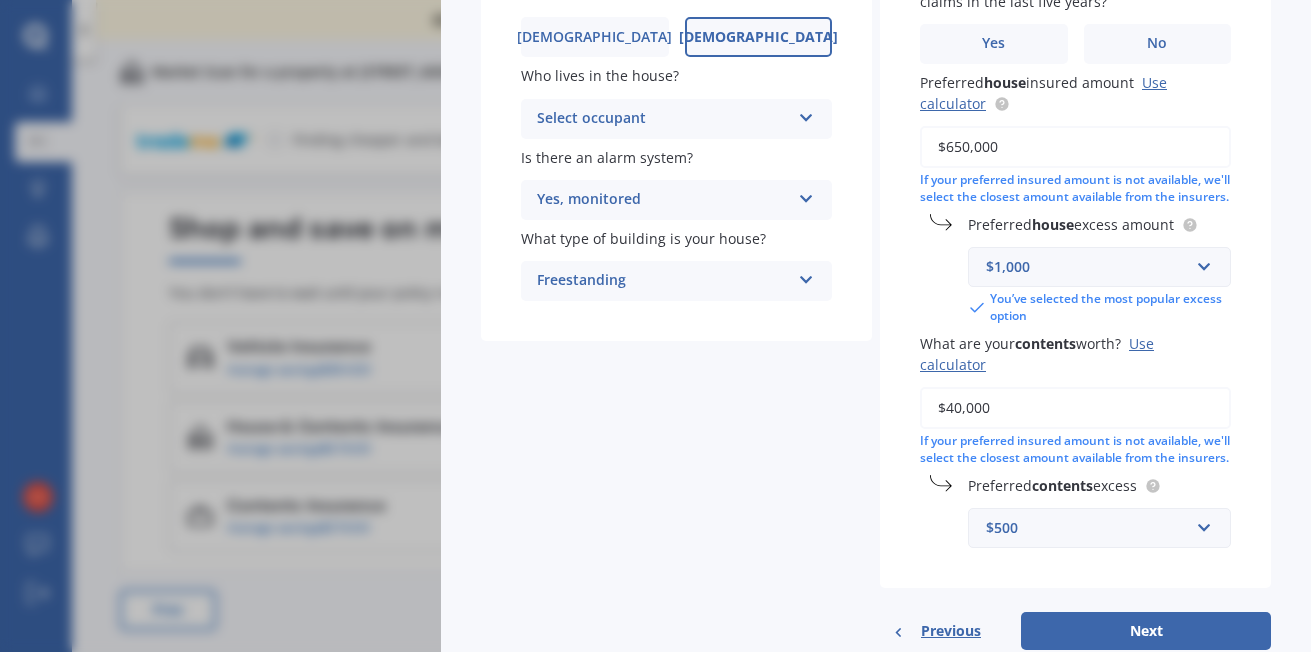 drag, startPoint x: 1294, startPoint y: 402, endPoint x: 1304, endPoint y: 436, distance: 35.44009 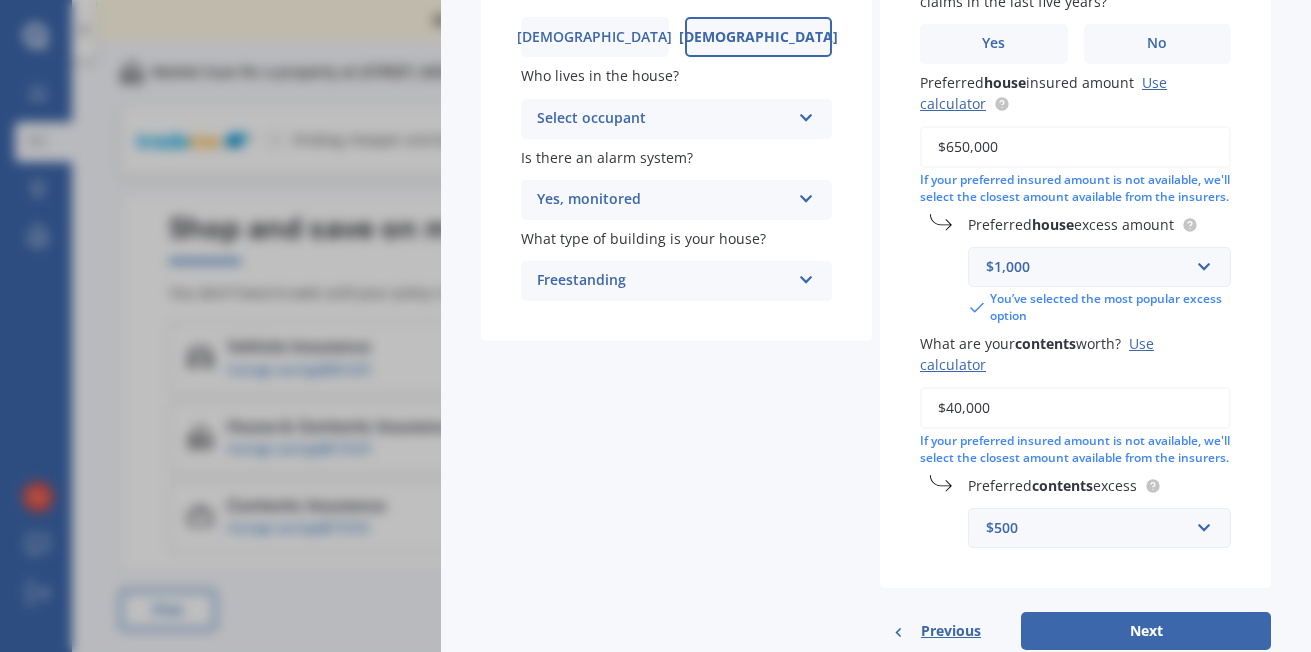 click on "House & Contents Market Scan 70 % Let's get to know you and see how we can help with finding you the best insurance Details Date of birth DD 01 02 03 04 05 06 07 08 09 10 11 12 13 14 15 16 17 18 19 20 21 22 23 24 25 26 27 28 29 30 31 MM 01 02 03 04 05 06 07 08 09 10 11 12 YYYY 2009 2008 2007 2006 2005 2004 2003 2002 2001 2000 1999 1998 1997 1996 1995 1994 1993 1992 1991 1990 1989 1988 1987 1986 1985 1984 1983 1982 1981 1980 1979 1978 1977 1976 1975 1974 1973 1972 1971 1970 1969 1968 1967 1966 1965 1964 1963 1962 1961 1960 1959 1958 1957 1956 1955 1954 1953 1952 1951 1950 1949 1948 1947 1946 1945 1944 1943 1942 1941 1940 1939 1938 1937 1936 1935 1934 1933 1932 1931 1930 1929 1928 1927 1926 1925 1924 1923 1922 1921 1920 1919 1918 1917 1916 1915 1914 1913 1912 1911 1910 Gender [DEMOGRAPHIC_DATA] [DEMOGRAPHIC_DATA] Who lives in the house? Select occupant Owner Owner + Boarder Is there an alarm system? Yes, monitored Yes, monitored Yes, not monitored No What type of building is your house? Freestanding Freestanding Have you had any  house" at bounding box center [876, 326] 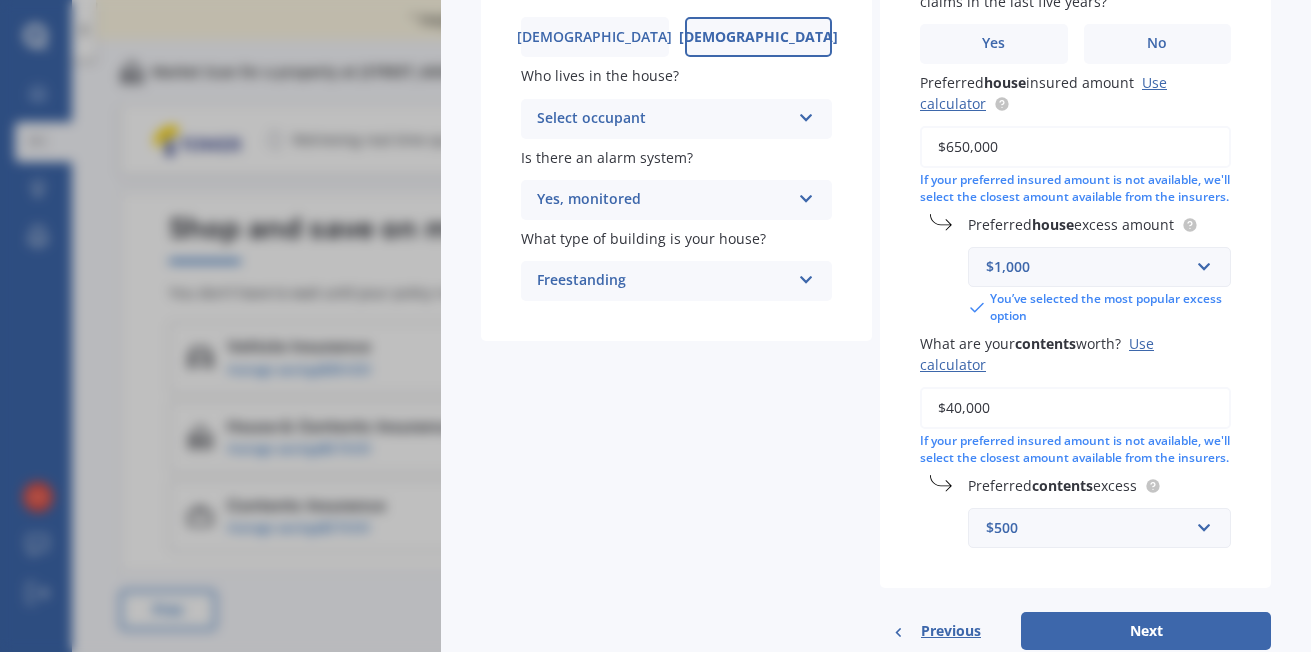 scroll, scrollTop: 409, scrollLeft: 0, axis: vertical 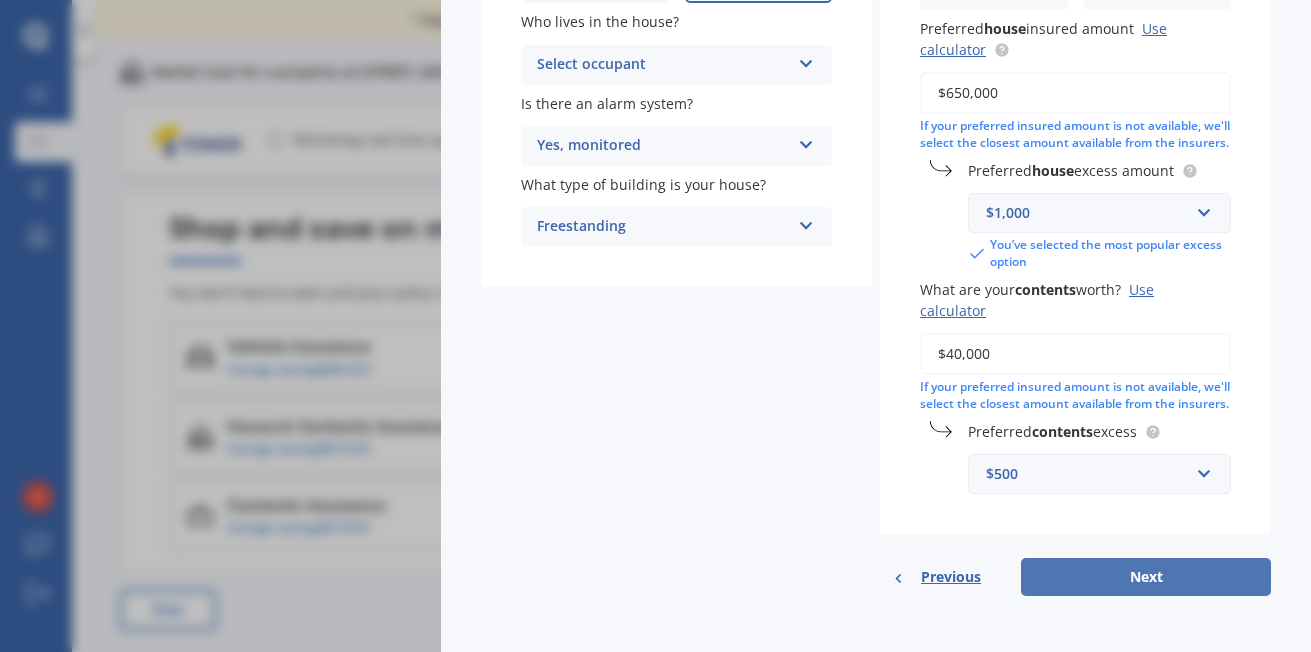 click on "Next" at bounding box center [1146, 577] 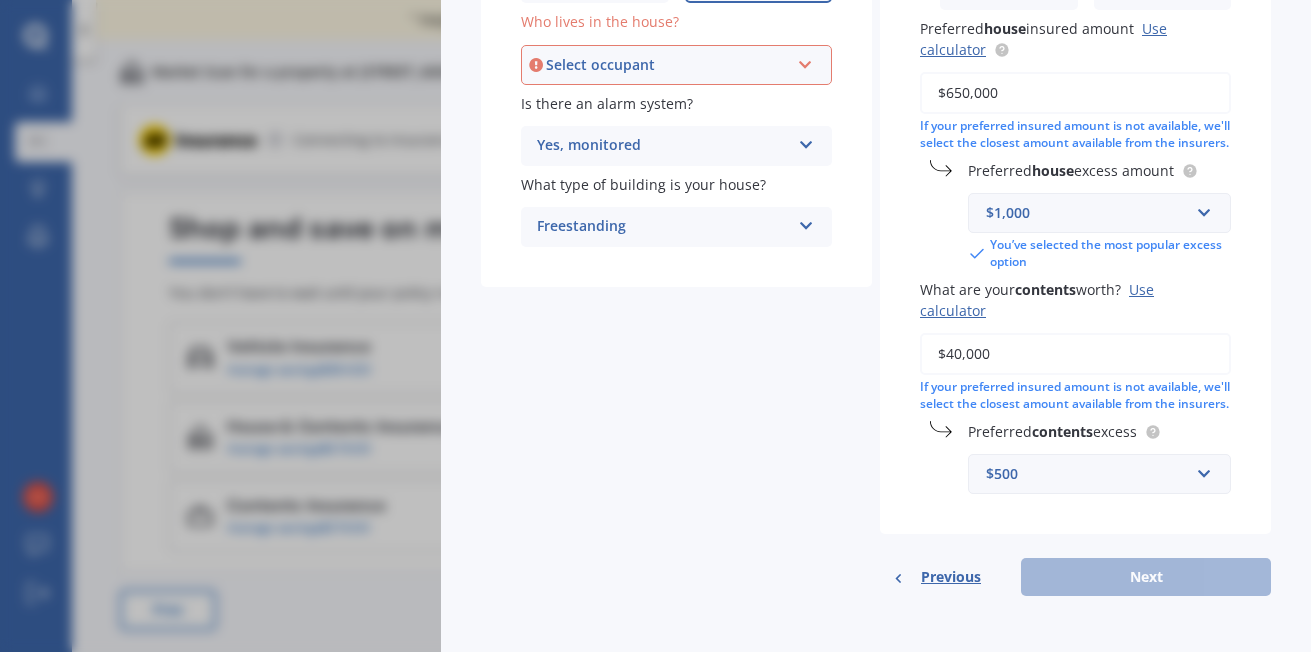 scroll, scrollTop: 386, scrollLeft: 0, axis: vertical 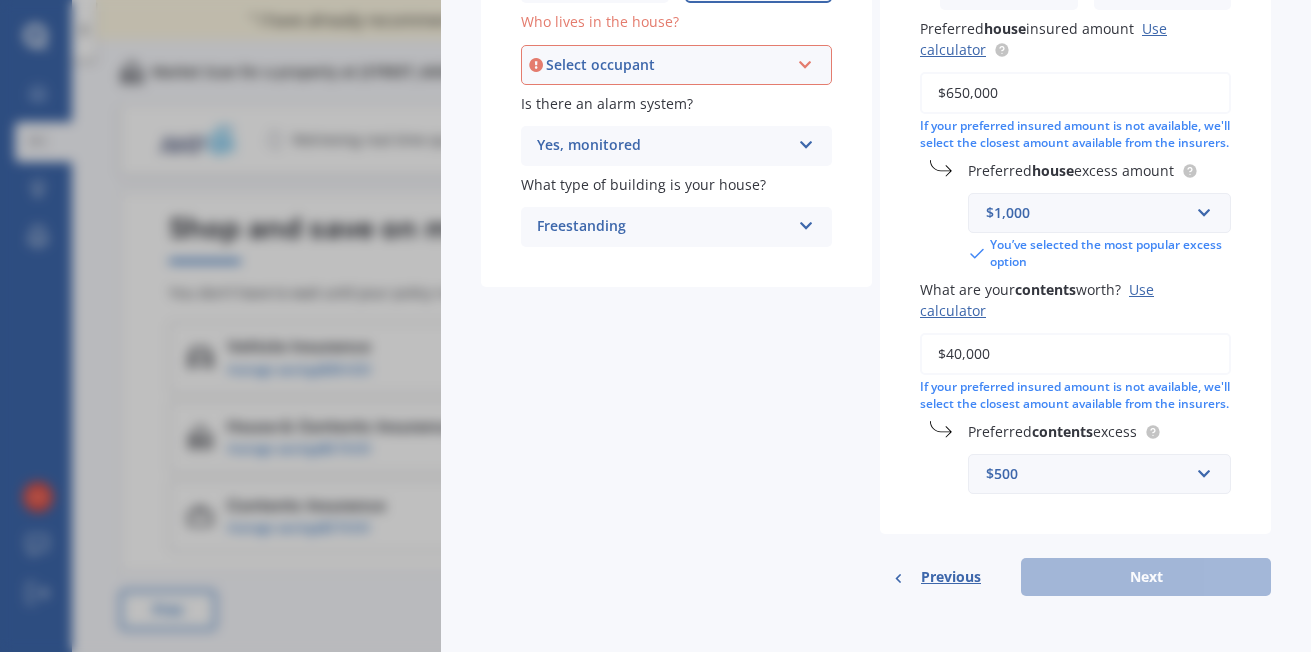 drag, startPoint x: 1000, startPoint y: 80, endPoint x: 913, endPoint y: 91, distance: 87.69264 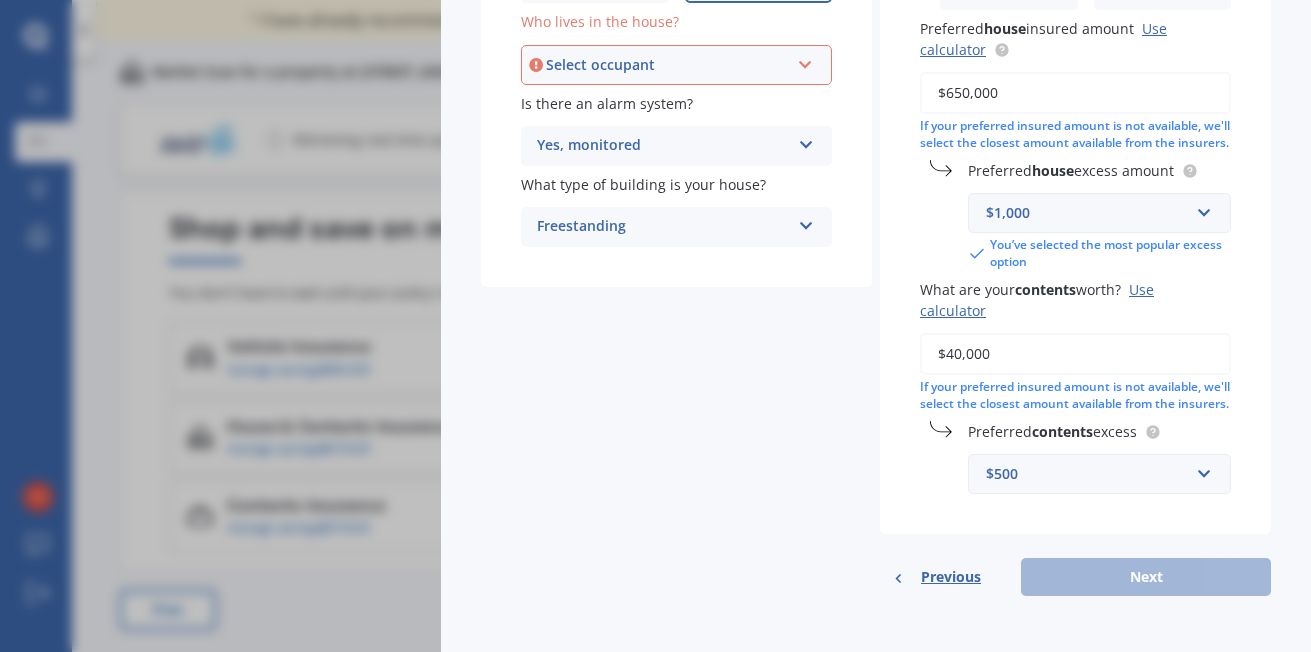 click on "Have you had any  house  accidents or claims in the last five years? Yes No Have you had any  contents  accidents or claims in the last five years? Yes No Preferred  house  insured amount Use calculator $650,000 If your preferred insured amount is not available, we'll select the closest amount available from the insurers. Preferred  house  excess amount $1,000 $300 $400 $500 $750 $1,000 $2,000 $2,500 You’ve selected the most popular excess option What are your  contents  worth? Use calculator $40,000 If your preferred insured amount is not available, we'll select the closest amount available from the insurers. Preferred  contents  excess $500 $250 $300 $400 $500 $750 $1,000 $2,000" at bounding box center [1075, 153] 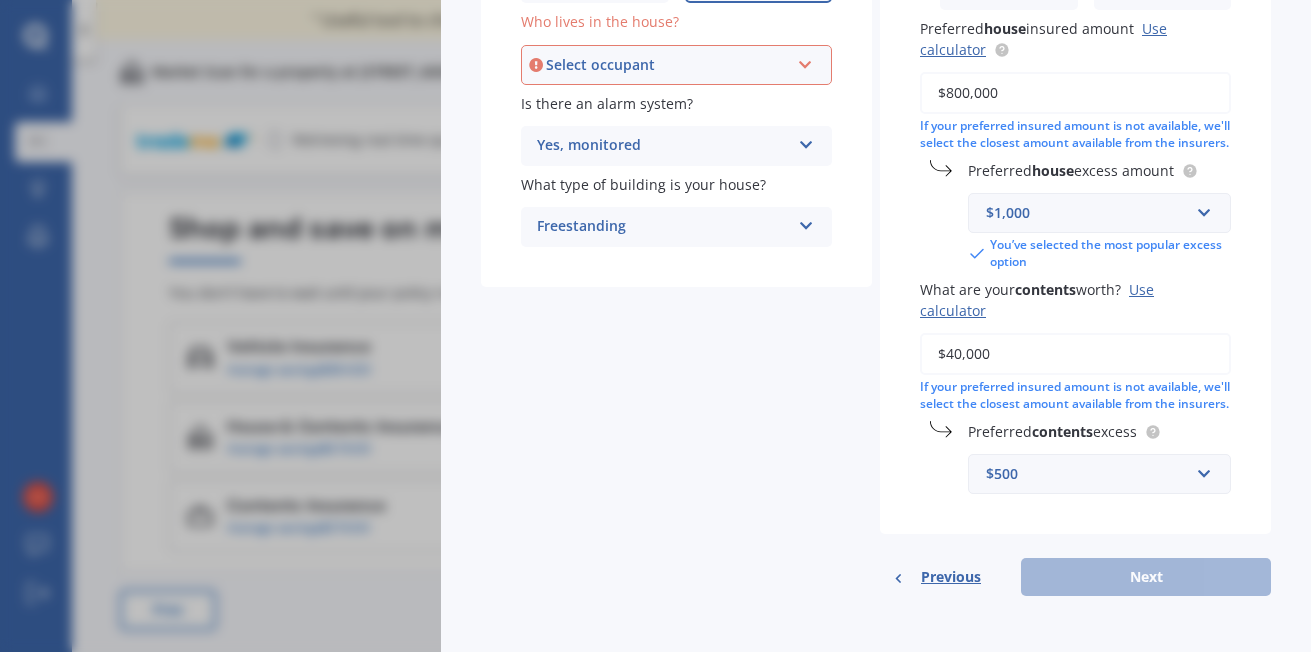 type on "$800,000" 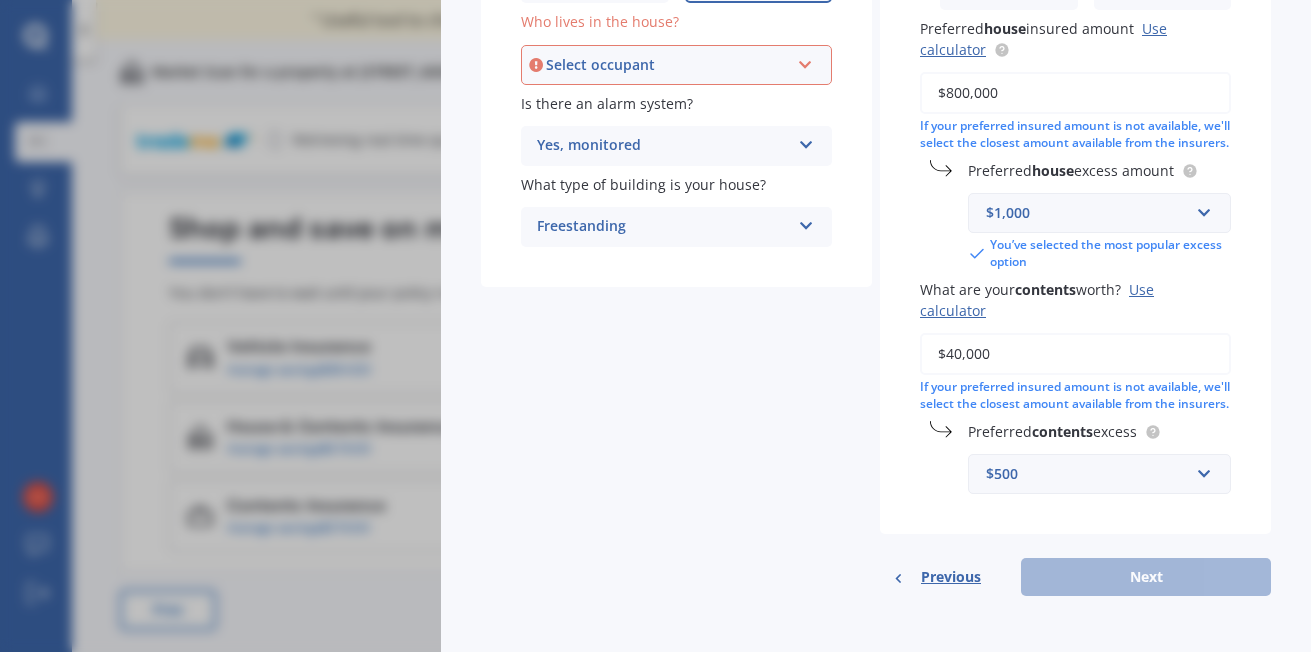 click on "Previous Next" at bounding box center [1075, 577] 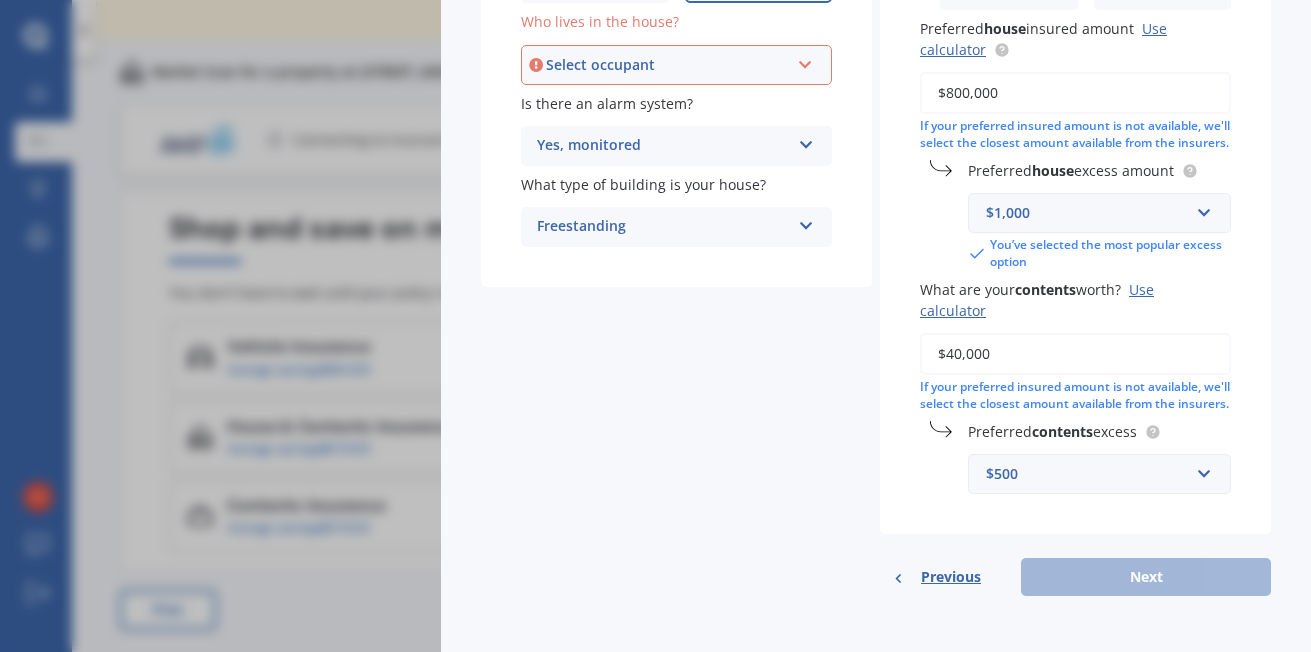 click on "What are your  contents  worth? Use calculator" at bounding box center (1071, 300) 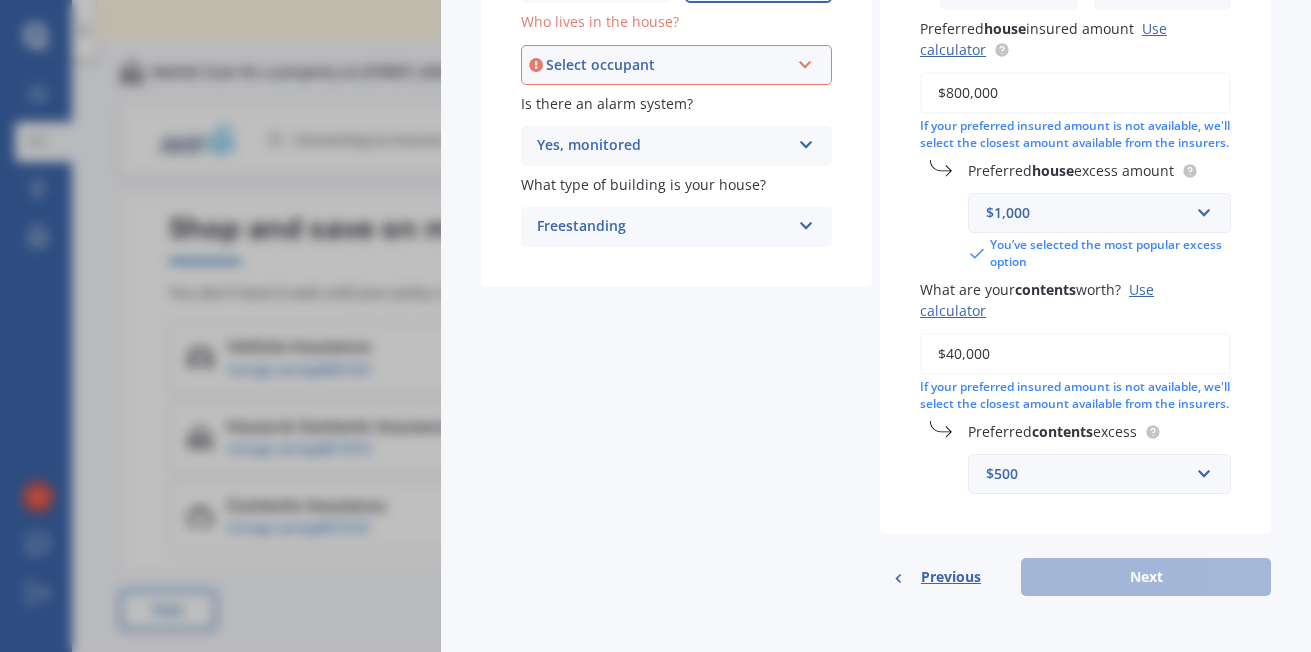click on "$40,000" at bounding box center [1075, 354] 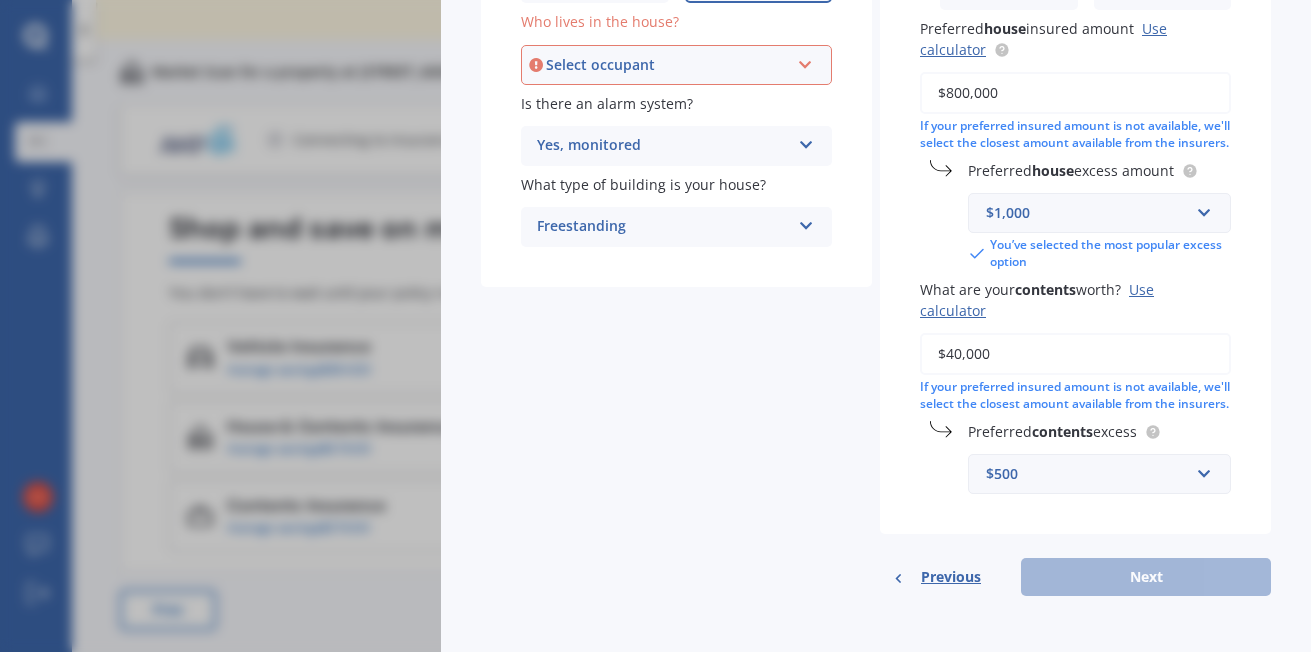 click on "Details Date of birth DD 01 02 03 04 05 06 07 08 09 10 11 12 13 14 15 16 17 18 19 20 21 22 23 24 25 26 27 28 29 30 31 MM 01 02 03 04 05 06 07 08 09 10 11 12 YYYY 2009 2008 2007 2006 2005 2004 2003 2002 2001 2000 1999 1998 1997 1996 1995 1994 1993 1992 1991 1990 1989 1988 1987 1986 1985 1984 1983 1982 1981 1980 1979 1978 1977 1976 1975 1974 1973 1972 1971 1970 1969 1968 1967 1966 1965 1964 1963 1962 1961 1960 1959 1958 1957 1956 1955 1954 1953 1952 1951 1950 1949 1948 1947 1946 1945 1944 1943 1942 1941 1940 1939 1938 1937 1936 1935 1934 1933 1932 1931 1930 1929 1928 1927 1926 1925 1924 1923 1922 1921 1920 1919 1918 1917 1916 1915 1914 1913 1912 1911 1910 Gender [DEMOGRAPHIC_DATA] [DEMOGRAPHIC_DATA] Who lives in the house? Select occupant Owner Owner + Boarder Is there an alarm system? Yes, monitored Yes, monitored Yes, not monitored No What type of building is your house? Freestanding Freestanding Multi-unit (in a block of 6 or less) Multi-unit (in a block of 7-10) Have you had any  house  accidents or claims in the last five years? No" at bounding box center [876, 184] 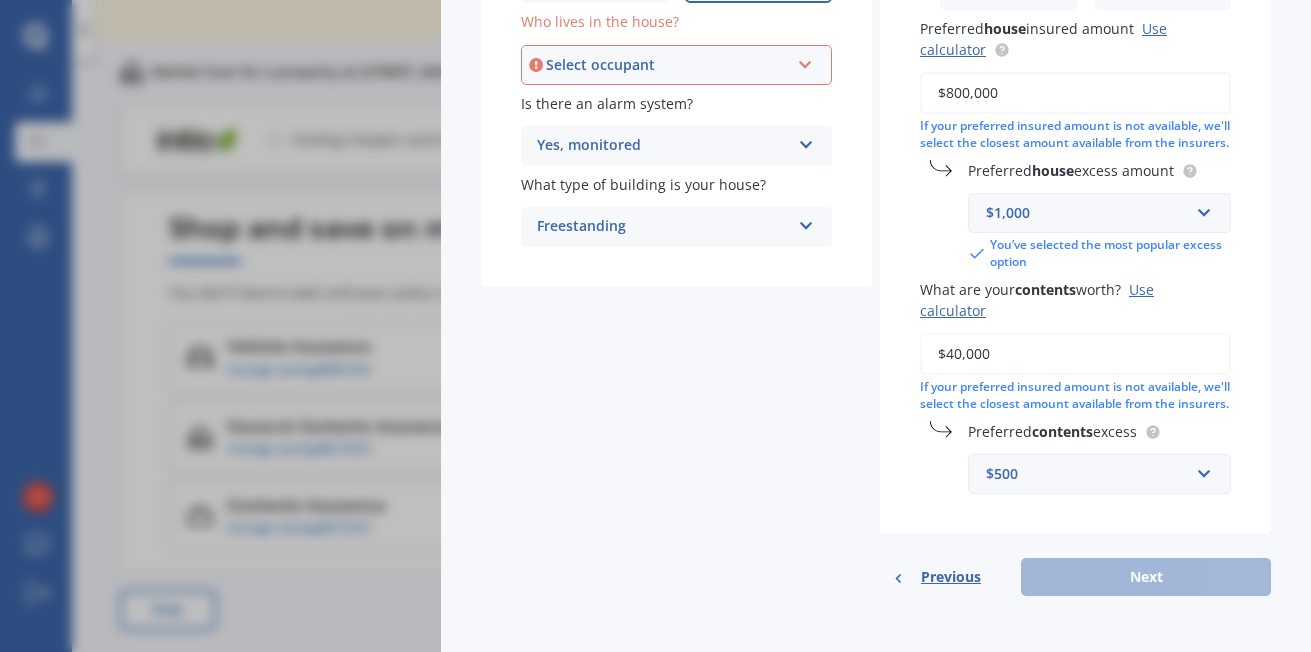 click on "Previous Next" at bounding box center (1075, 577) 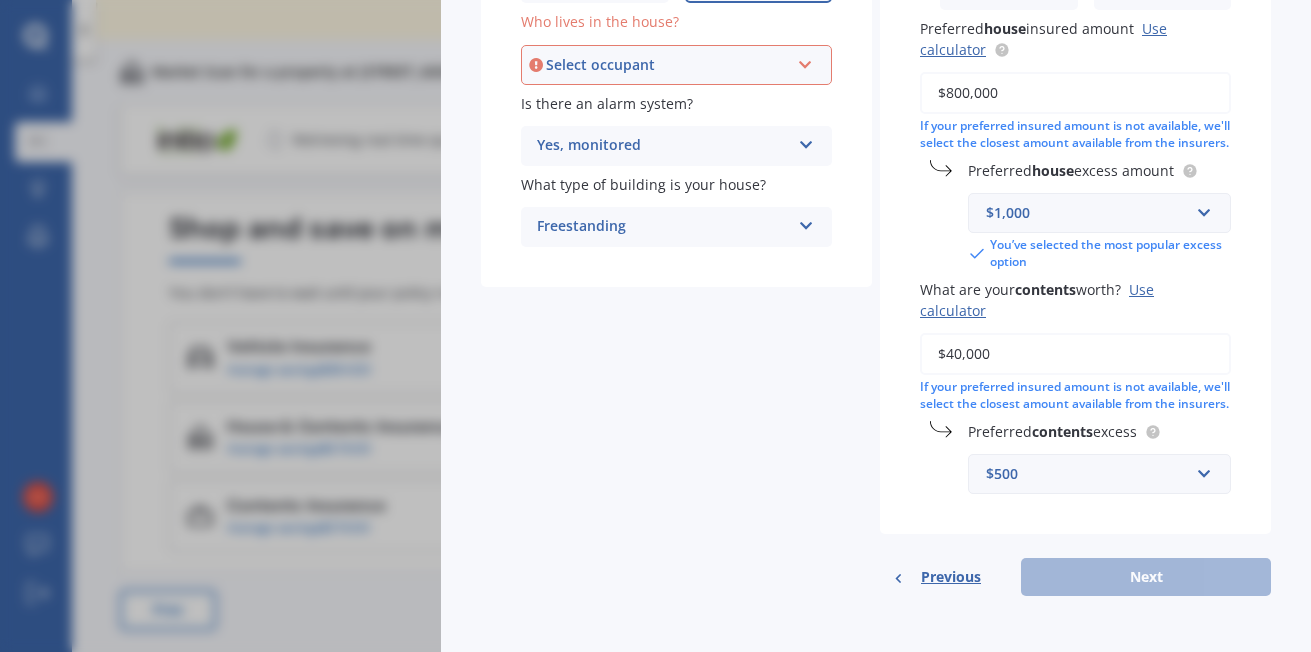 click on "Date of birth DD 01 02 03 04 05 06 07 08 09 10 11 12 13 14 15 16 17 18 19 20 21 22 23 24 25 26 27 28 29 30 31 MM 01 02 03 04 05 06 07 08 09 10 11 12 YYYY 2009 2008 2007 2006 2005 2004 2003 2002 2001 2000 1999 1998 1997 1996 1995 1994 1993 1992 1991 1990 1989 1988 1987 1986 1985 1984 1983 1982 1981 1980 1979 1978 1977 1976 1975 1974 1973 1972 1971 1970 1969 1968 1967 1966 1965 1964 1963 1962 1961 1960 1959 1958 1957 1956 1955 1954 1953 1952 1951 1950 1949 1948 1947 1946 1945 1944 1943 1942 1941 1940 1939 1938 1937 1936 1935 1934 1933 1932 1931 1930 1929 1928 1927 1926 1925 1924 1923 1922 1921 1920 1919 1918 1917 1916 1915 1914 1913 1912 1911 1910 Gender [DEMOGRAPHIC_DATA] [DEMOGRAPHIC_DATA] Who lives in the house? Select occupant Owner Owner + Boarder Is there an alarm system? Yes, monitored Yes, monitored Yes, not monitored No What type of building is your house? Freestanding Freestanding Multi-unit (in a block of 6 or less) Multi-unit (in a block of 7-10)" at bounding box center [676, 48] 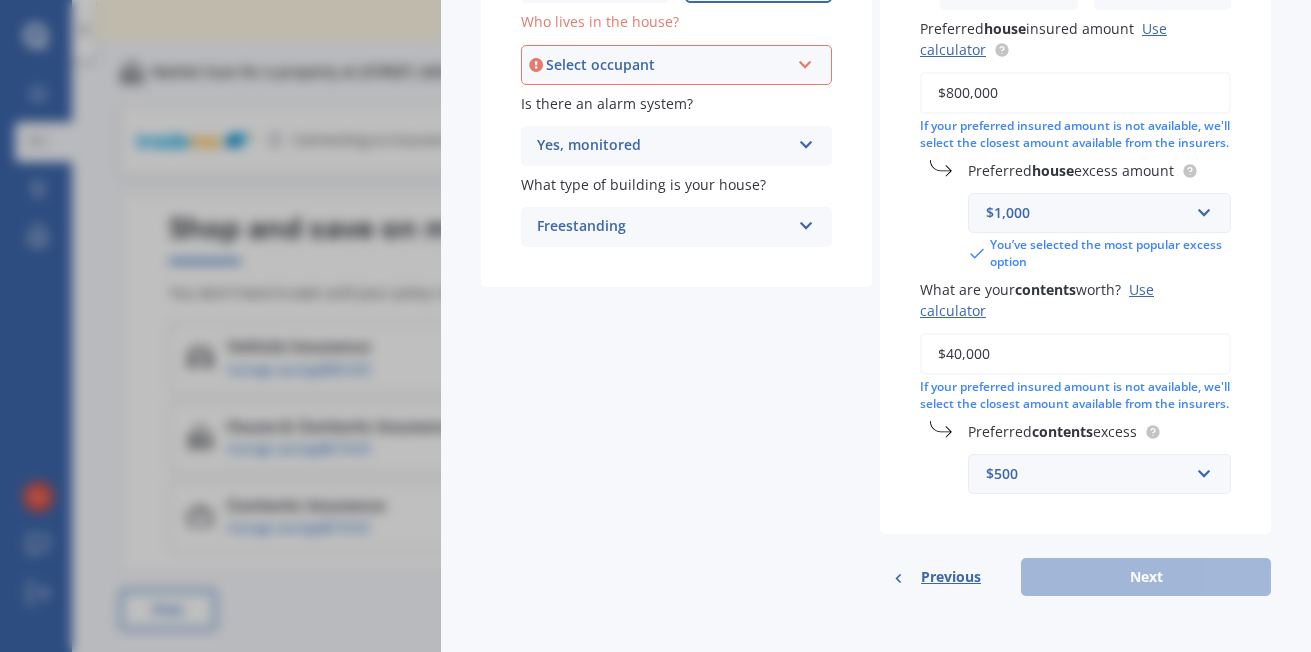 click at bounding box center [805, 61] 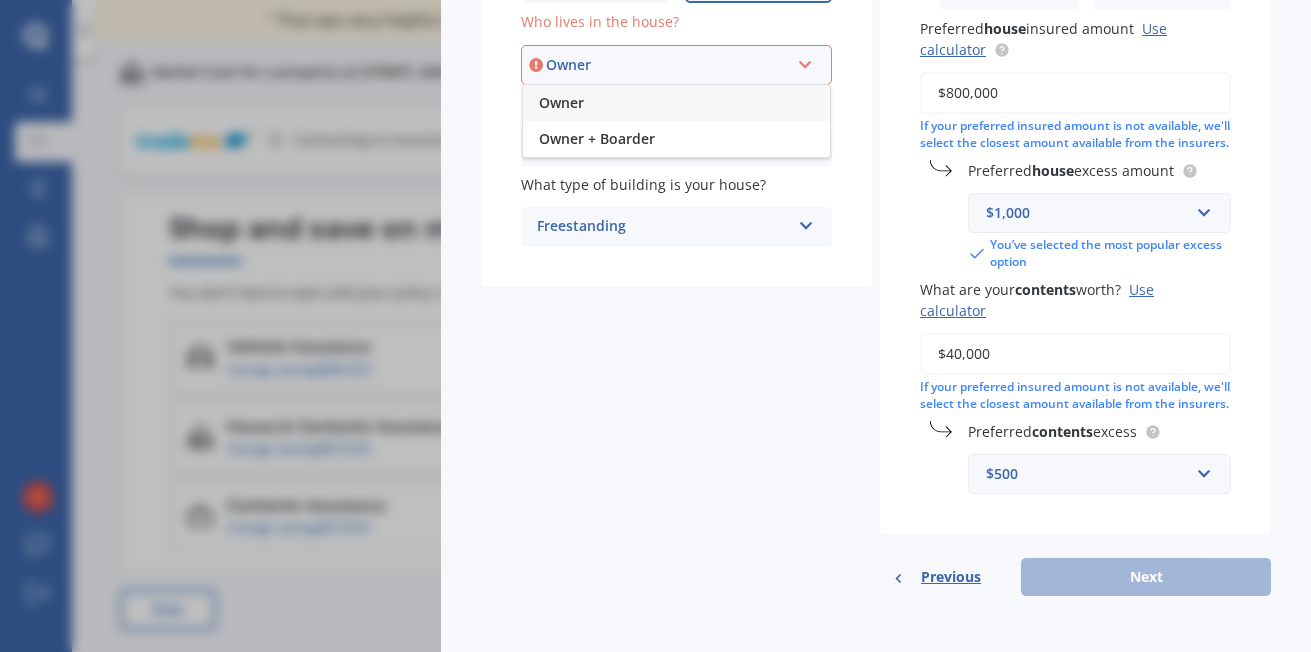 click on "Owner" at bounding box center [676, 103] 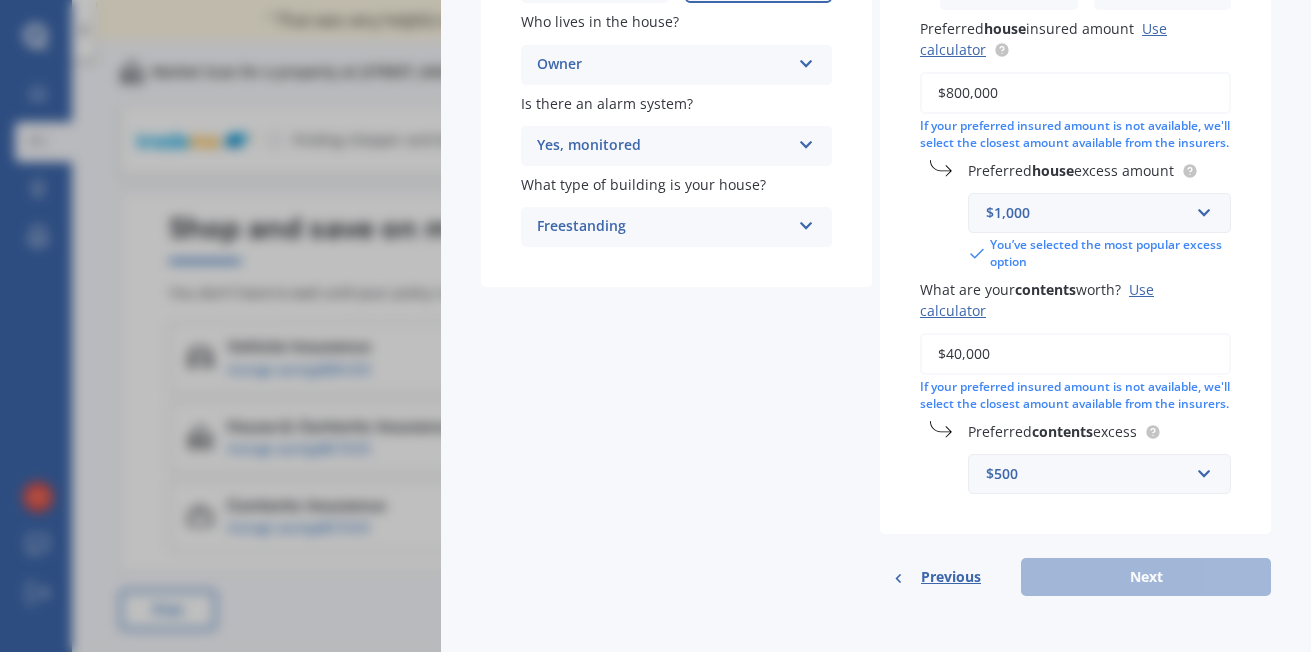 scroll, scrollTop: 188, scrollLeft: 0, axis: vertical 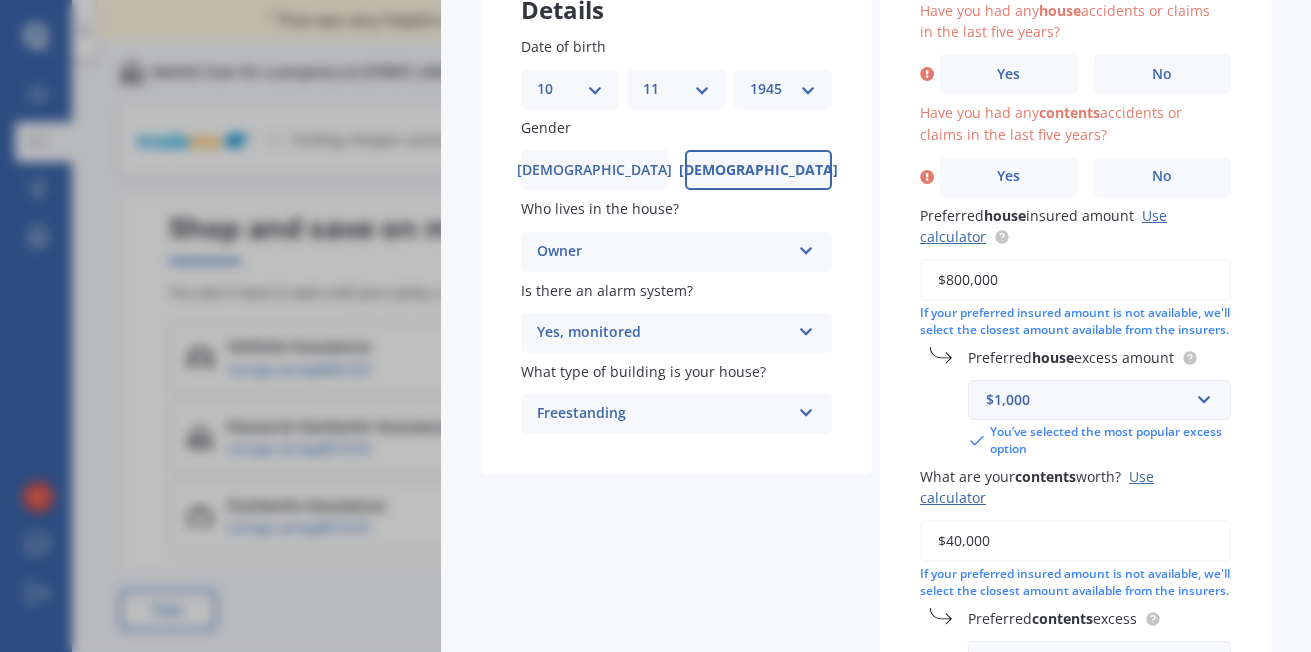 click on "MM 01 02 03 04 05 06 07 08 09 10 11 12" at bounding box center [676, 89] 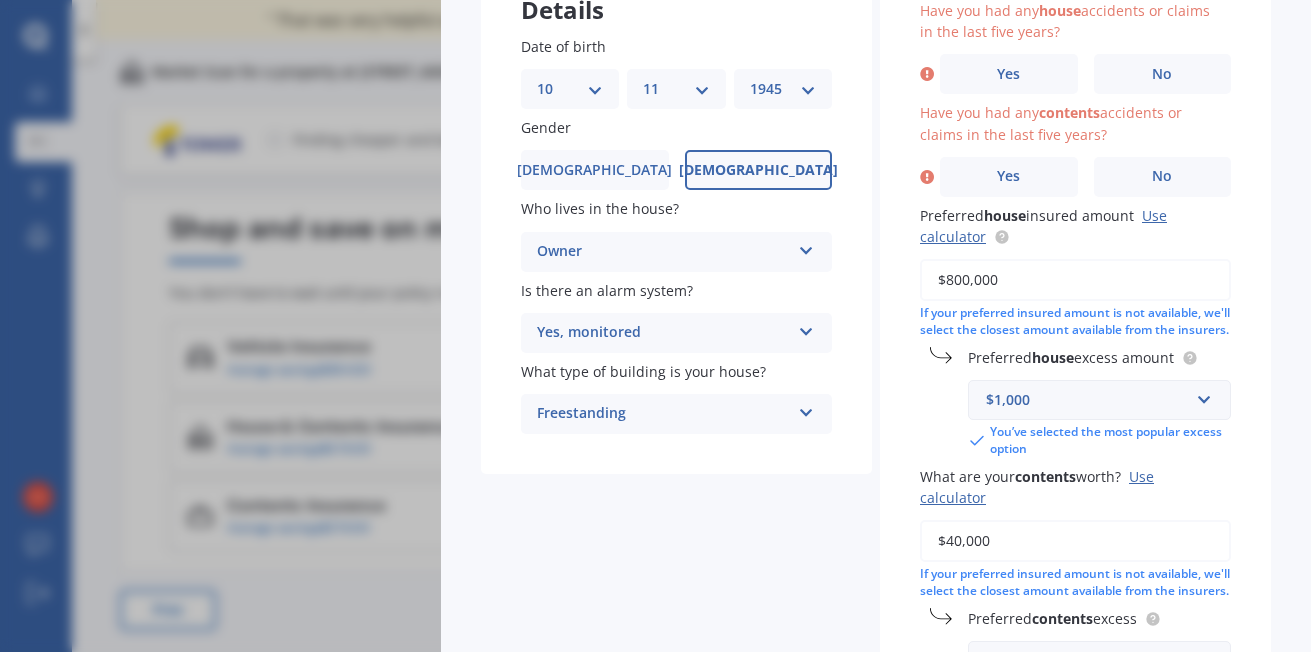 click on "Details Date of birth DD 01 02 03 04 05 06 07 08 09 10 11 12 13 14 15 16 17 18 19 20 21 22 23 24 25 26 27 28 29 30 31 MM 01 02 03 04 05 06 07 08 09 10 11 12 YYYY 2009 2008 2007 2006 2005 2004 2003 2002 2001 2000 1999 1998 1997 1996 1995 1994 1993 1992 1991 1990 1989 1988 1987 1986 1985 1984 1983 1982 1981 1980 1979 1978 1977 1976 1975 1974 1973 1972 1971 1970 1969 1968 1967 1966 1965 1964 1963 1962 1961 1960 1959 1958 1957 1956 1955 1954 1953 1952 1951 1950 1949 1948 1947 1946 1945 1944 1943 1942 1941 1940 1939 1938 1937 1936 1935 1934 1933 1932 1931 1930 1929 1928 1927 1926 1925 1924 1923 1922 1921 1920 1919 1918 1917 1916 1915 1914 1913 1912 1911 1910 Gender [DEMOGRAPHIC_DATA] [DEMOGRAPHIC_DATA] Who lives in the house? Owner Owner Owner + Boarder Is there an alarm system? Yes, monitored Yes, monitored Yes, not monitored No What type of building is your house? Freestanding Freestanding Multi-unit (in a block of 6 or less) Multi-unit (in a block of 7-10) Have you had any  house  accidents or claims in the last five years? Yes No Yes" at bounding box center (876, 371) 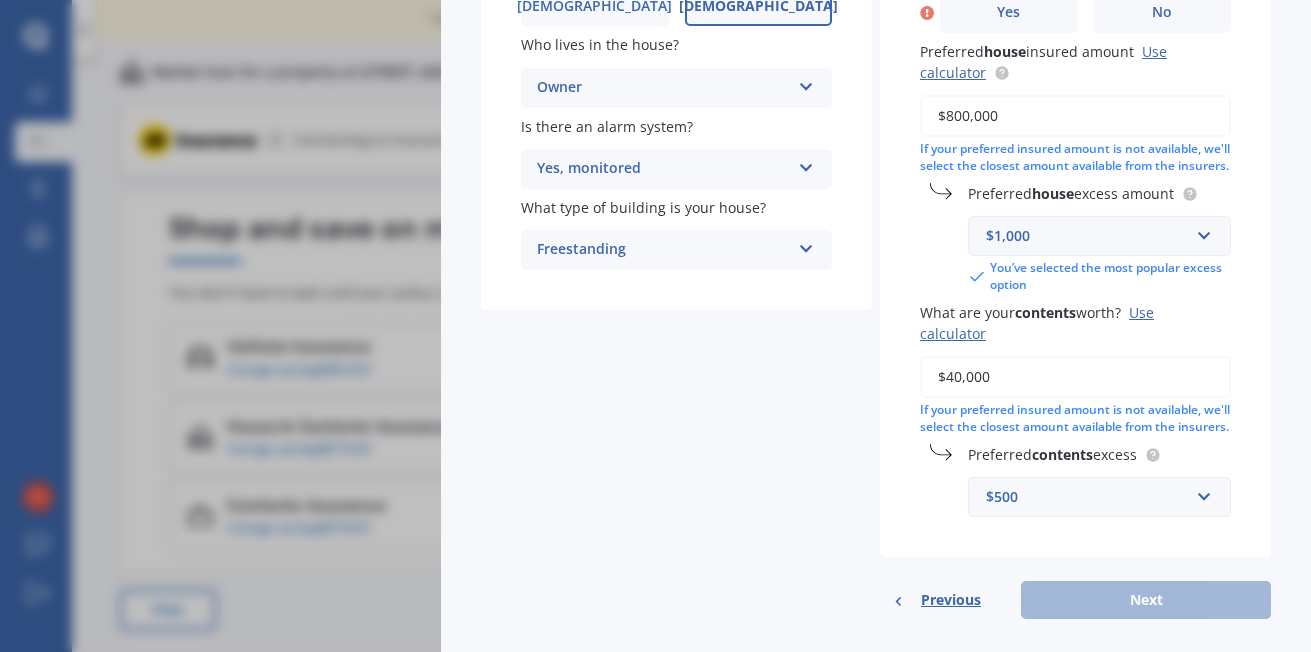 scroll, scrollTop: 229, scrollLeft: 0, axis: vertical 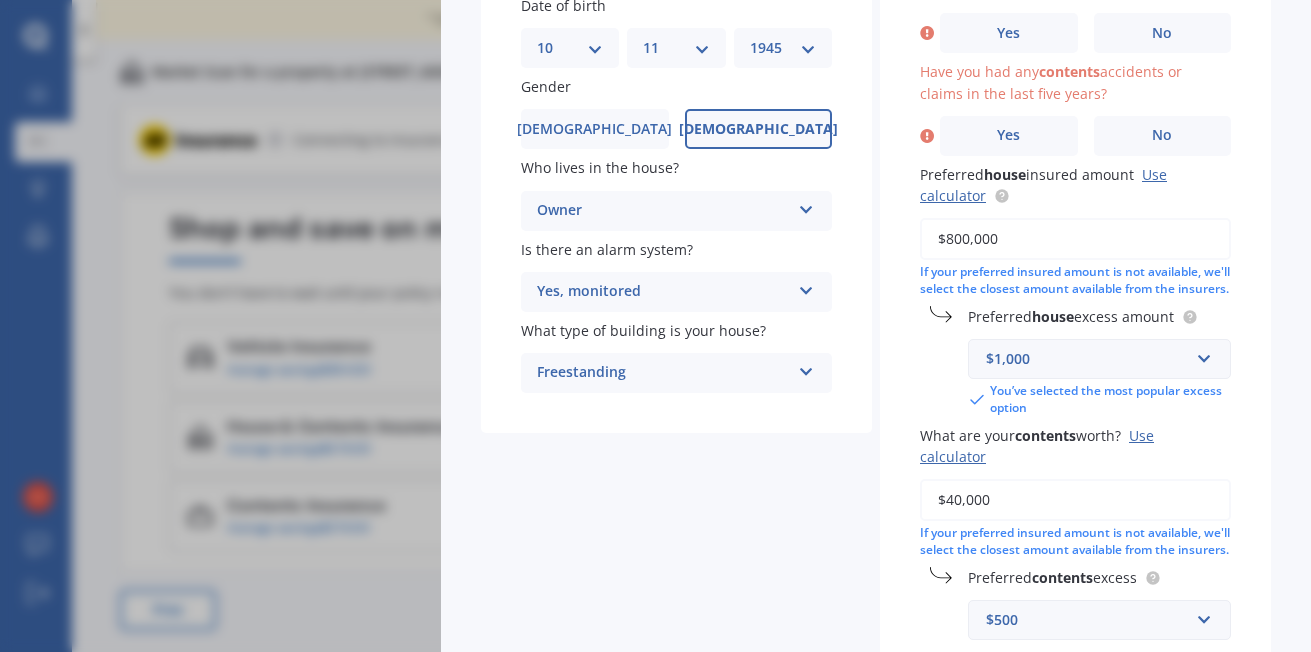 click on "House & Contents Market Scan 70 % Let's get to know you and see how we can help with finding you the best insurance Details Date of birth DD 01 02 03 04 05 06 07 08 09 10 11 12 13 14 15 16 17 18 19 20 21 22 23 24 25 26 27 28 29 30 31 MM 01 02 03 04 05 06 07 08 09 10 11 12 YYYY 2009 2008 2007 2006 2005 2004 2003 2002 2001 2000 1999 1998 1997 1996 1995 1994 1993 1992 1991 1990 1989 1988 1987 1986 1985 1984 1983 1982 1981 1980 1979 1978 1977 1976 1975 1974 1973 1972 1971 1970 1969 1968 1967 1966 1965 1964 1963 1962 1961 1960 1959 1958 1957 1956 1955 1954 1953 1952 1951 1950 1949 1948 1947 1946 1945 1944 1943 1942 1941 1940 1939 1938 1937 1936 1935 1934 1933 1932 1931 1930 1929 1928 1927 1926 1925 1924 1923 1922 1921 1920 1919 1918 1917 1916 1915 1914 1913 1912 1911 1910 Gender [DEMOGRAPHIC_DATA] [DEMOGRAPHIC_DATA] Who lives in the house? Owner Owner Owner + Boarder Is there an alarm system? Yes, monitored Yes, monitored Yes, not monitored No What type of building is your house? Freestanding Freestanding Multi-unit (in a block of 7-10) No" at bounding box center (876, 326) 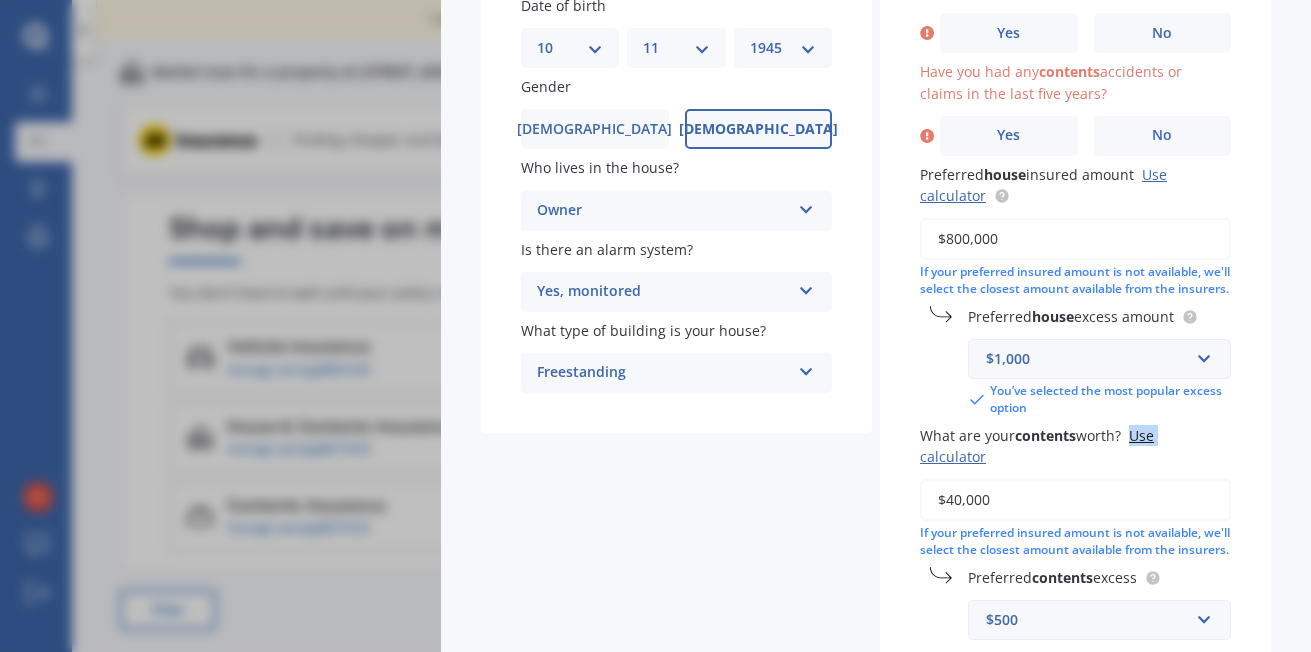 click on "House & Contents Market Scan 70 % Let's get to know you and see how we can help with finding you the best insurance Details Date of birth DD 01 02 03 04 05 06 07 08 09 10 11 12 13 14 15 16 17 18 19 20 21 22 23 24 25 26 27 28 29 30 31 MM 01 02 03 04 05 06 07 08 09 10 11 12 YYYY 2009 2008 2007 2006 2005 2004 2003 2002 2001 2000 1999 1998 1997 1996 1995 1994 1993 1992 1991 1990 1989 1988 1987 1986 1985 1984 1983 1982 1981 1980 1979 1978 1977 1976 1975 1974 1973 1972 1971 1970 1969 1968 1967 1966 1965 1964 1963 1962 1961 1960 1959 1958 1957 1956 1955 1954 1953 1952 1951 1950 1949 1948 1947 1946 1945 1944 1943 1942 1941 1940 1939 1938 1937 1936 1935 1934 1933 1932 1931 1930 1929 1928 1927 1926 1925 1924 1923 1922 1921 1920 1919 1918 1917 1916 1915 1914 1913 1912 1911 1910 Gender [DEMOGRAPHIC_DATA] [DEMOGRAPHIC_DATA] Who lives in the house? Owner Owner Owner + Boarder Is there an alarm system? Yes, monitored Yes, monitored Yes, not monitored No What type of building is your house? Freestanding Freestanding Multi-unit (in a block of 7-10) No" at bounding box center [876, 326] 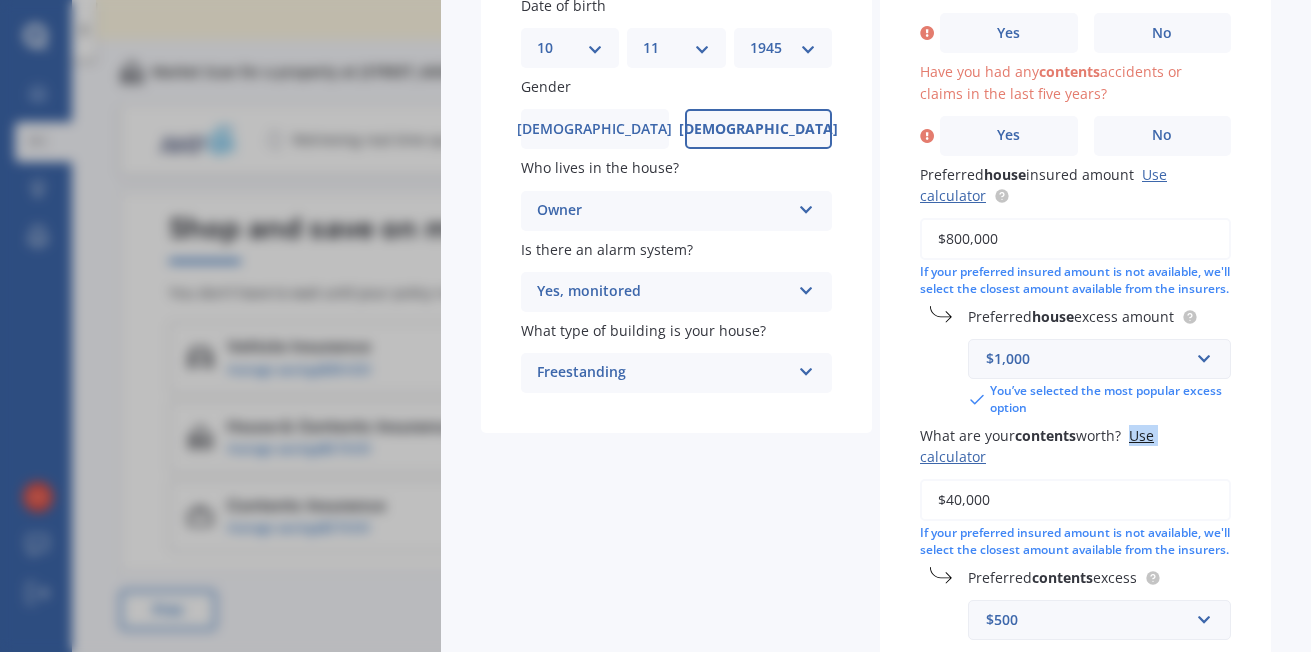 drag, startPoint x: 1299, startPoint y: 448, endPoint x: 1310, endPoint y: 225, distance: 223.27113 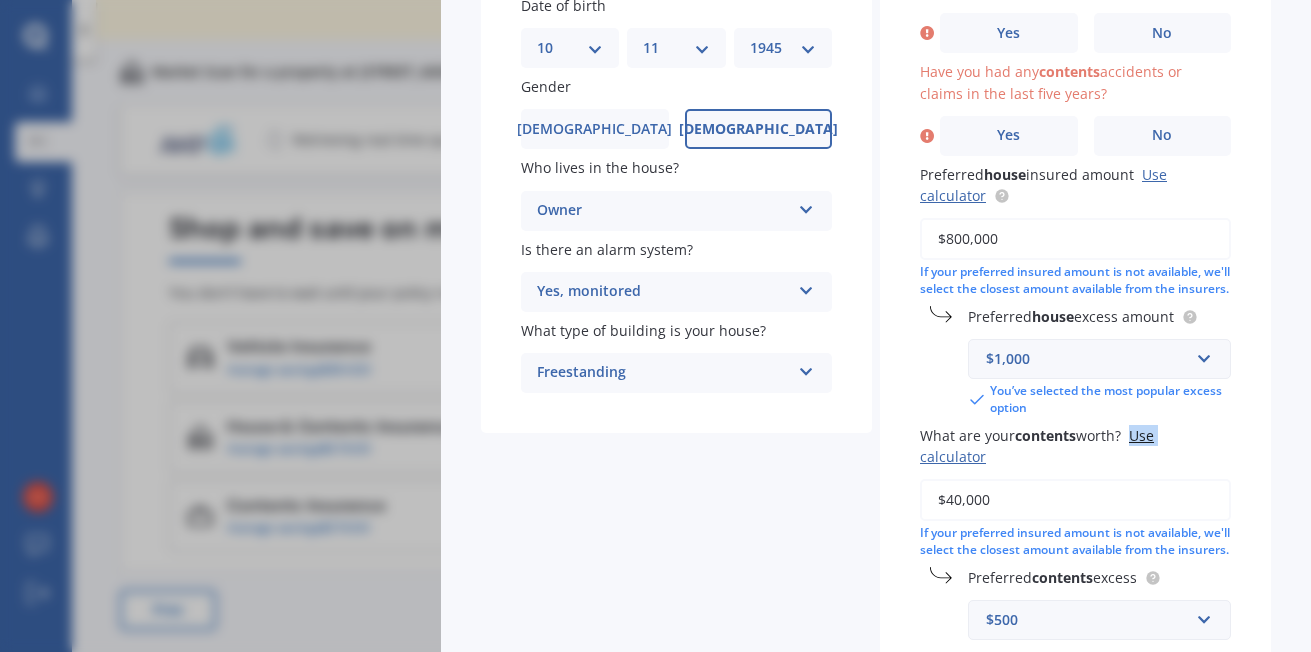 click on "No" at bounding box center (1162, 135) 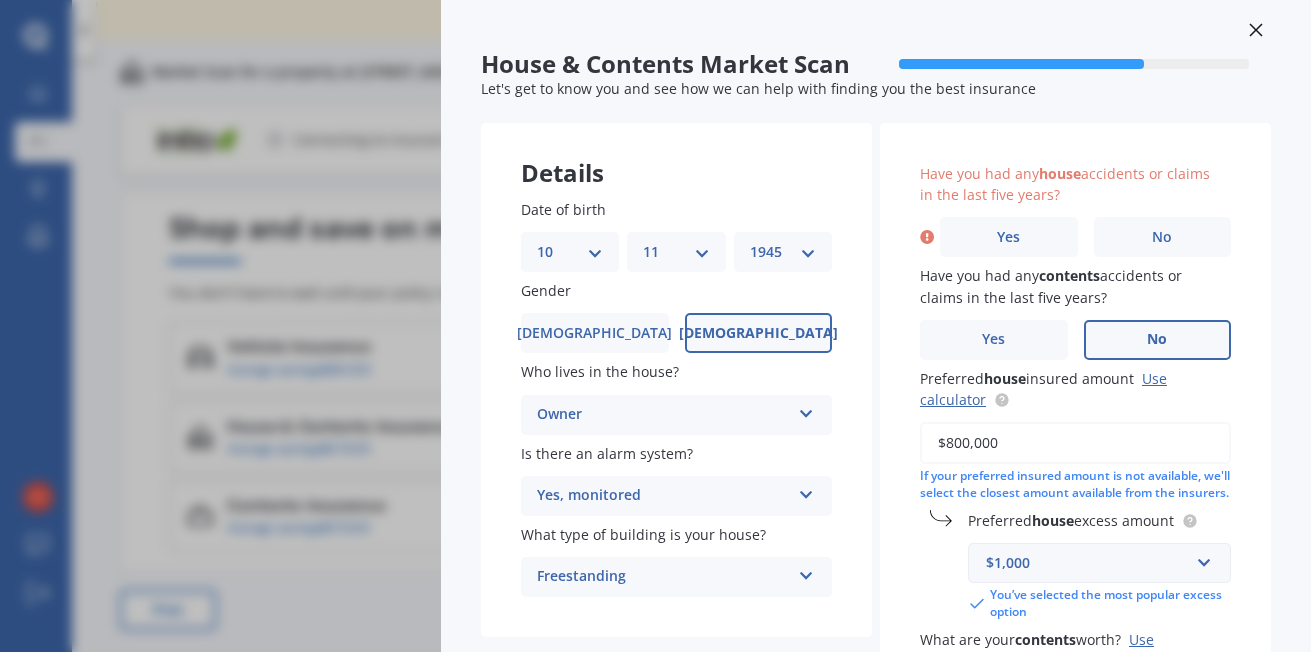 scroll, scrollTop: 21, scrollLeft: 0, axis: vertical 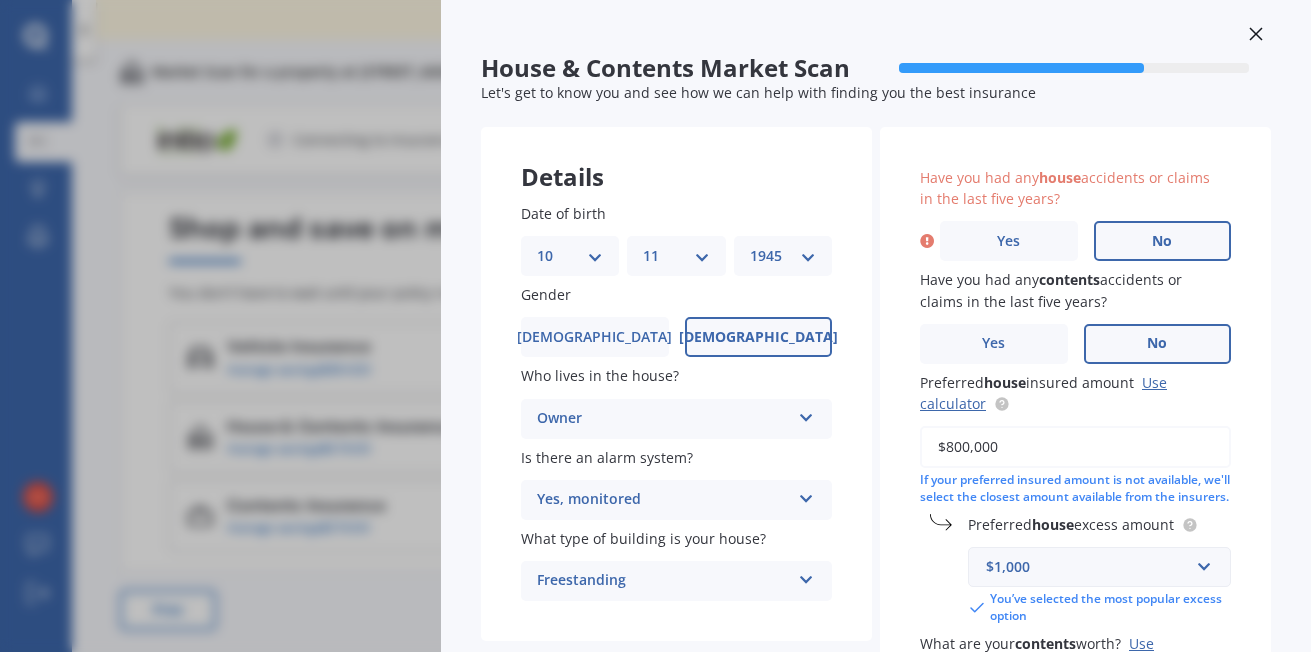 click on "No" at bounding box center [1163, 241] 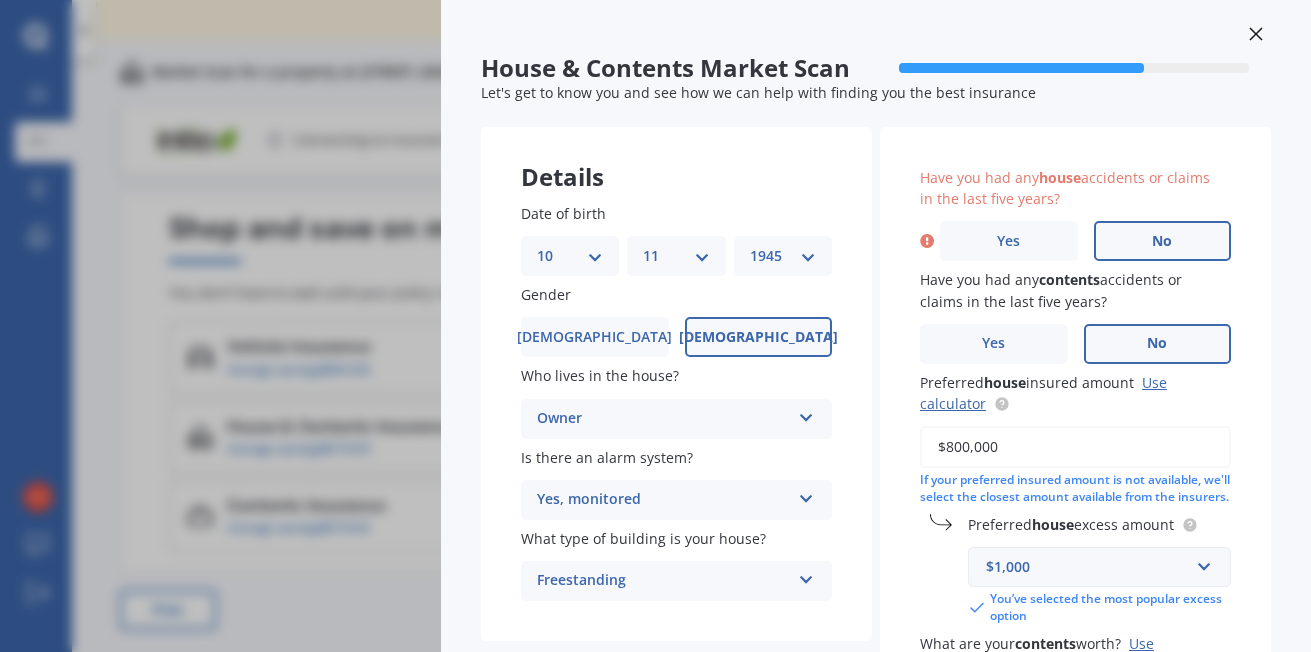 click on "No" at bounding box center [0, 0] 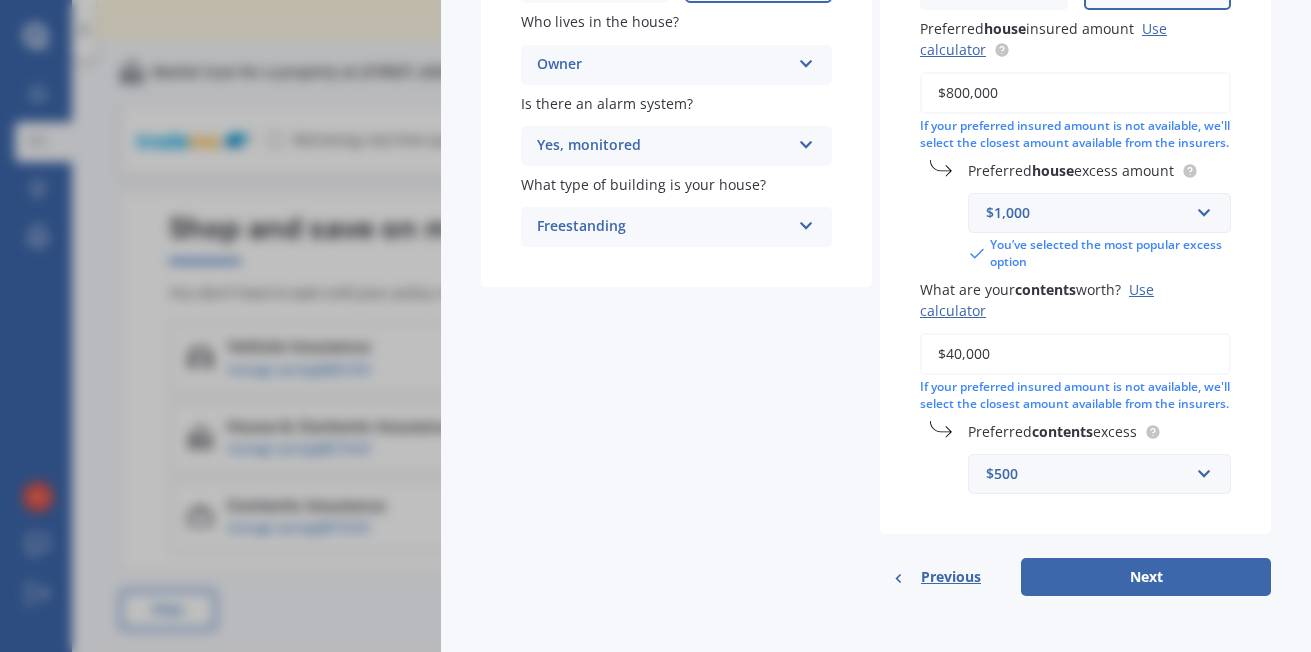 scroll, scrollTop: 409, scrollLeft: 0, axis: vertical 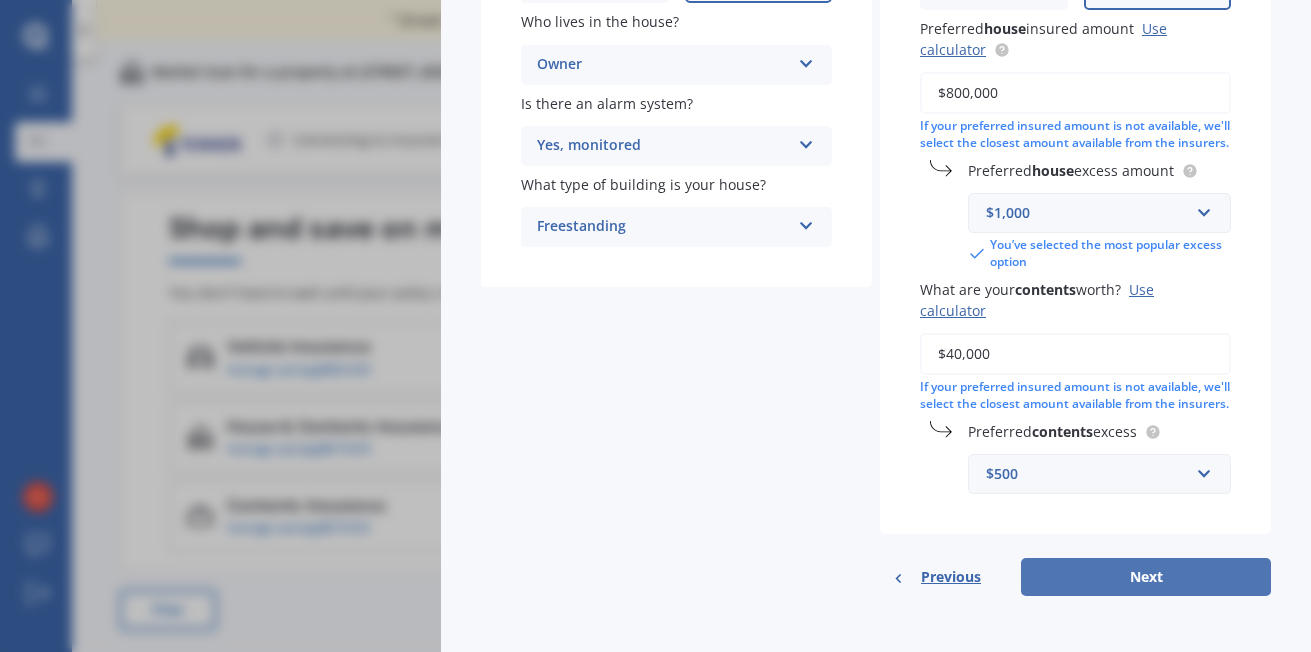click on "Next" at bounding box center (1146, 577) 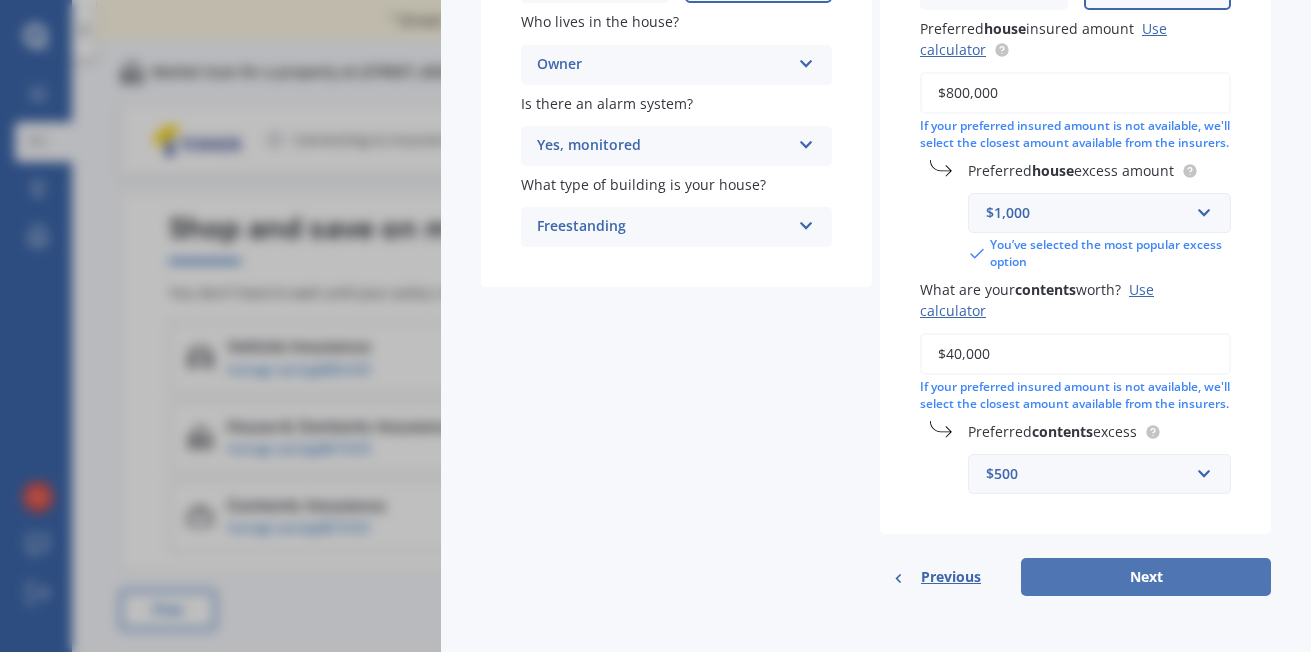 select on "10" 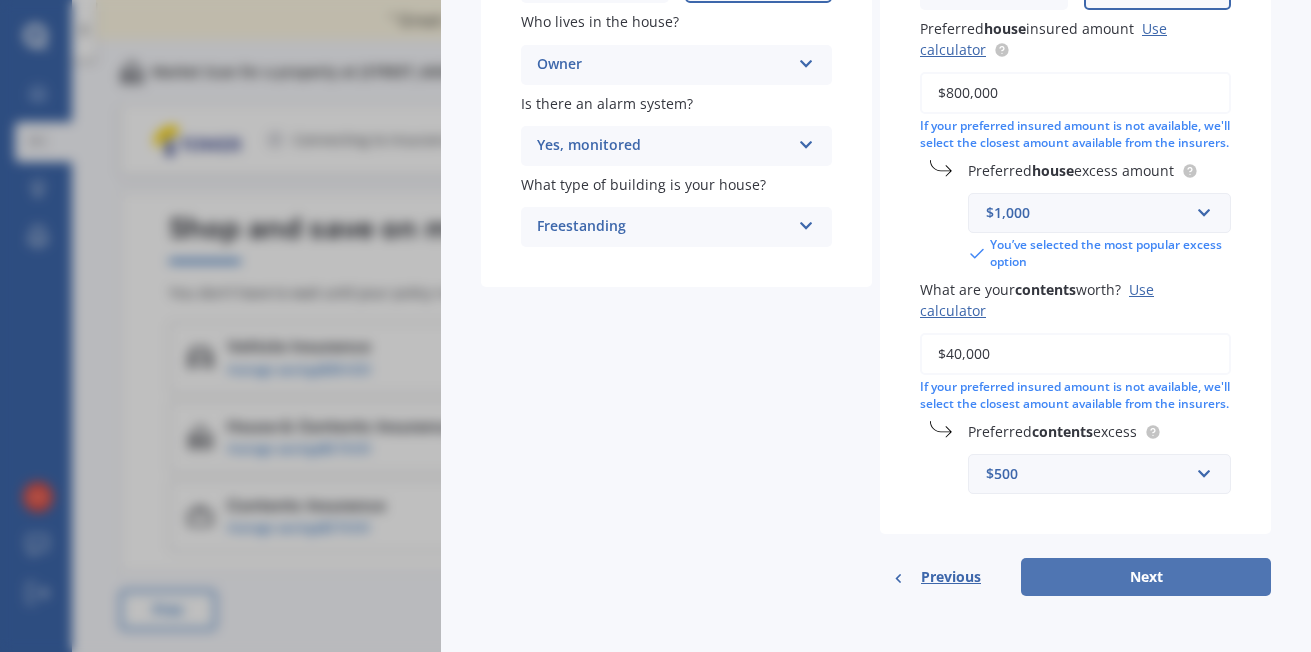 select on "11" 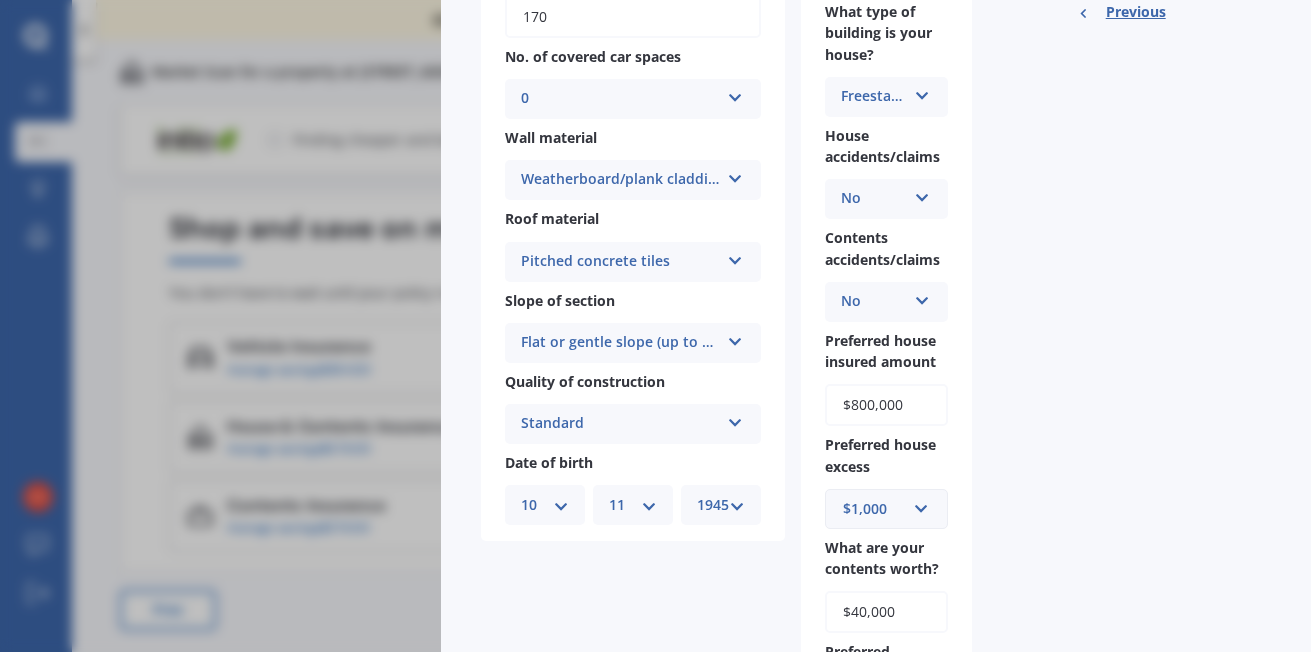 scroll, scrollTop: 131, scrollLeft: 0, axis: vertical 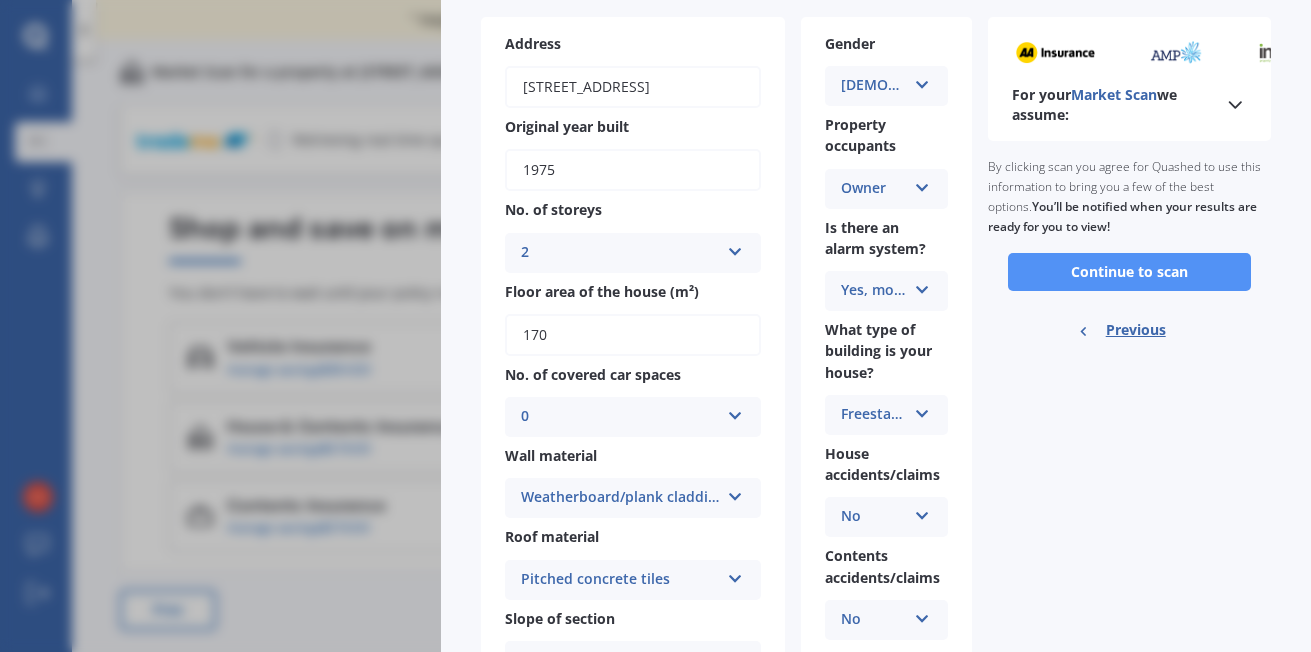 click on "Continue to scan" at bounding box center [1129, 272] 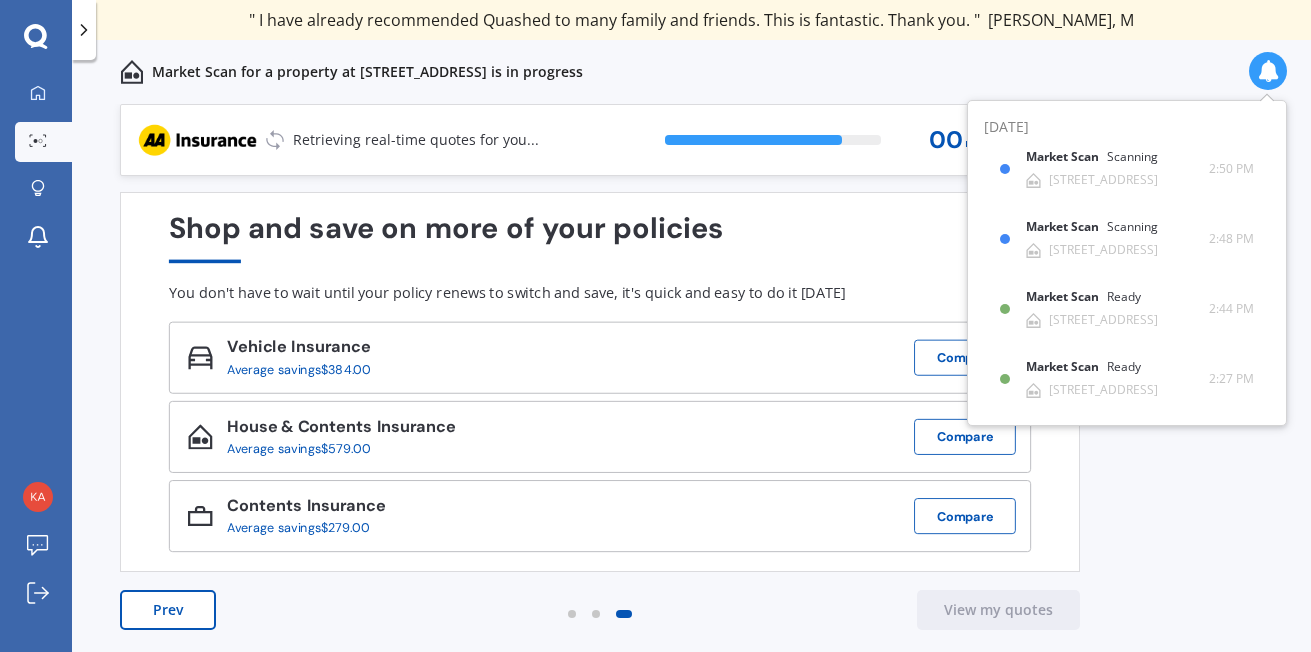 click on "Previous 60,000+ Kiwis have signed up to shop and save on insurance with us " Helpful tool, just that my current insurance is cheaper. " [PERSON_NAME], H " I have already recommended Quashed to many family and friends. This is fantastic. Thank you. " [PERSON_NAME], M " A very useful tool and is easy to use. Highly recommended! " [PERSON_NAME], Z " Useful tool to check whether our current prices are competitive - which they are. " [PERSON_NAME], G " My current car insurance was half of the cheapest quoted here, so I'll stick with them. " [PERSON_NAME], N " Gave exactly the same results. " [PERSON_NAME], S " It's pretty accurate. Good service. " Mala, P " That was very helpful as it provided all the details required to make the necessary decision. " [PERSON_NAME], I " I've already recommended to a number of people. " [PERSON_NAME], J " Good to know my existing cover is so good! " [PERSON_NAME], J " Excellent site! I saved $300 off my existing policy. " Lian, G " Great stuff team! first time using it, and it was very clear and concise. " [PERSON_NAME], B   Next 82 % 00 min :  26 sec" at bounding box center (691, 400) 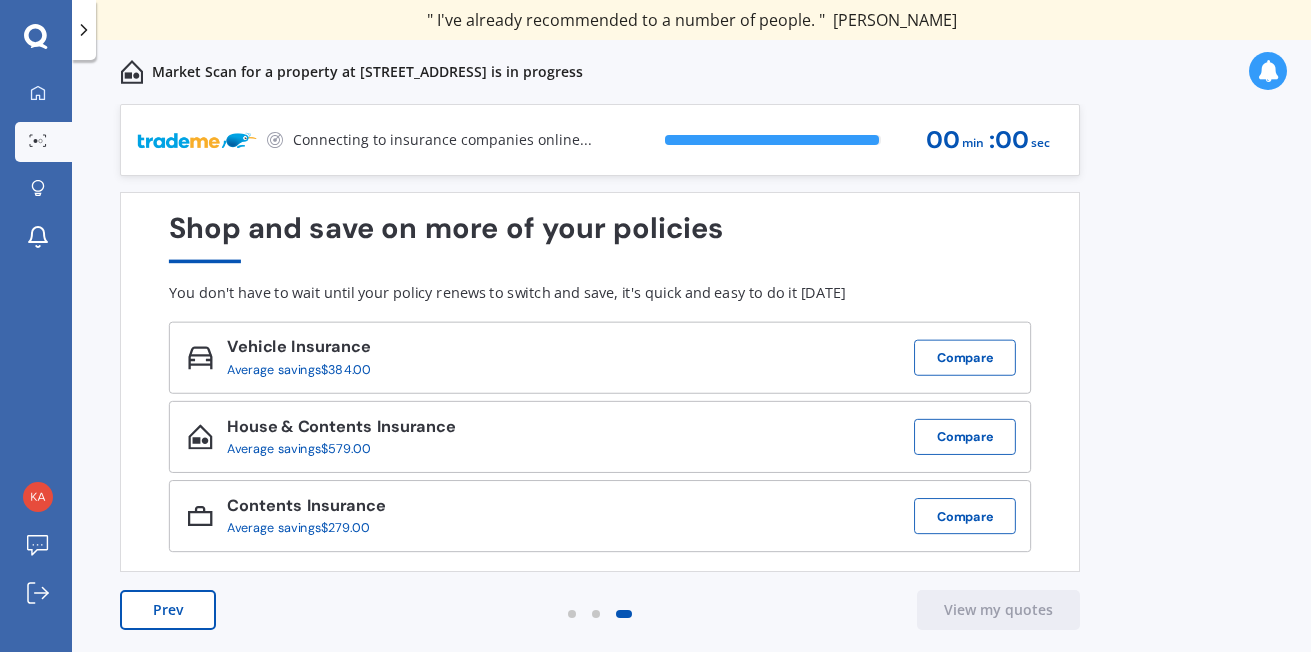 click on "Previous 60,000+ Kiwis have signed up to shop and save on insurance with us " Helpful tool, just that my current insurance is cheaper. " [PERSON_NAME], H " I have already recommended Quashed to many family and friends. This is fantastic. Thank you. " [PERSON_NAME], M " A very useful tool and is easy to use. Highly recommended! " [PERSON_NAME], Z " Useful tool to check whether our current prices are competitive - which they are. " [PERSON_NAME], G " My current car insurance was half of the cheapest quoted here, so I'll stick with them. " [PERSON_NAME], N " Gave exactly the same results. " [PERSON_NAME], S " It's pretty accurate. Good service. " Mala, P " That was very helpful as it provided all the details required to make the necessary decision. " [PERSON_NAME], I " I've already recommended to a number of people. " [PERSON_NAME], J " Good to know my existing cover is so good! " [PERSON_NAME], J " Excellent site! I saved $300 off my existing policy. " Lian, G " Great stuff team! first time using it, and it was very clear and concise. " [PERSON_NAME], B   Next 99 % 00 min :  00 sec" at bounding box center (691, 400) 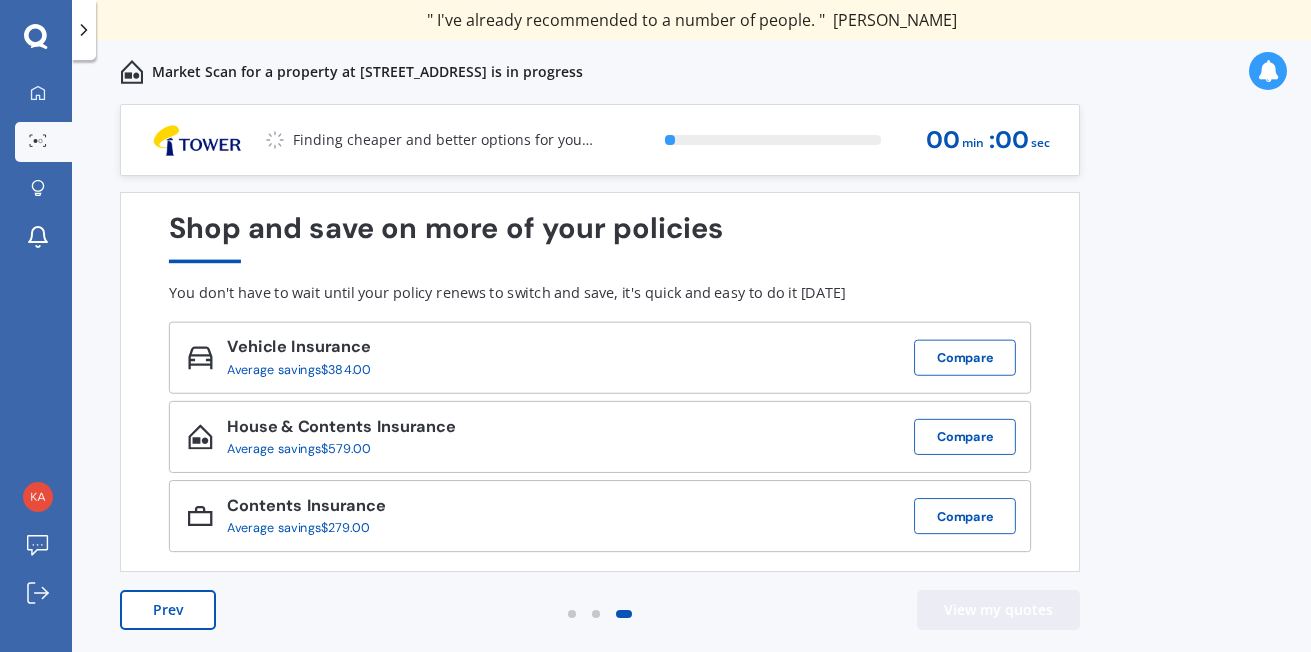 click on "View my quotes" at bounding box center (998, 610) 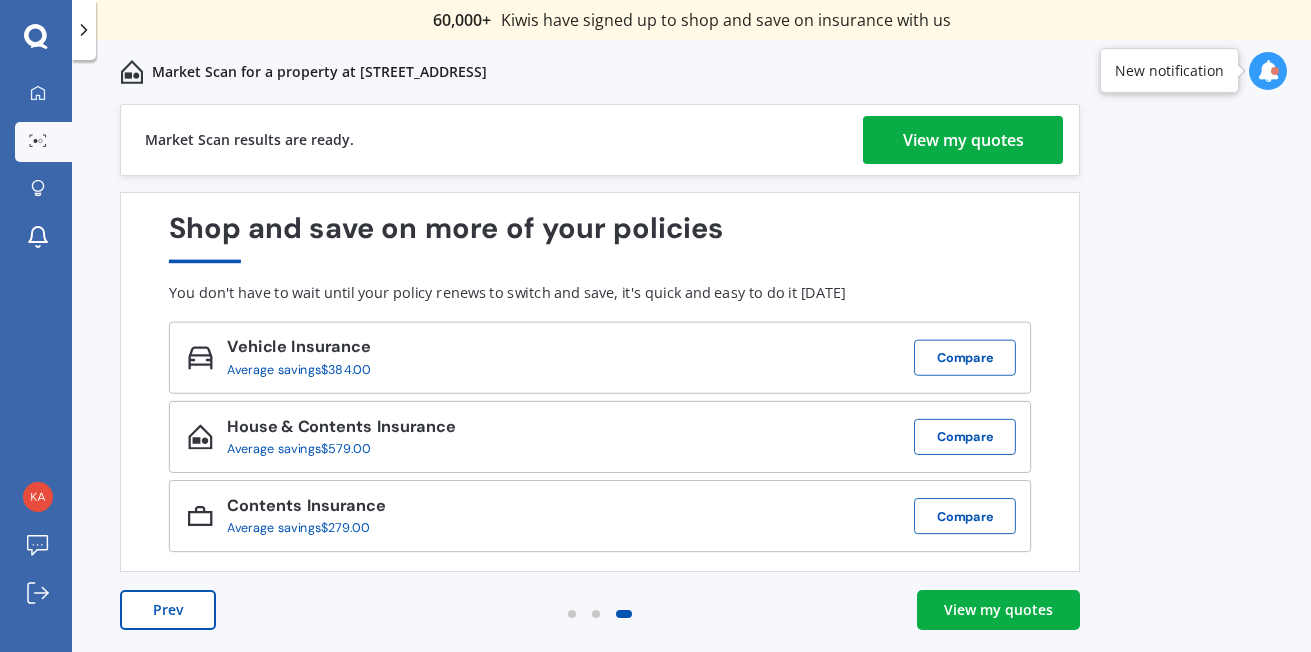click on "Vehicle Insurance Average savings  $384.00 Compare" at bounding box center (600, 358) 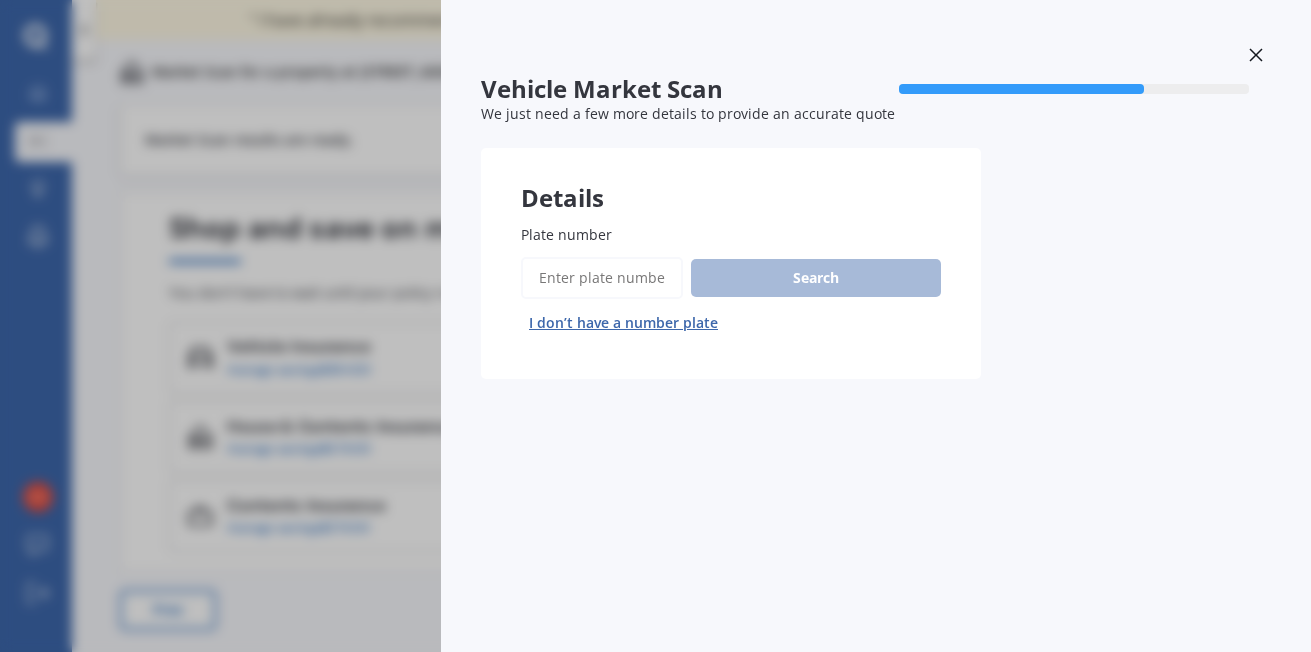 click 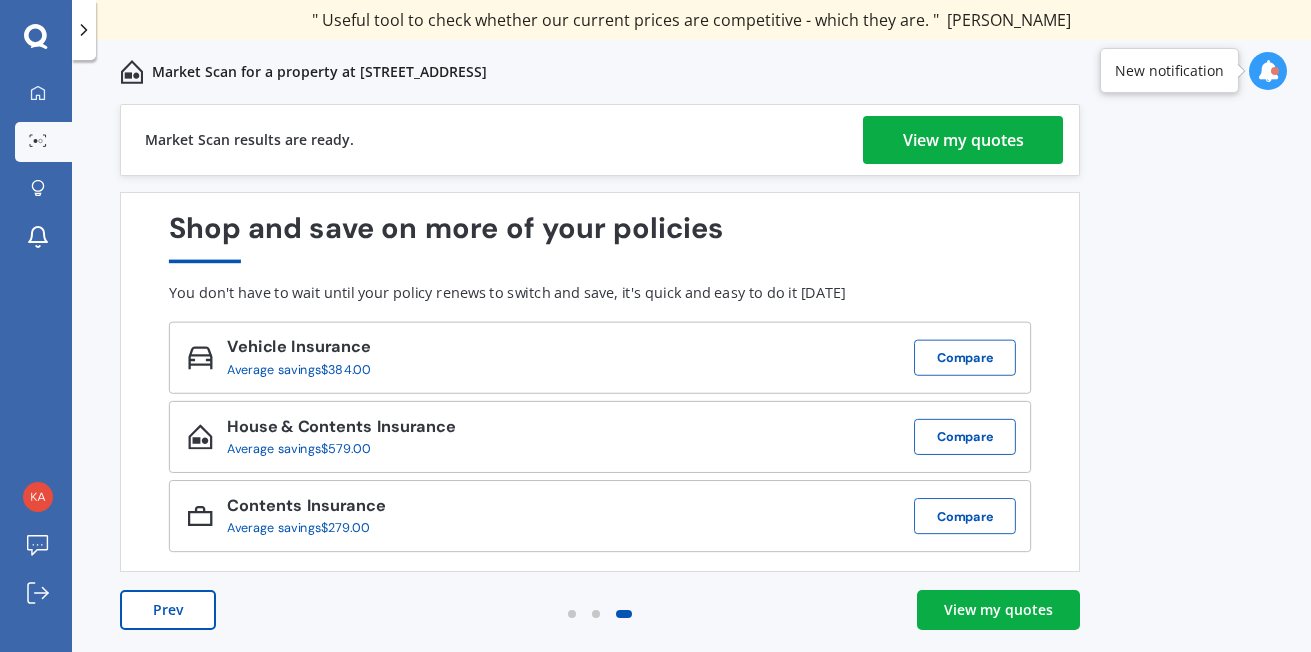click on "View my quotes" at bounding box center (963, 140) 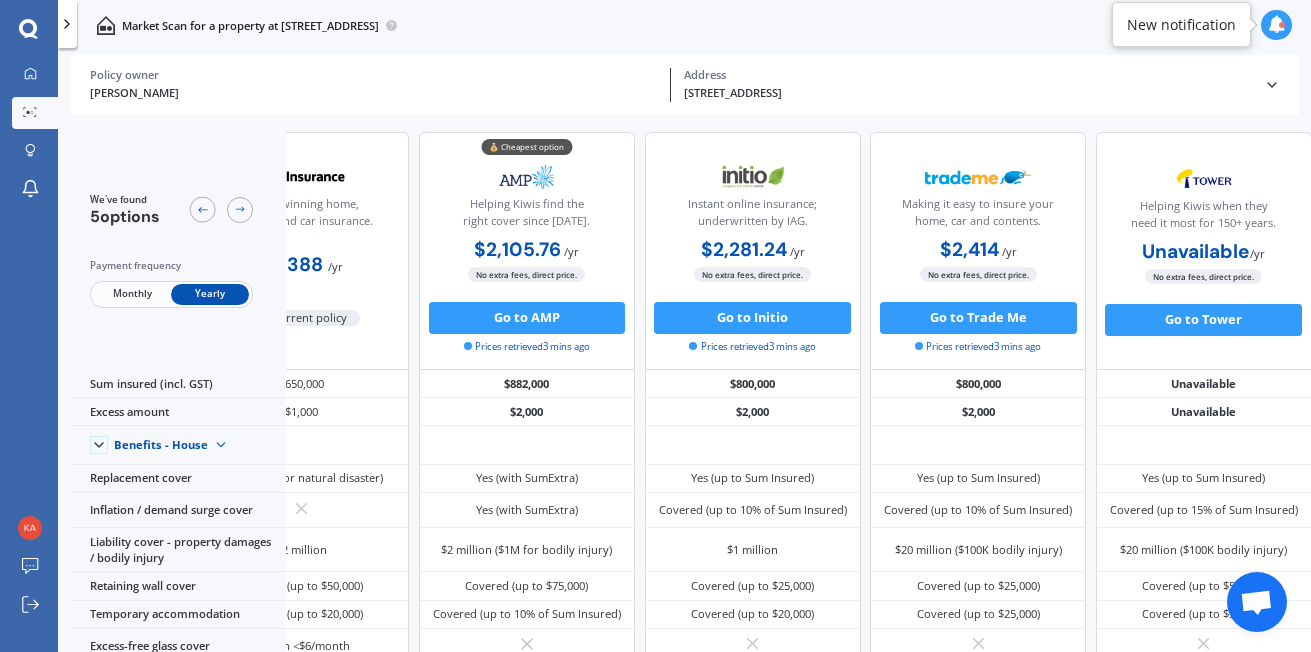 scroll, scrollTop: 0, scrollLeft: 121, axis: horizontal 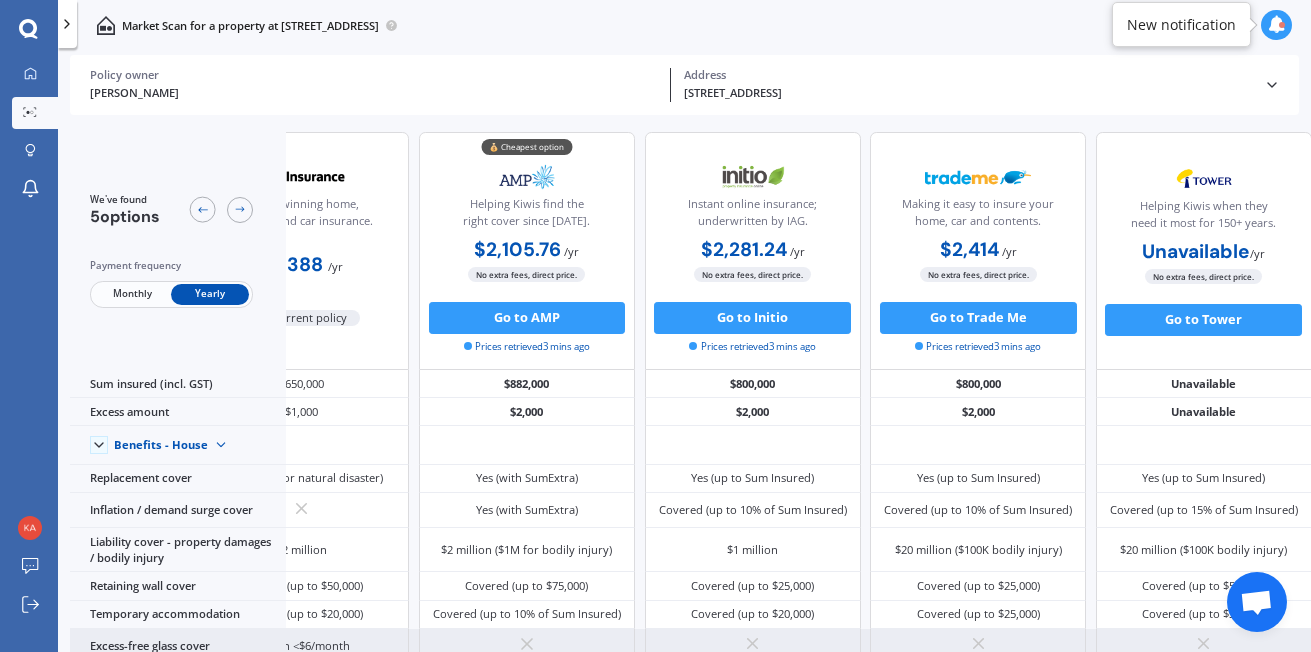 click at bounding box center [1204, 646] 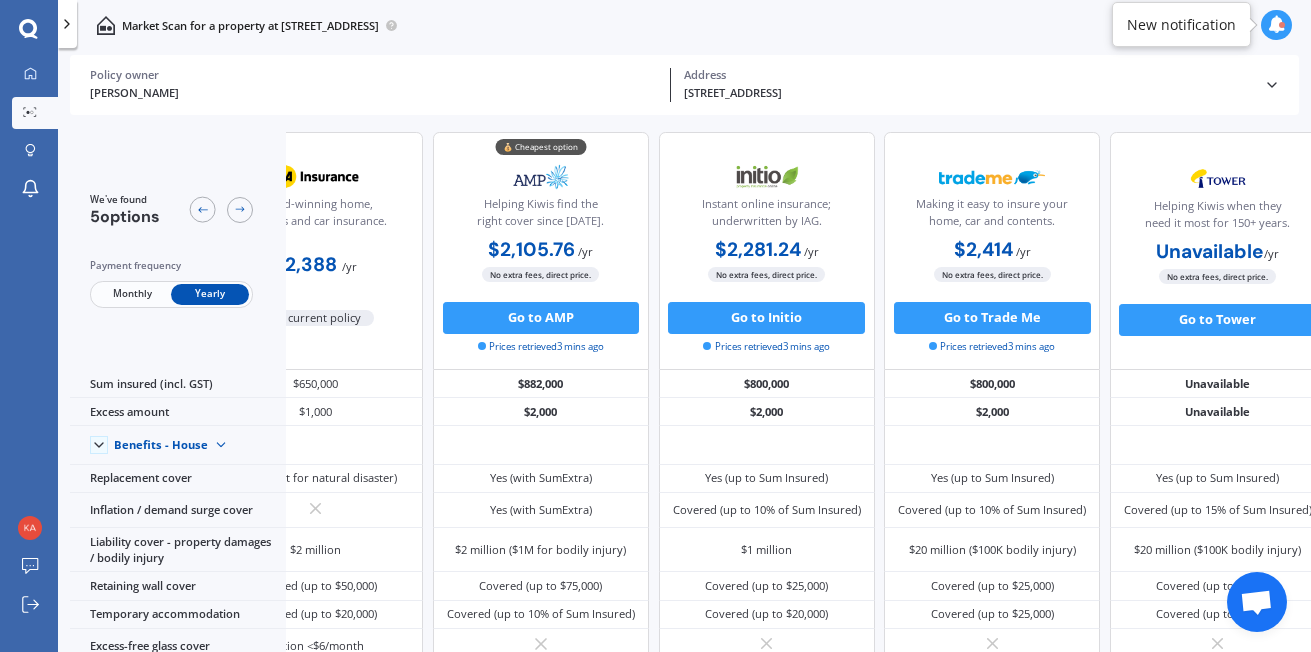 scroll, scrollTop: 0, scrollLeft: 0, axis: both 